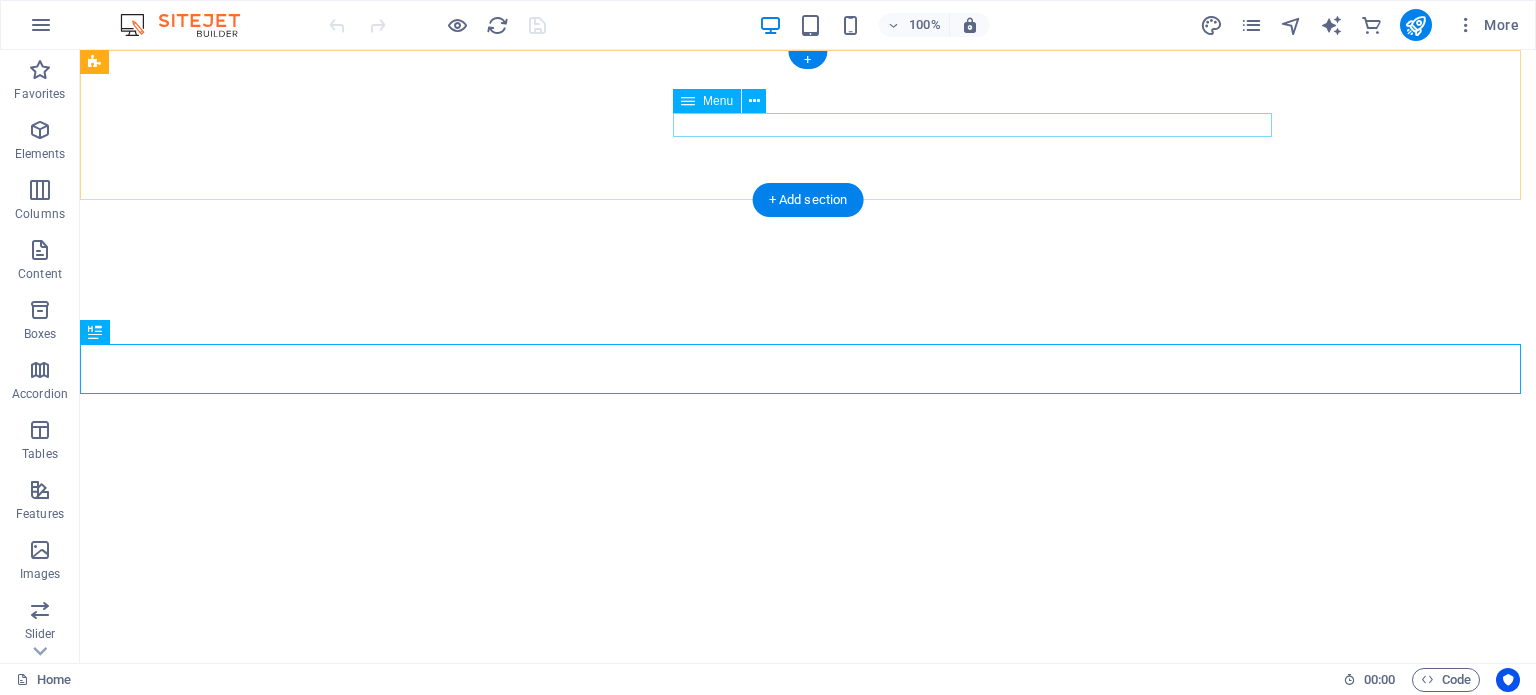 scroll, scrollTop: 0, scrollLeft: 0, axis: both 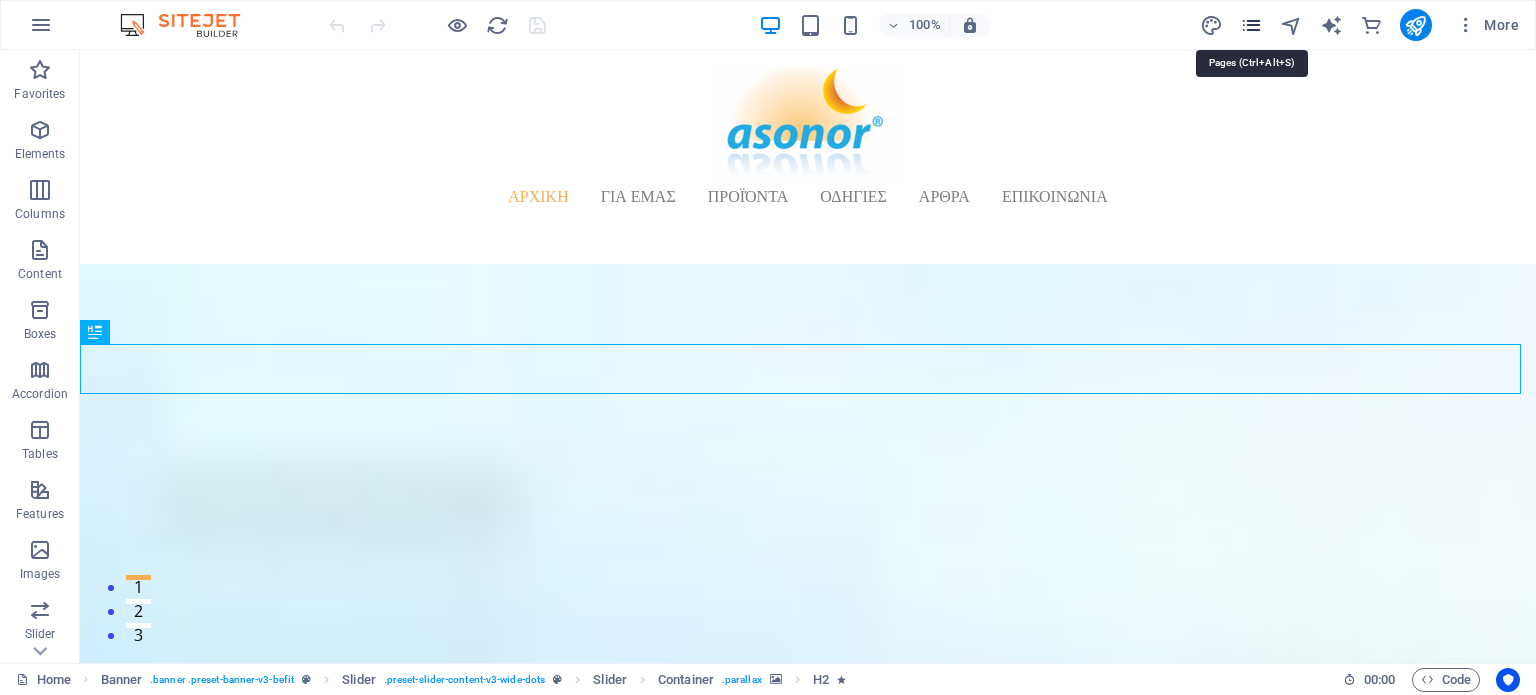 click at bounding box center [1251, 25] 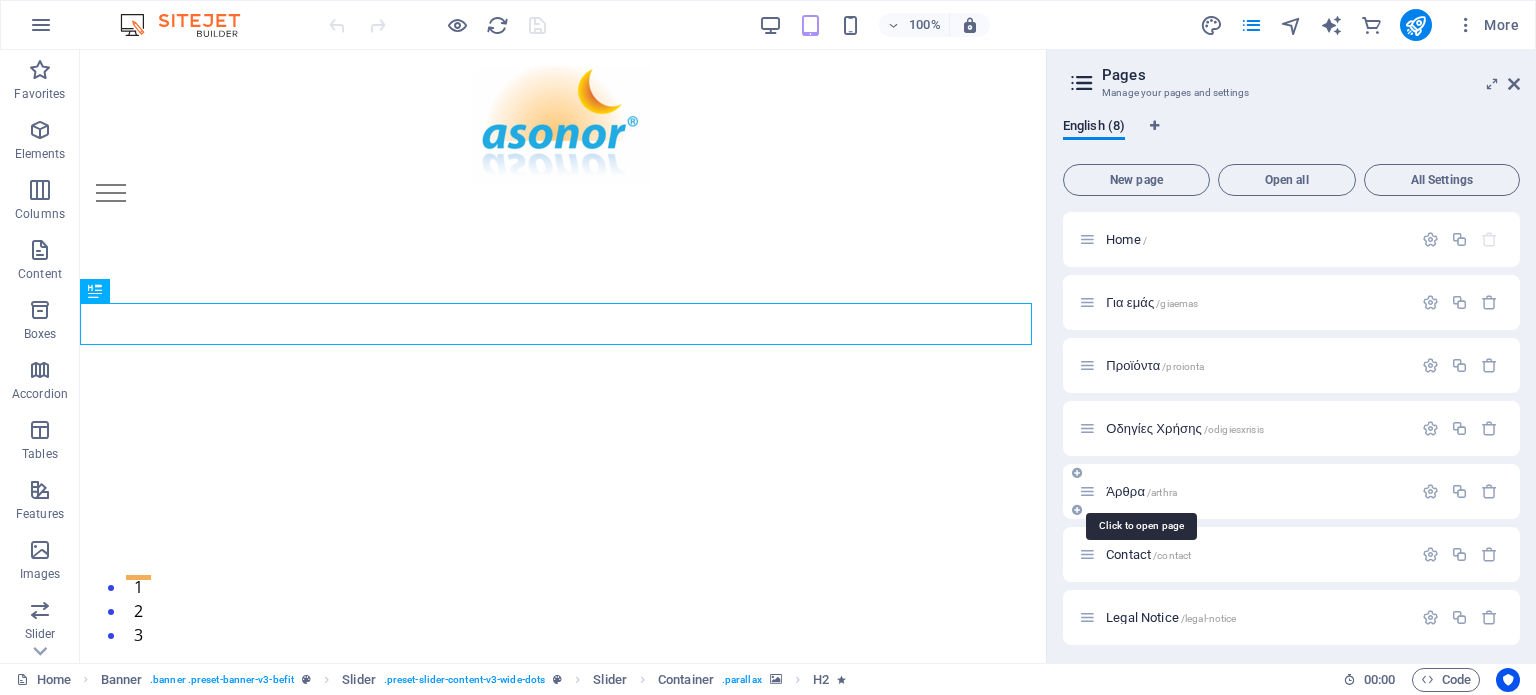 click on "Άρθρα /arthra" at bounding box center (1141, 491) 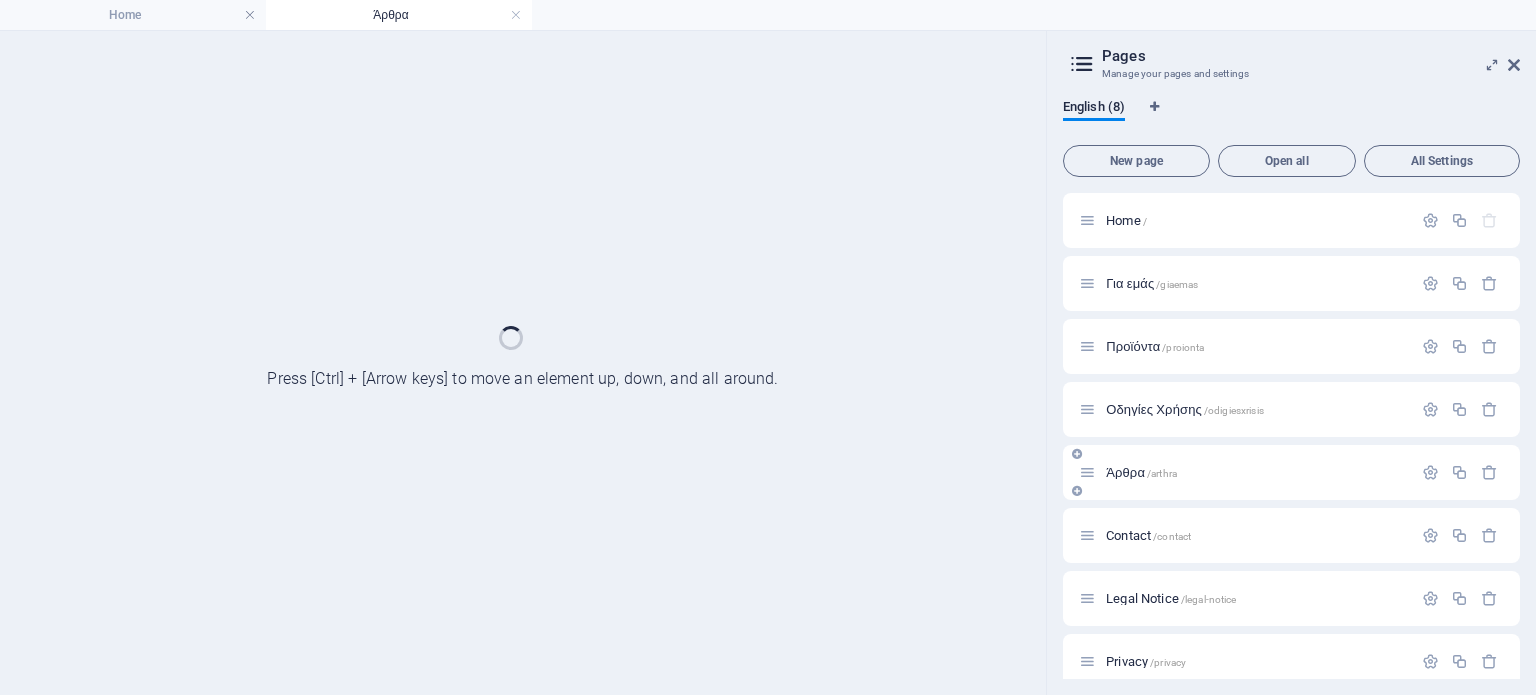 click on "Άρθρα /arthra" at bounding box center [1291, 472] 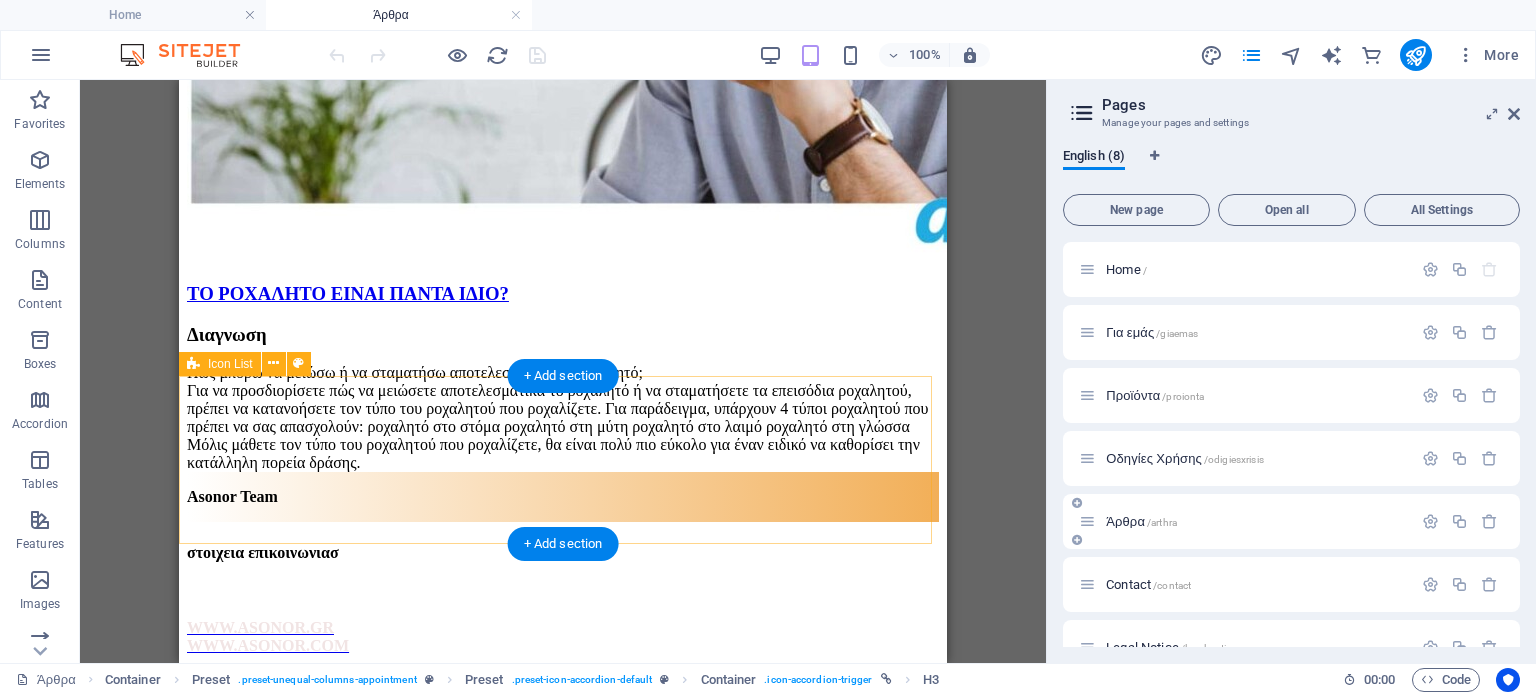 scroll, scrollTop: 9390, scrollLeft: 0, axis: vertical 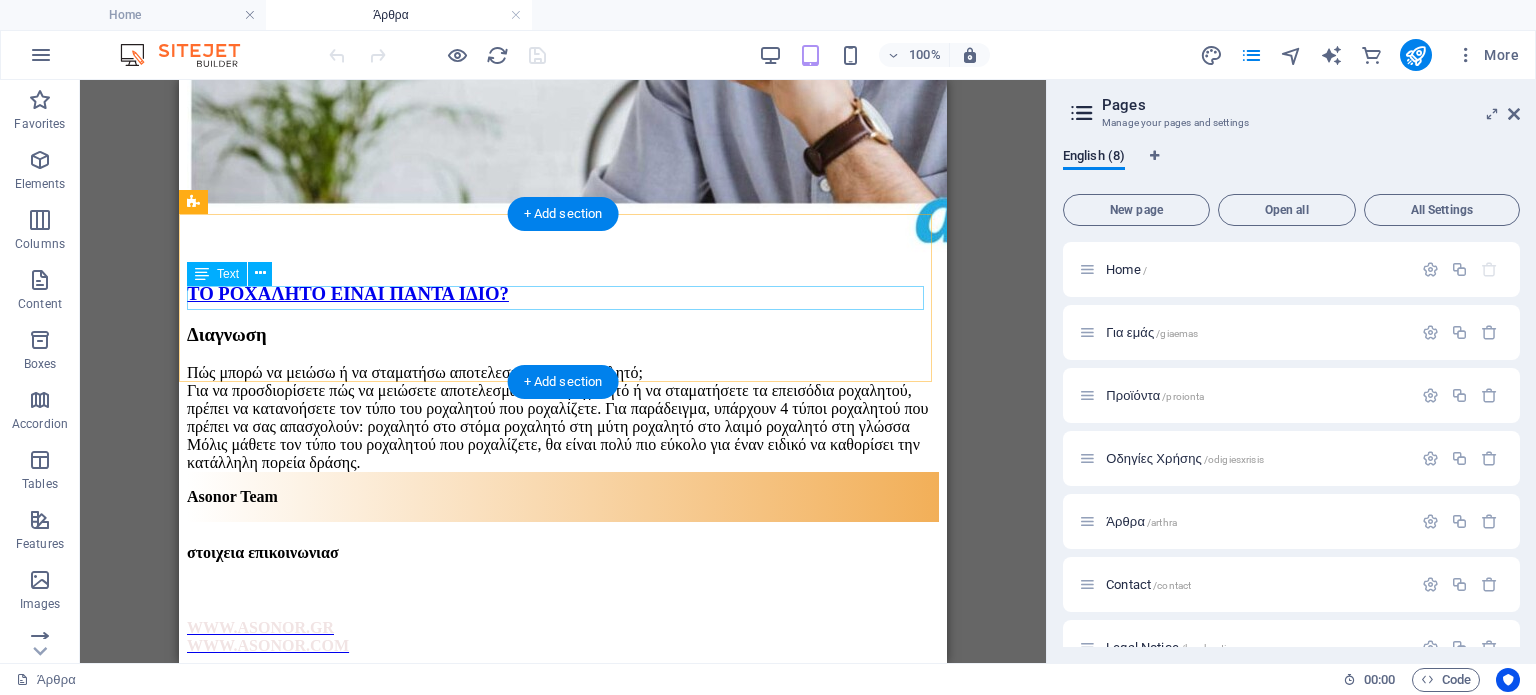 click on "Asonor Team" at bounding box center (563, 497) 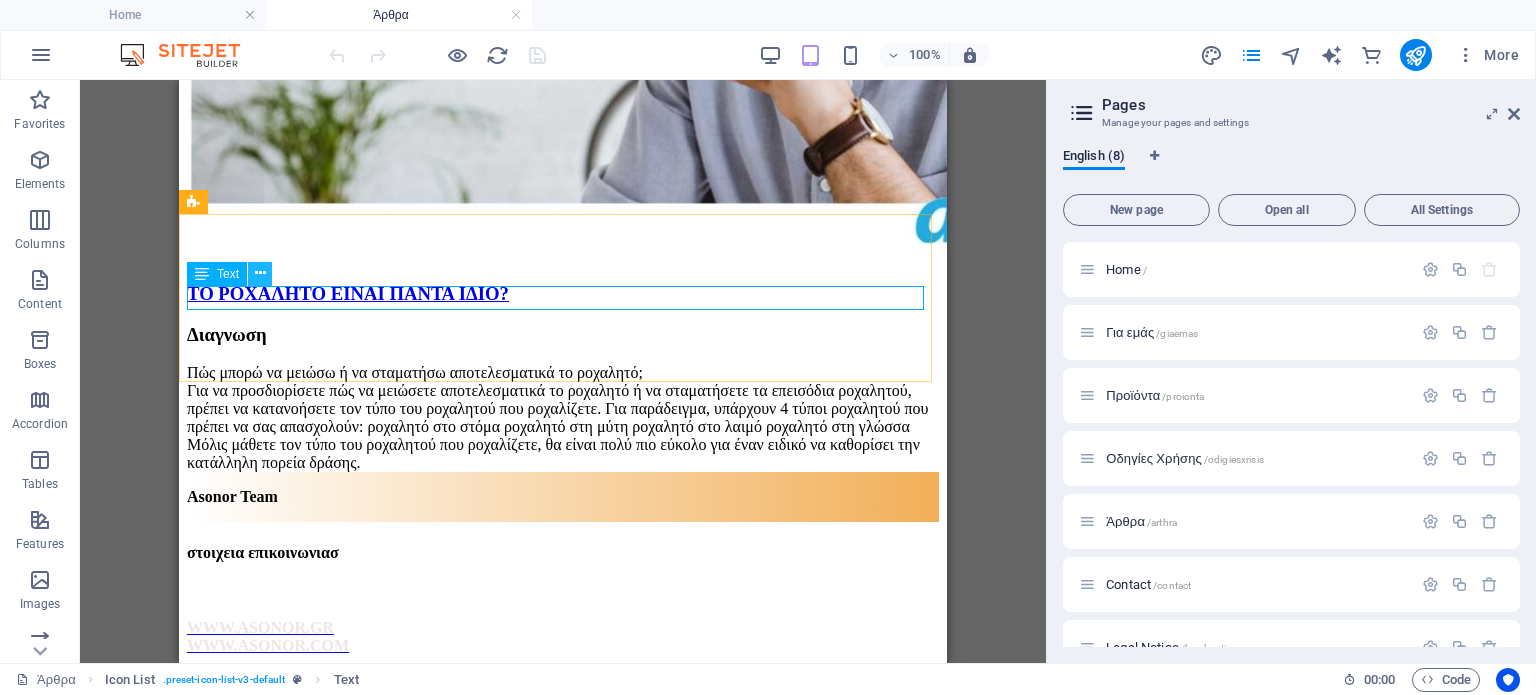 click at bounding box center [260, 273] 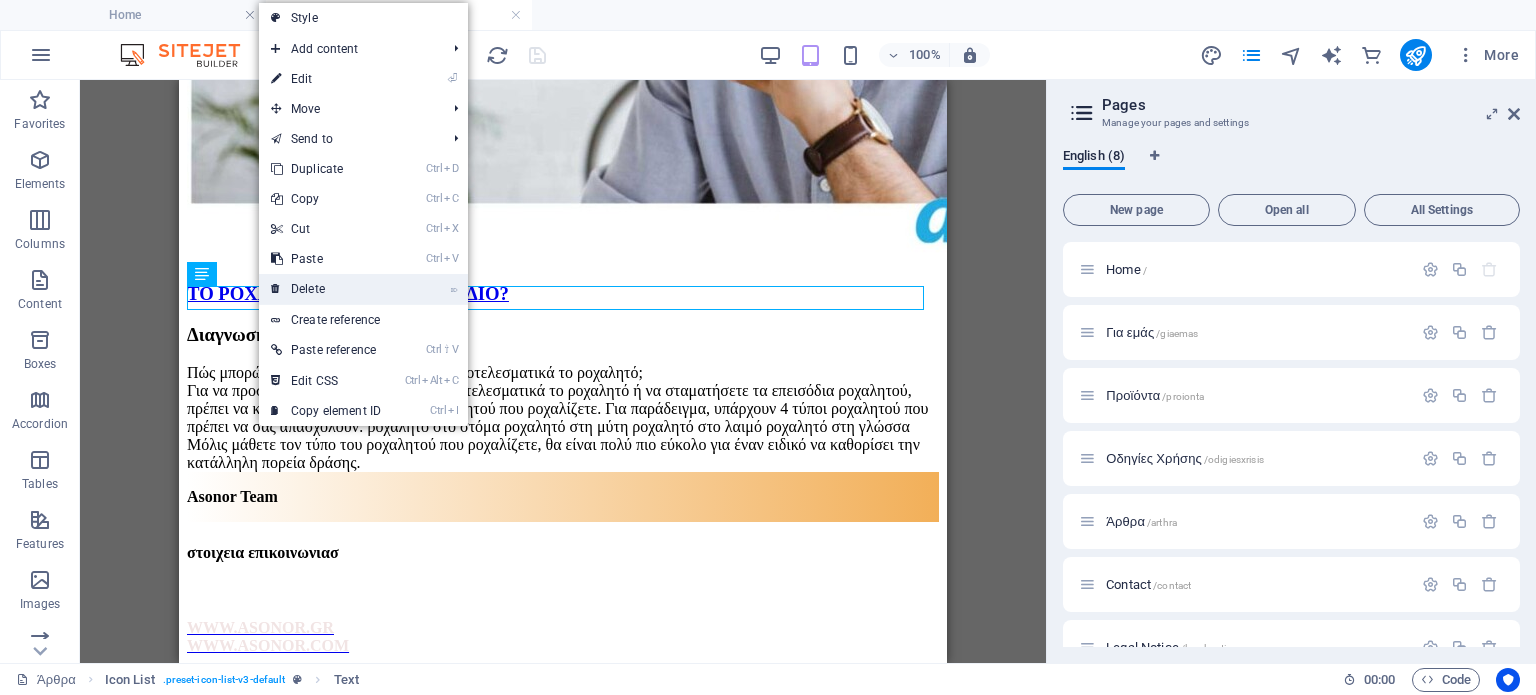 click on "⌦  Delete" at bounding box center (326, 289) 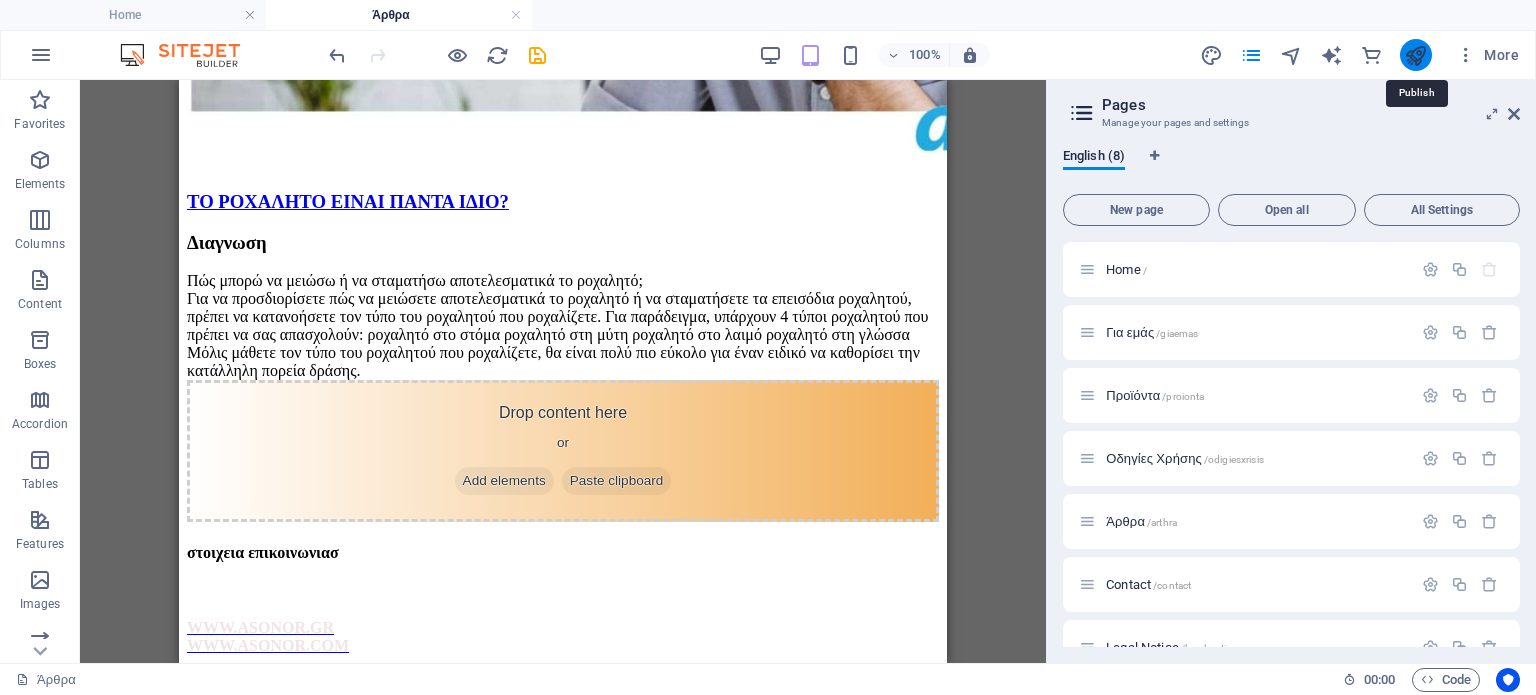 click at bounding box center (1415, 55) 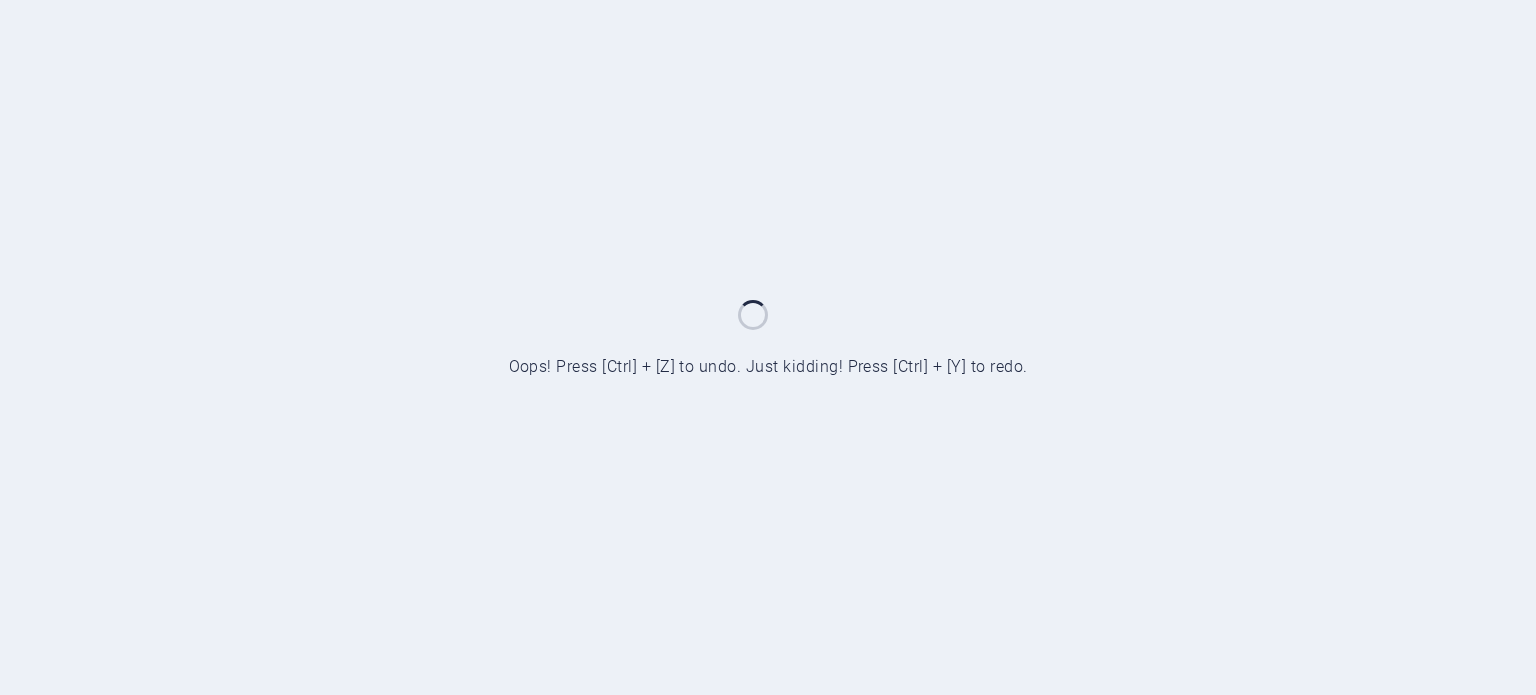 scroll, scrollTop: 0, scrollLeft: 0, axis: both 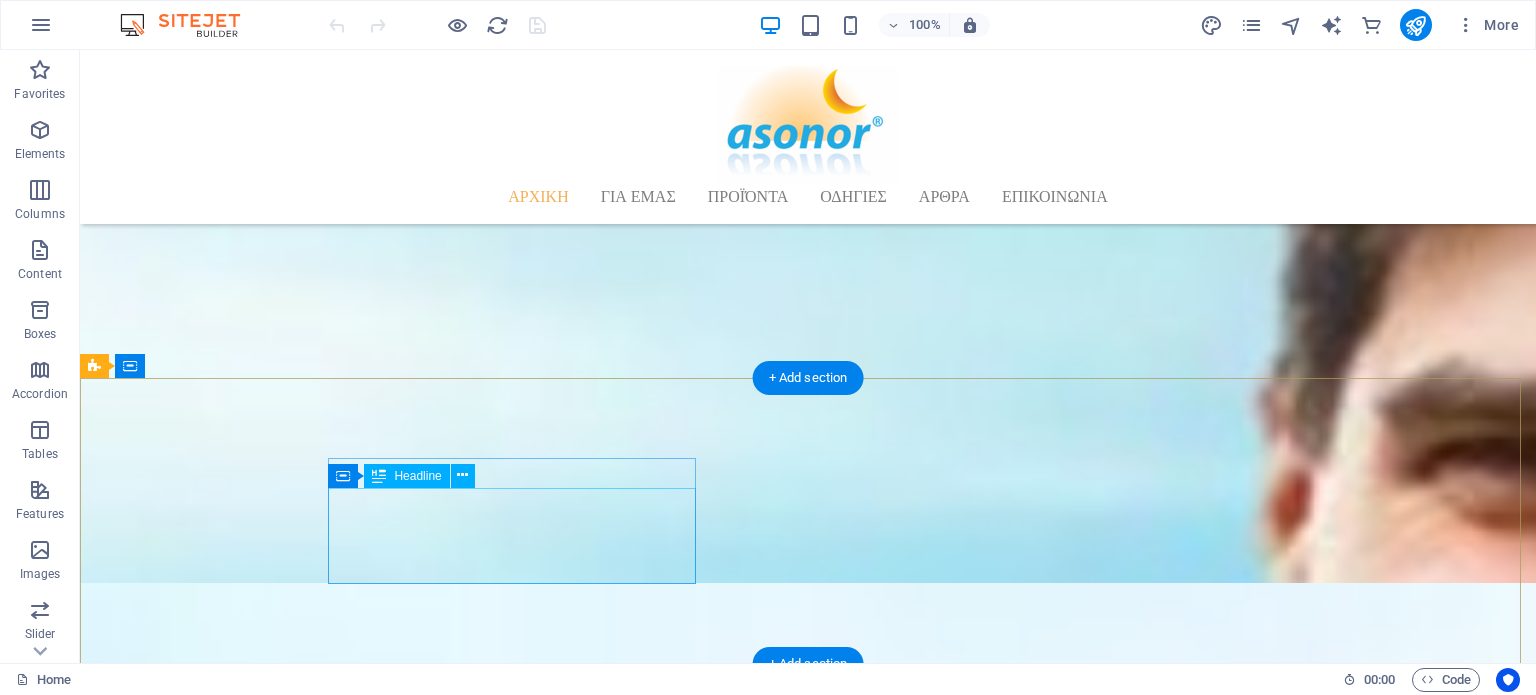 click on "WWW.ASONOR.GR WWW.ASONOR.COM" at bounding box center [568, 2743] 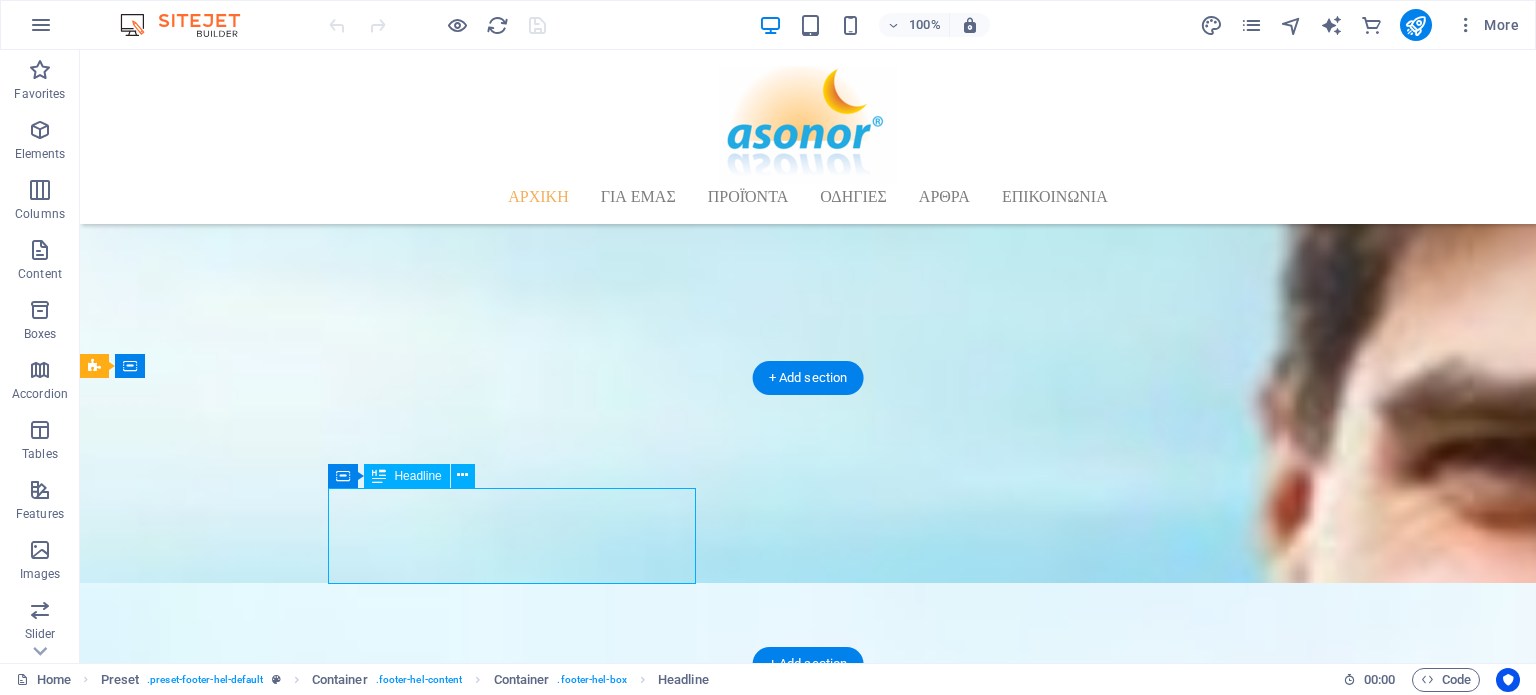 click on "WWW.ASONOR.GR WWW.ASONOR.COM" at bounding box center (568, 2743) 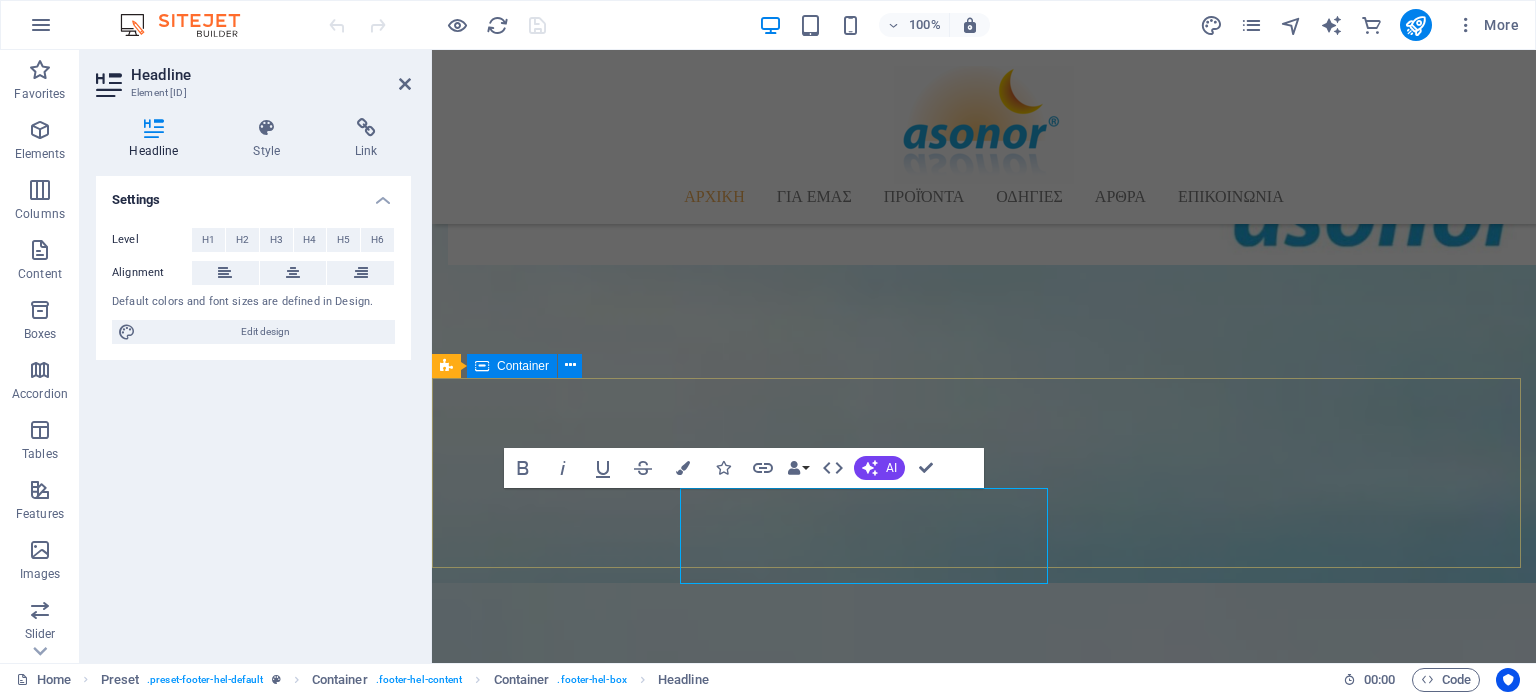 scroll, scrollTop: 1845, scrollLeft: 0, axis: vertical 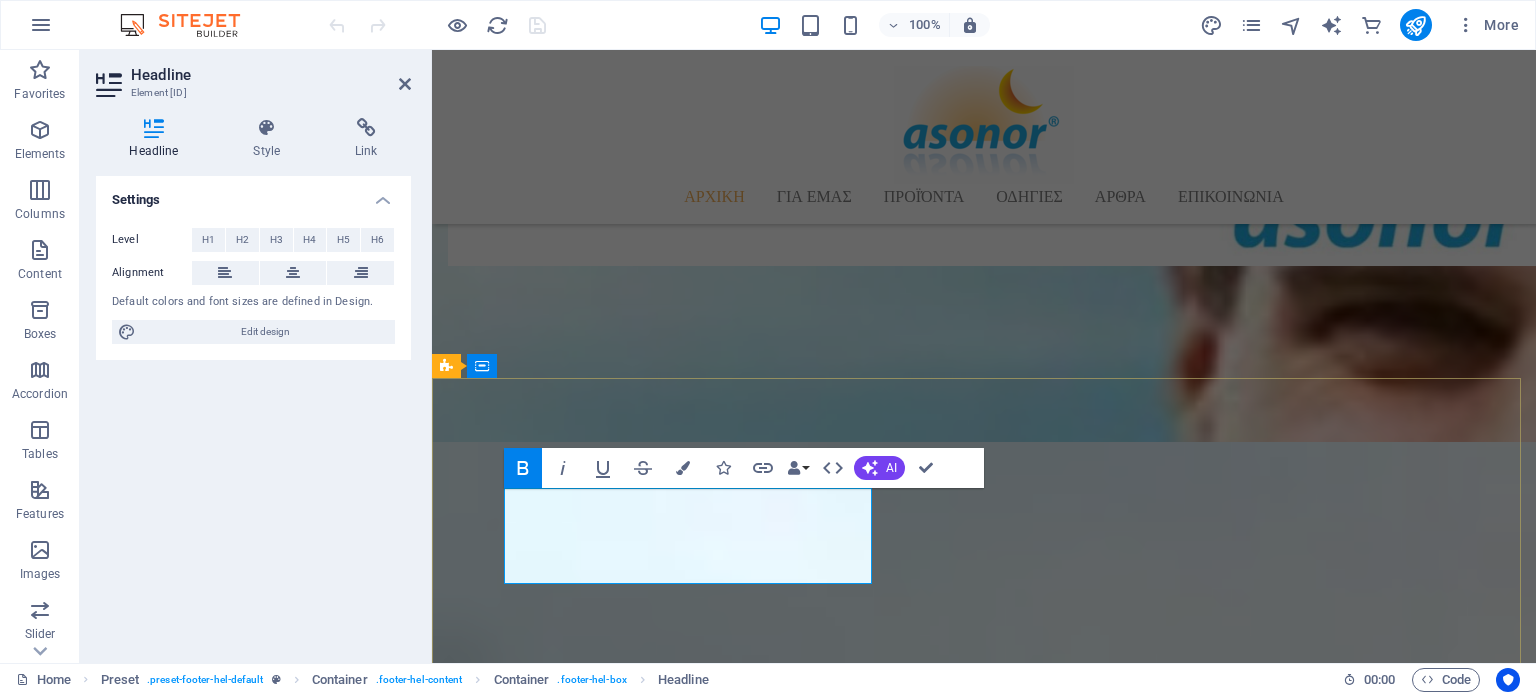 drag, startPoint x: 660, startPoint y: 575, endPoint x: 504, endPoint y: 582, distance: 156.15697 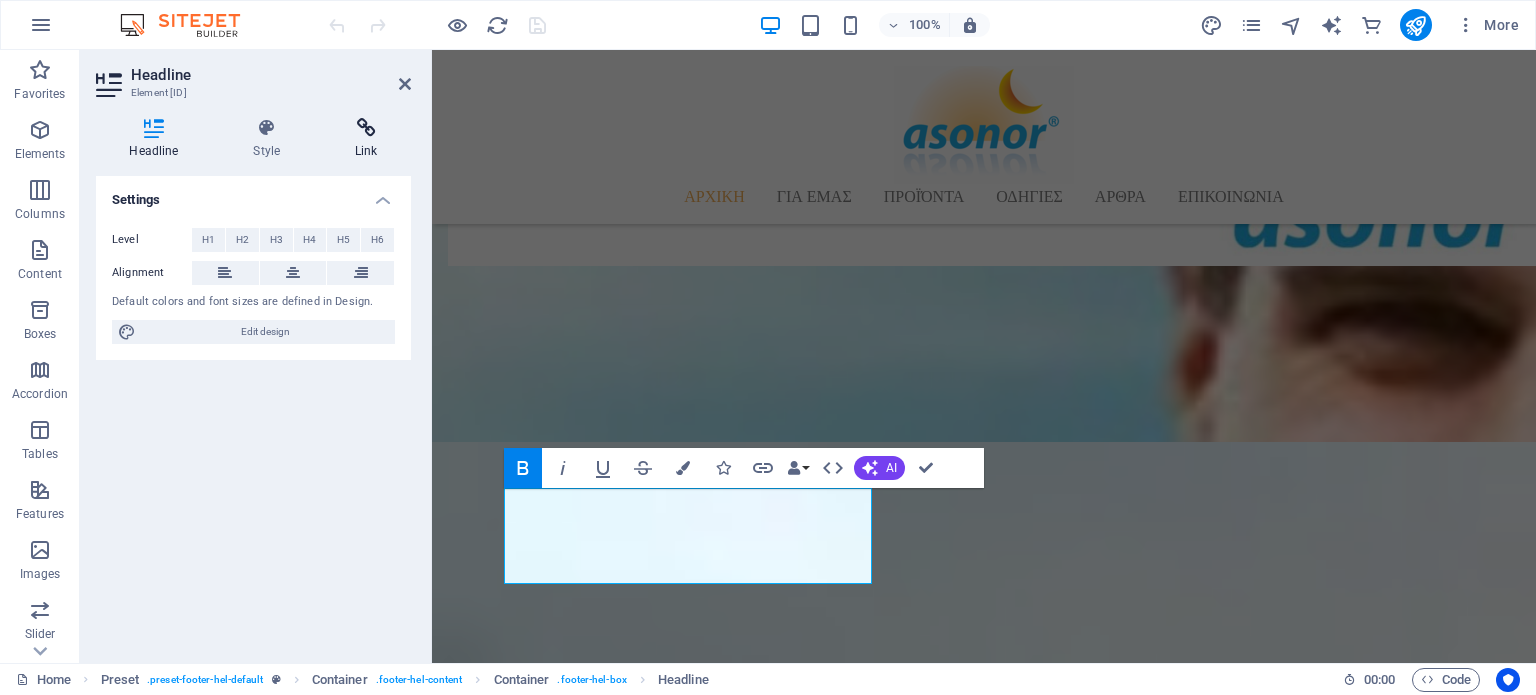 click at bounding box center (366, 128) 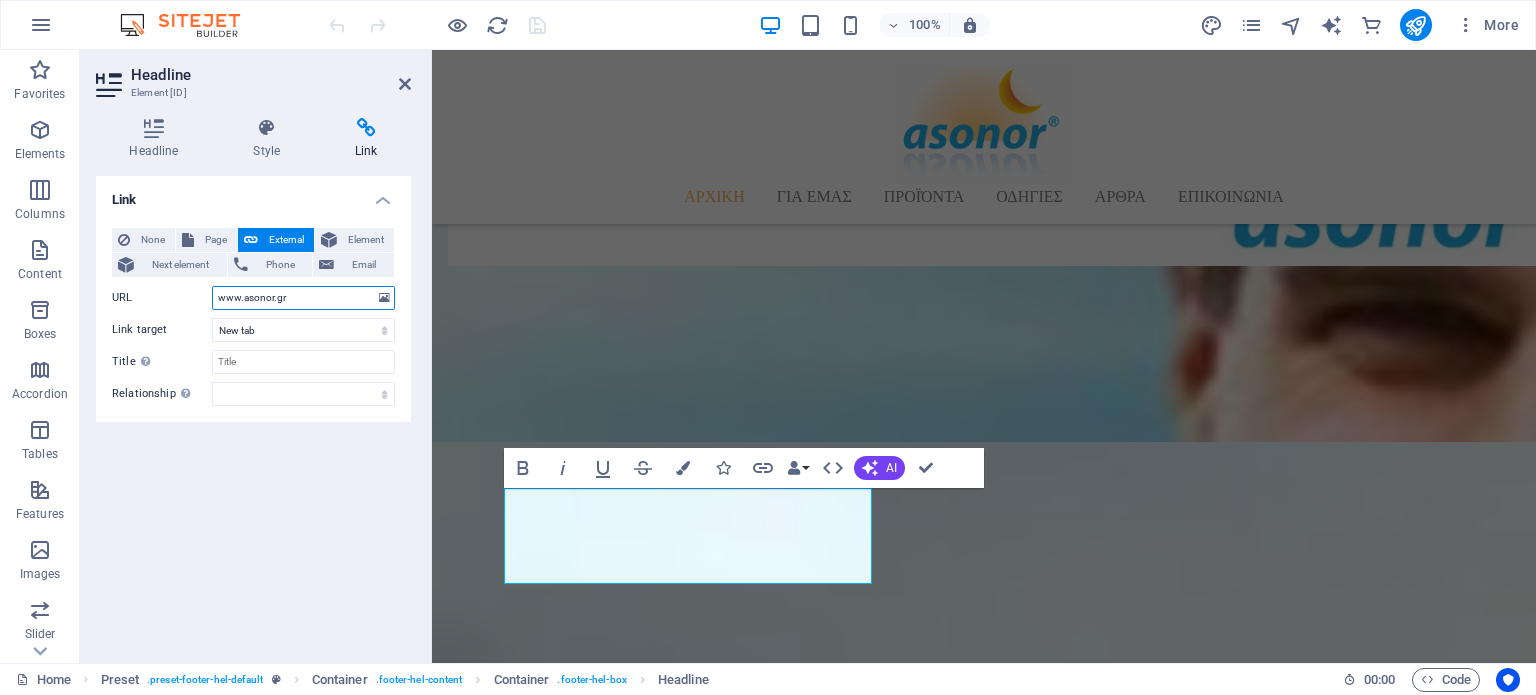 click on "www.asonor.gr" at bounding box center (303, 298) 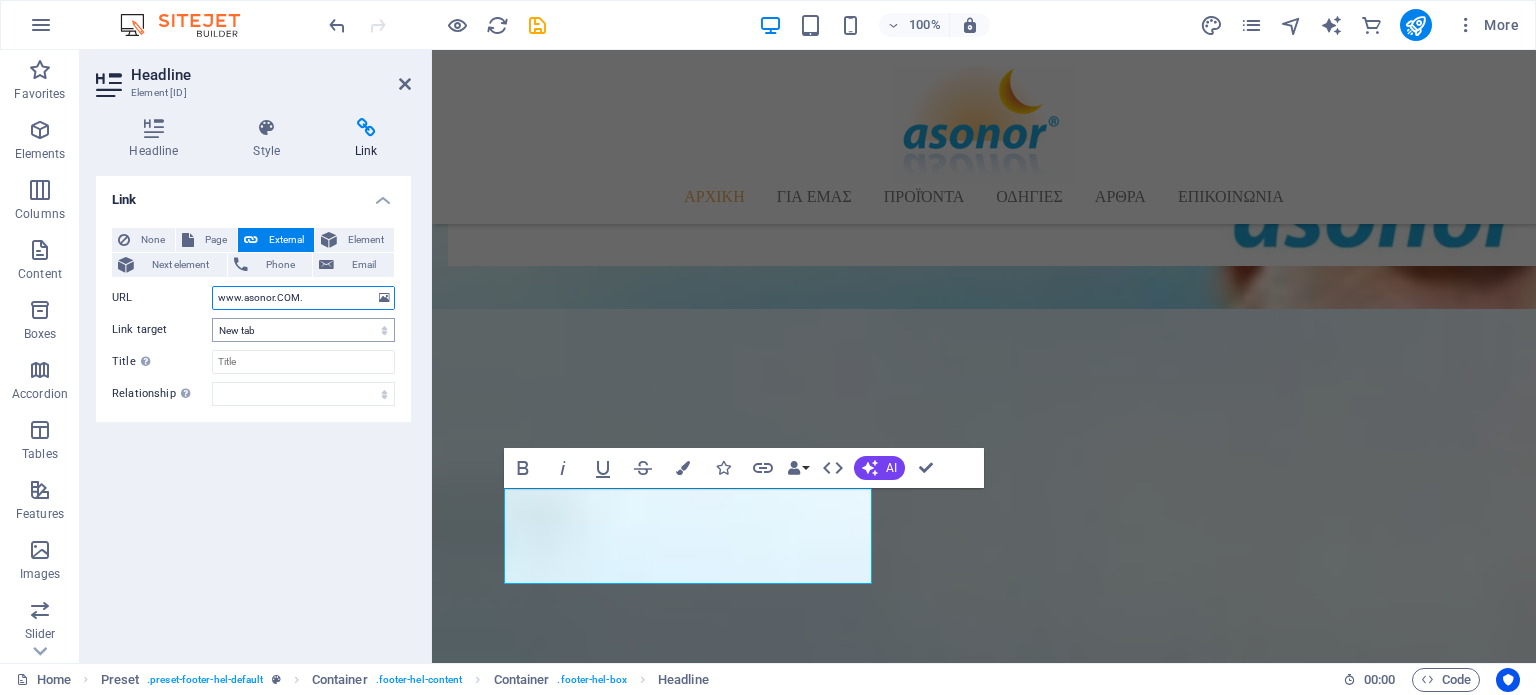 type on "www.asonor.COM." 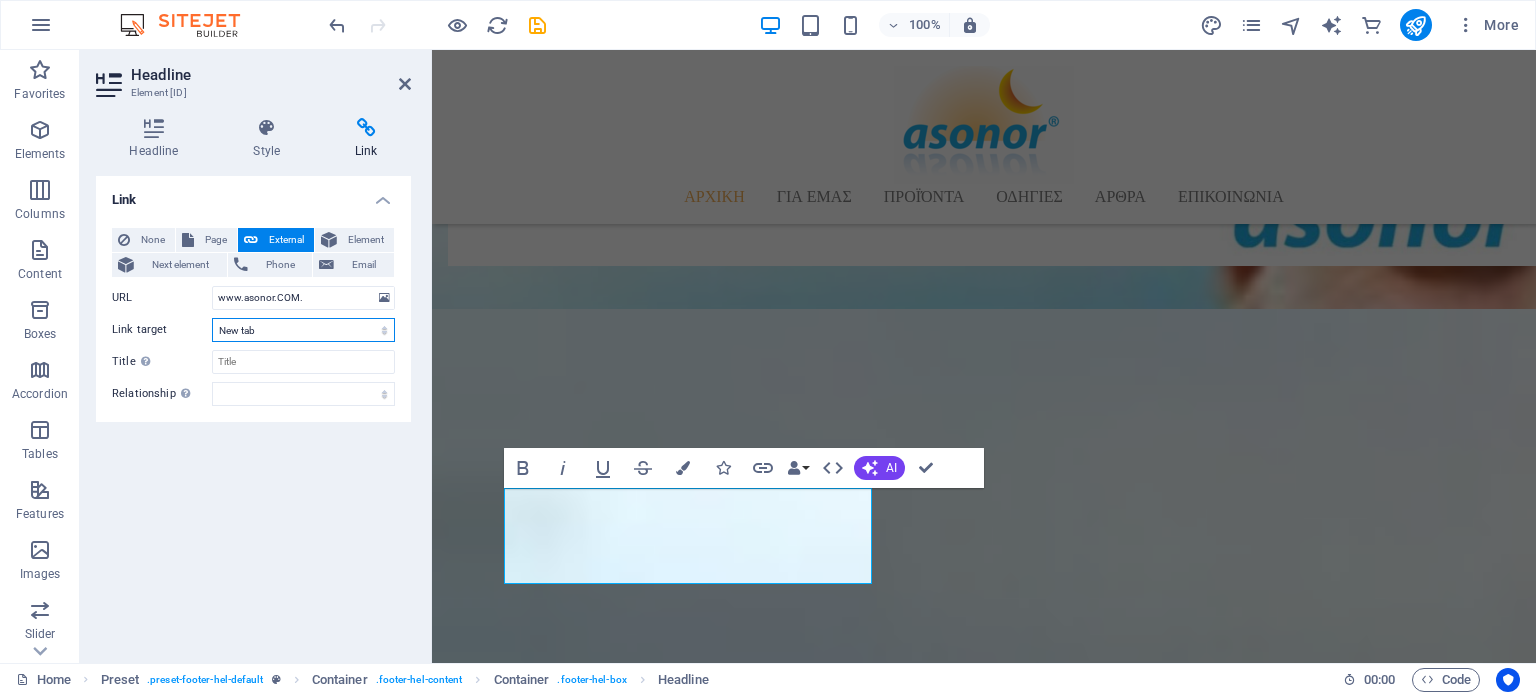 click on "New tab Same tab Overlay" at bounding box center [303, 330] 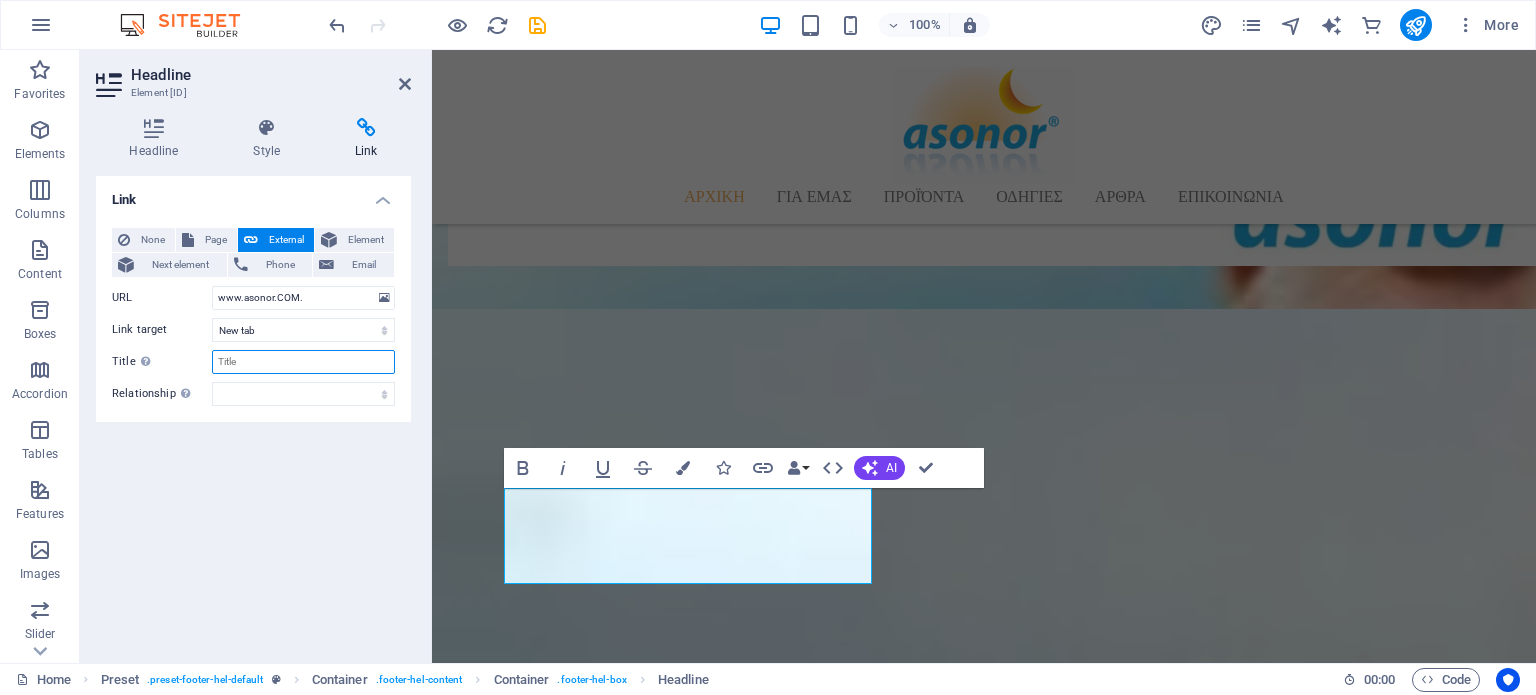 click on "Title Additional link description, should not be the same as the link text. The title is most often shown as a tooltip text when the mouse moves over the element. Leave empty if uncertain." at bounding box center (303, 362) 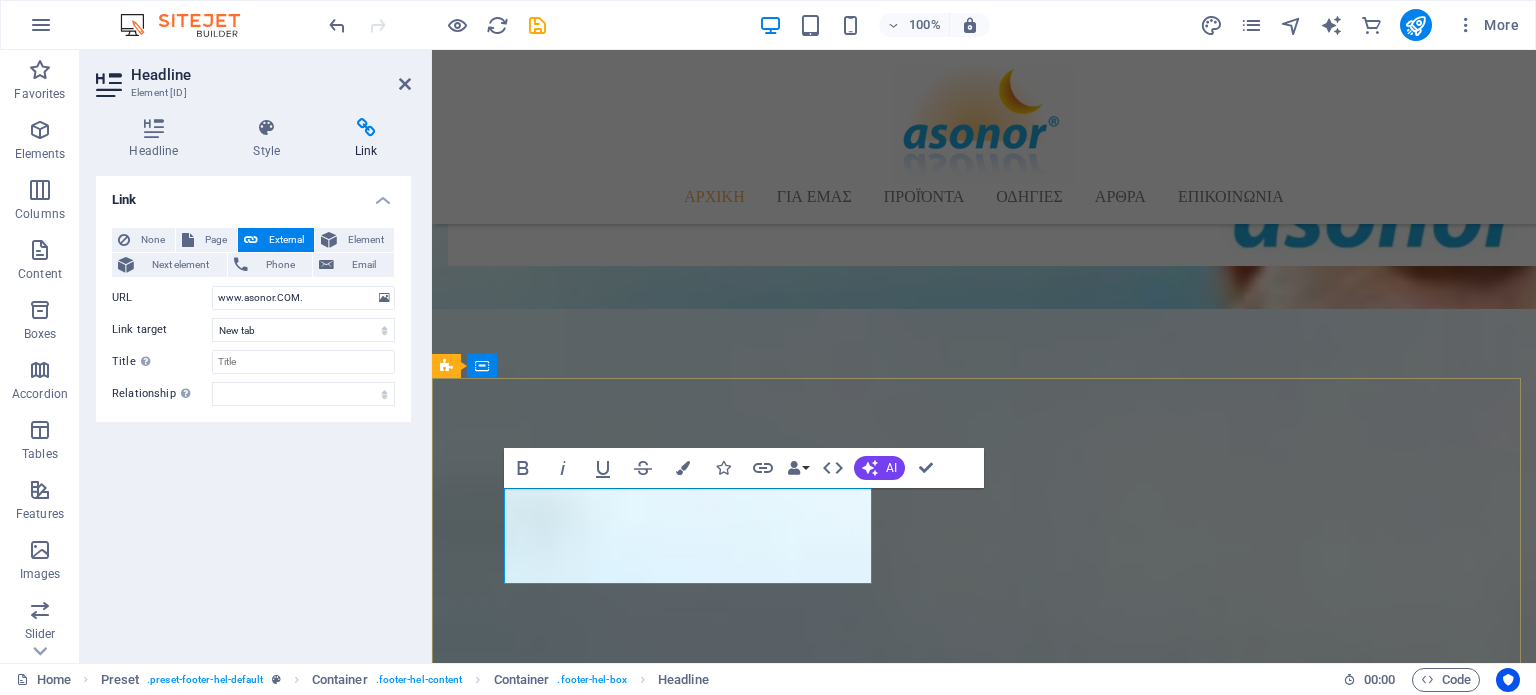 click on "WWW.ASONOR.GR WWW.ASONOR.COM" at bounding box center (920, 2744) 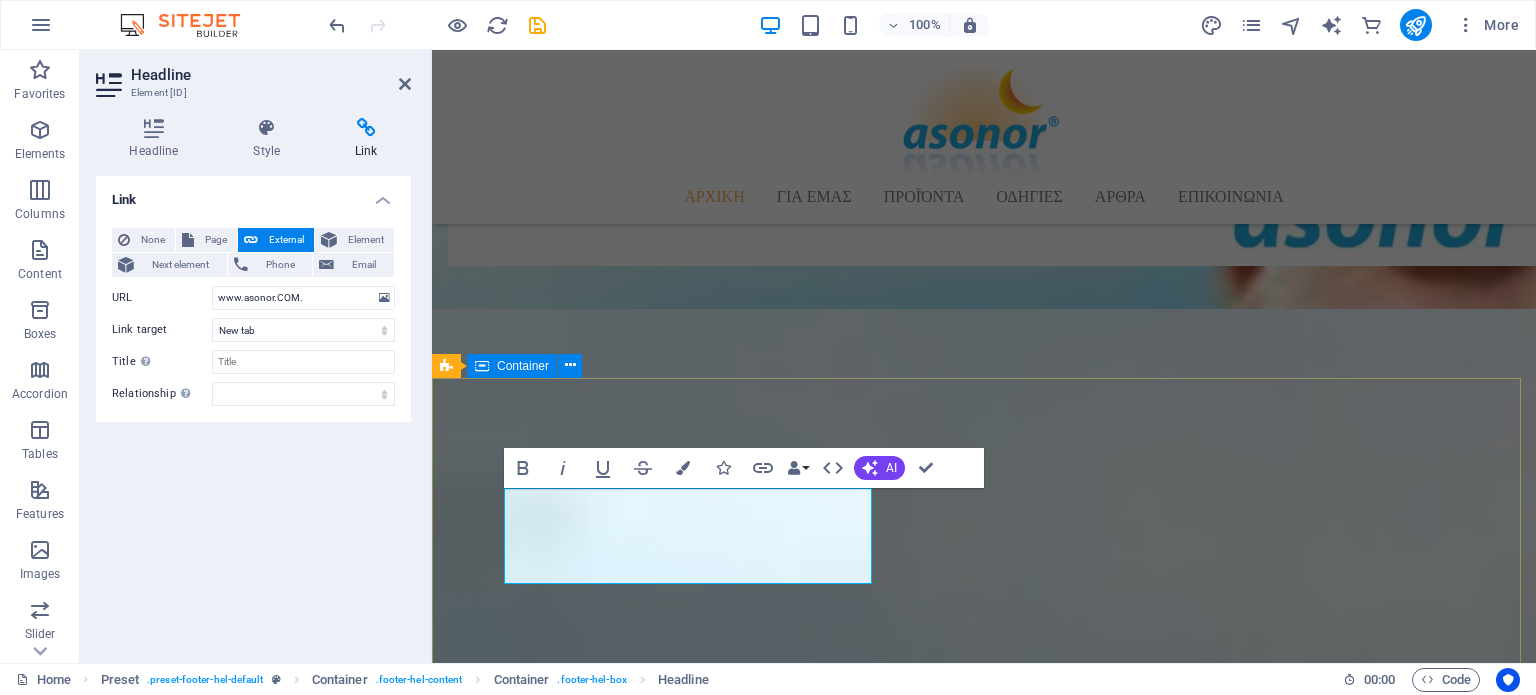 drag, startPoint x: 656, startPoint y: 547, endPoint x: 836, endPoint y: 520, distance: 182.01373 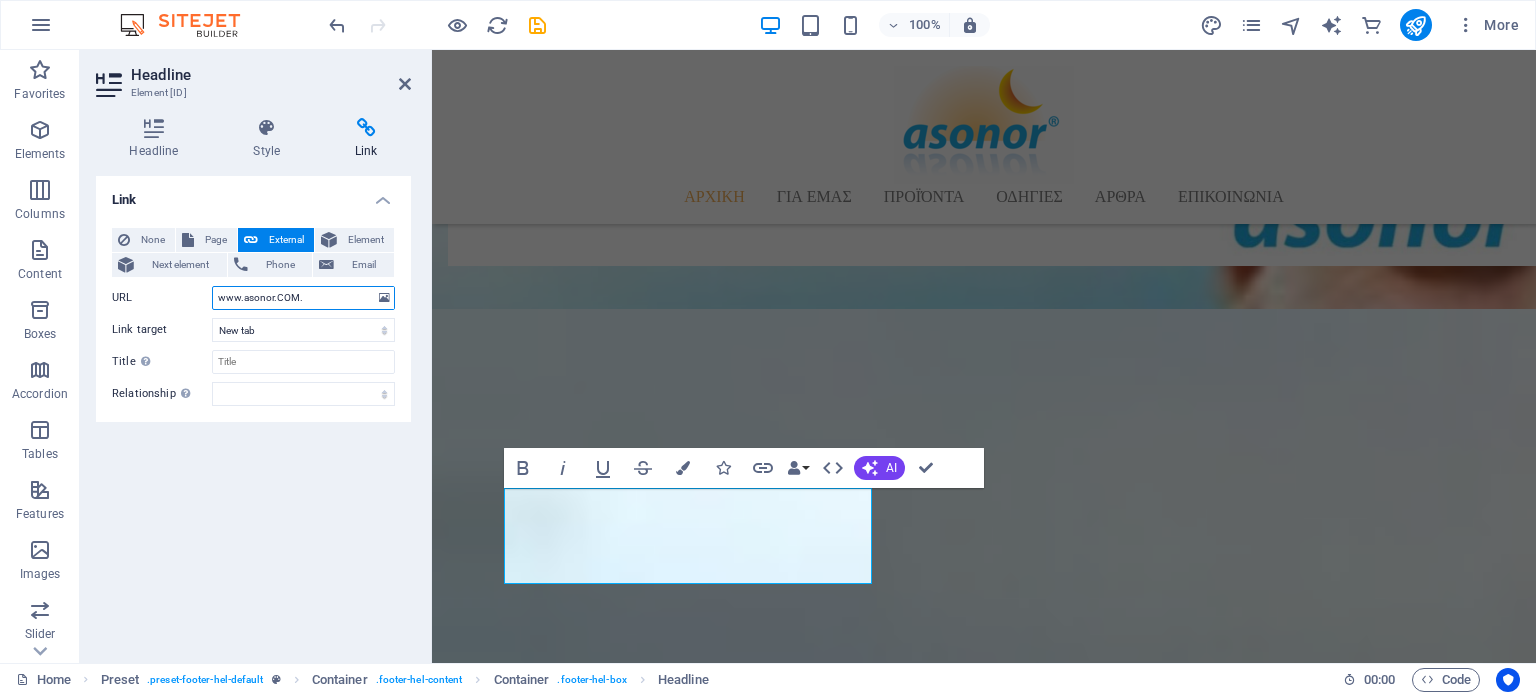 click on "www.asonor.COM." at bounding box center [303, 298] 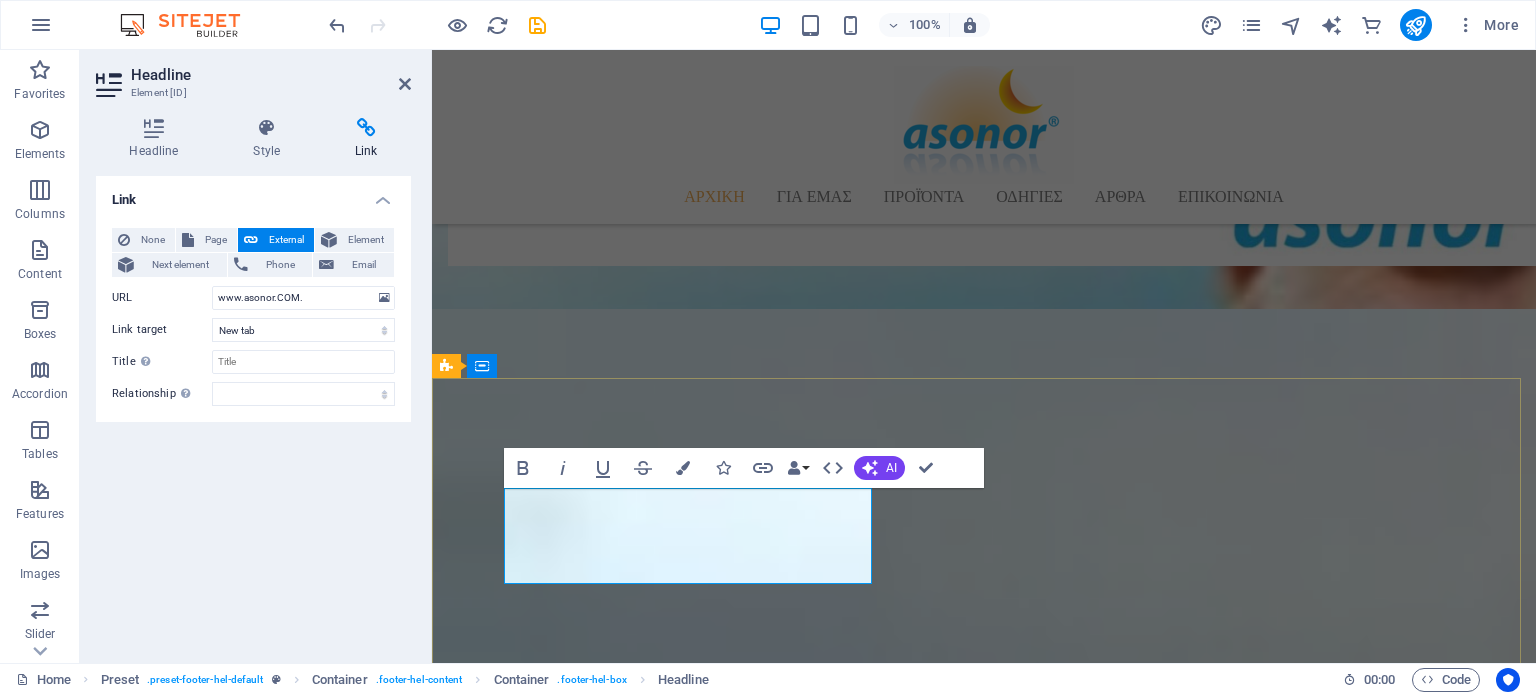 click on "WWW.ASONOR.GR WWW.ASONOR.COM" at bounding box center [920, 2744] 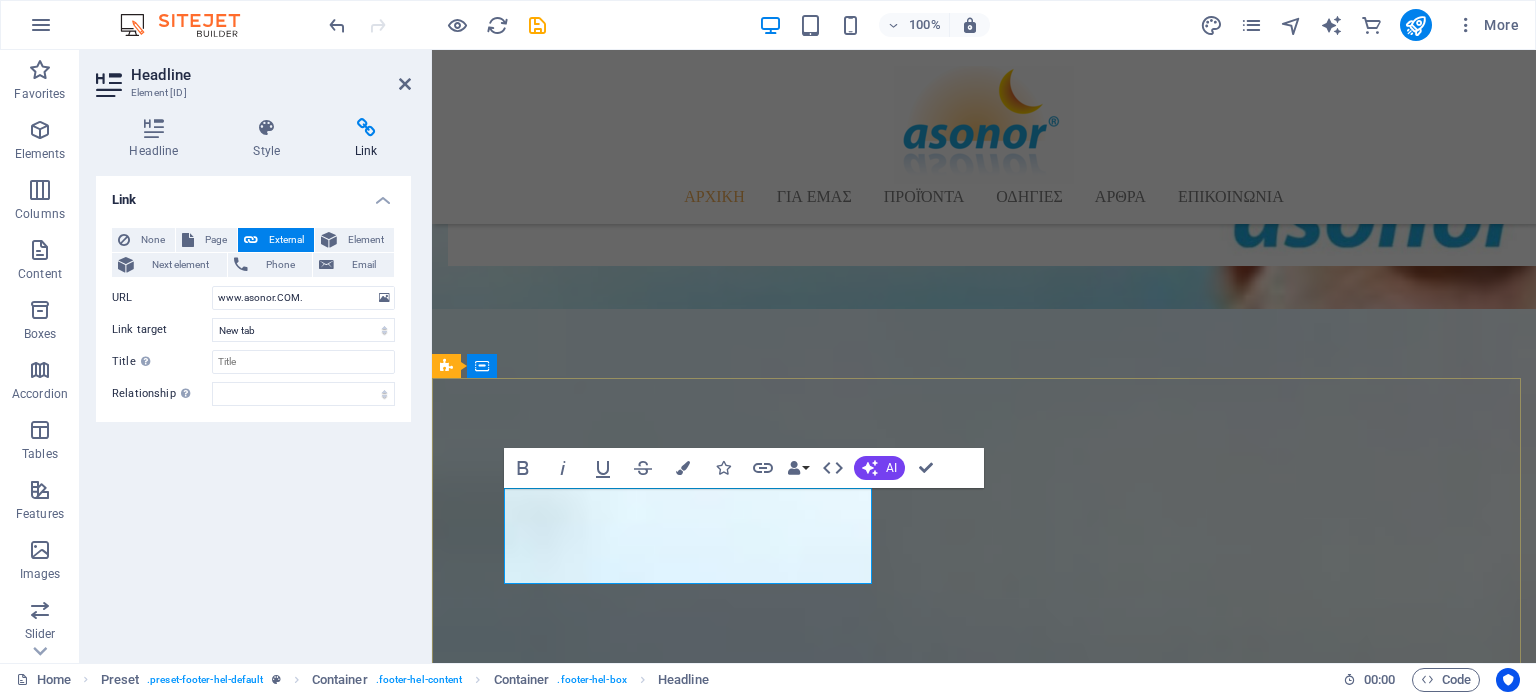 click on "WWW.ASONOR.GR WWW.ASONOR.COM" at bounding box center (920, 2744) 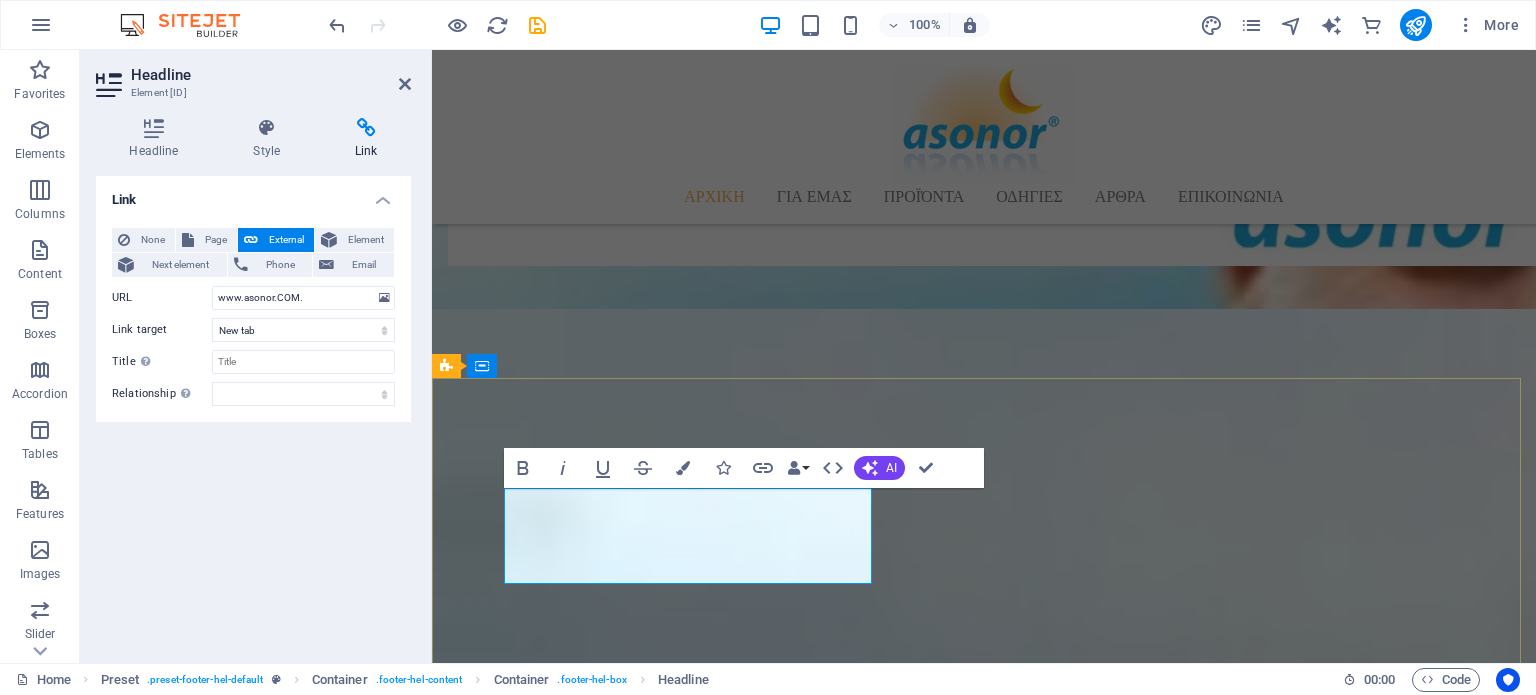 drag, startPoint x: 695, startPoint y: 555, endPoint x: 598, endPoint y: 572, distance: 98.478424 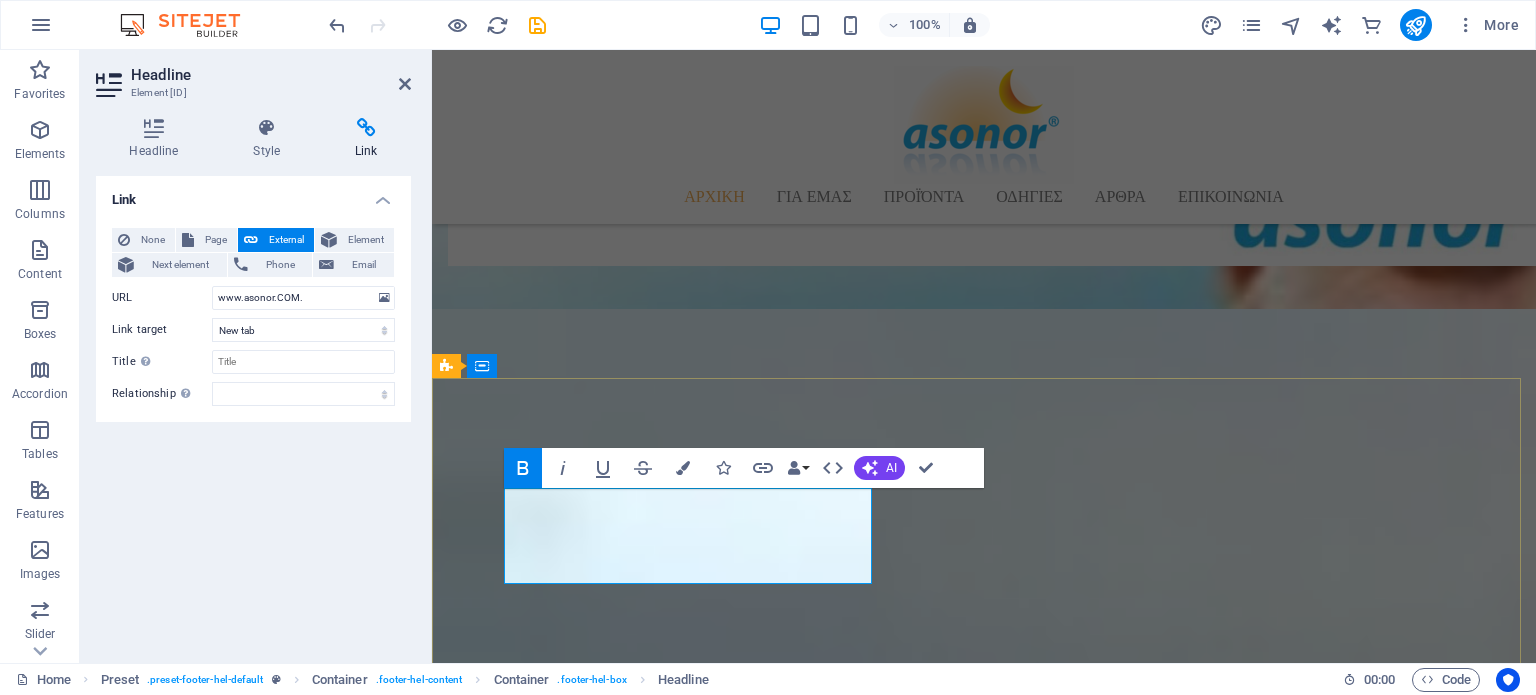 drag, startPoint x: 673, startPoint y: 563, endPoint x: 504, endPoint y: 563, distance: 169 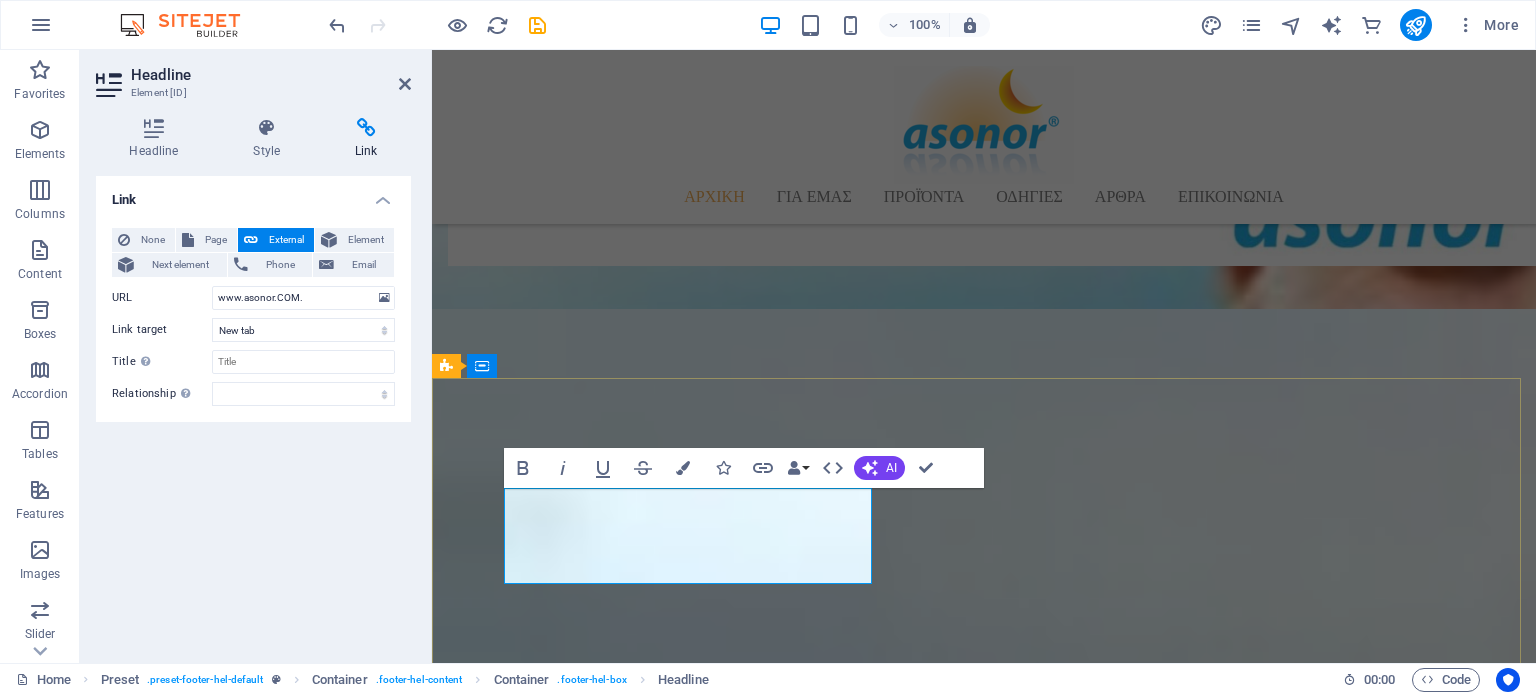 scroll, scrollTop: 1821, scrollLeft: 0, axis: vertical 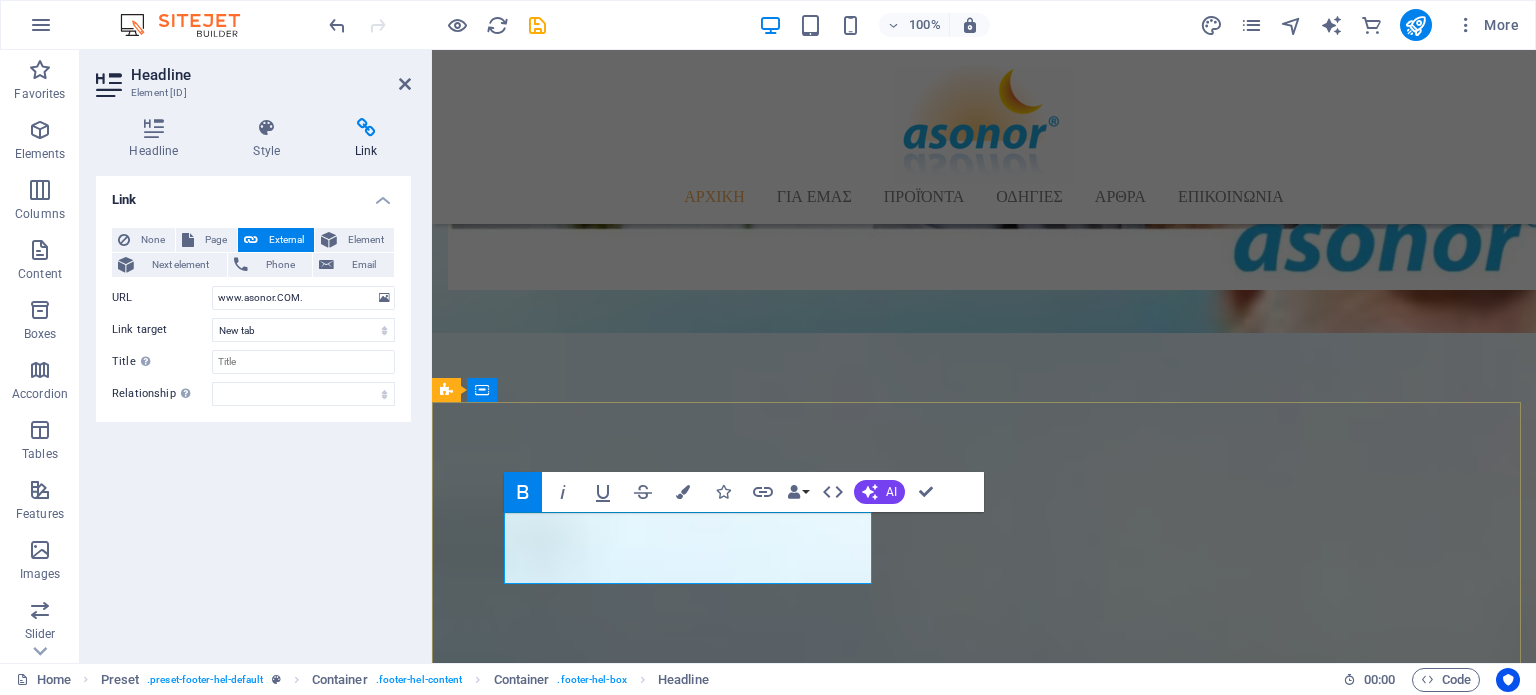click on "WWW.ASONOR.GR" at bounding box center (920, 2756) 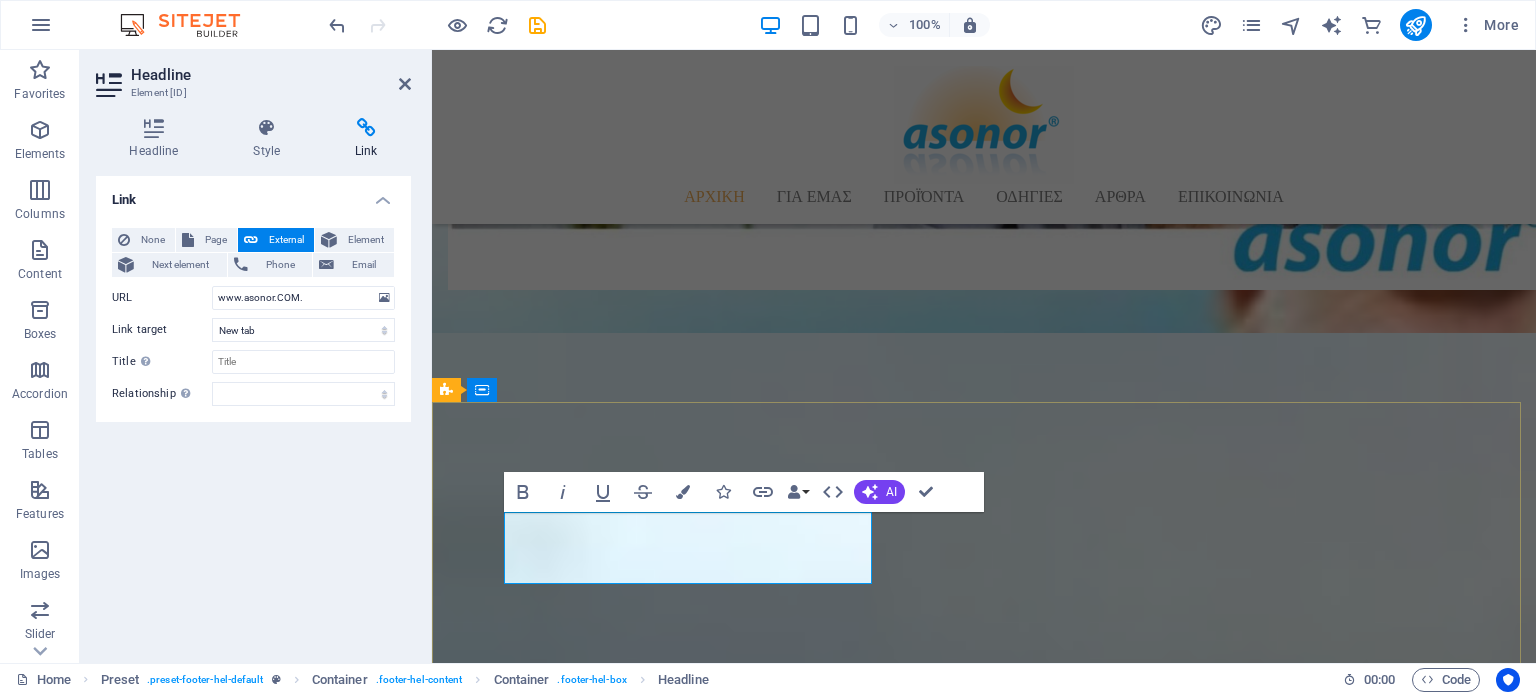 click on "WWW.ASONOR.GR" at bounding box center (920, 2756) 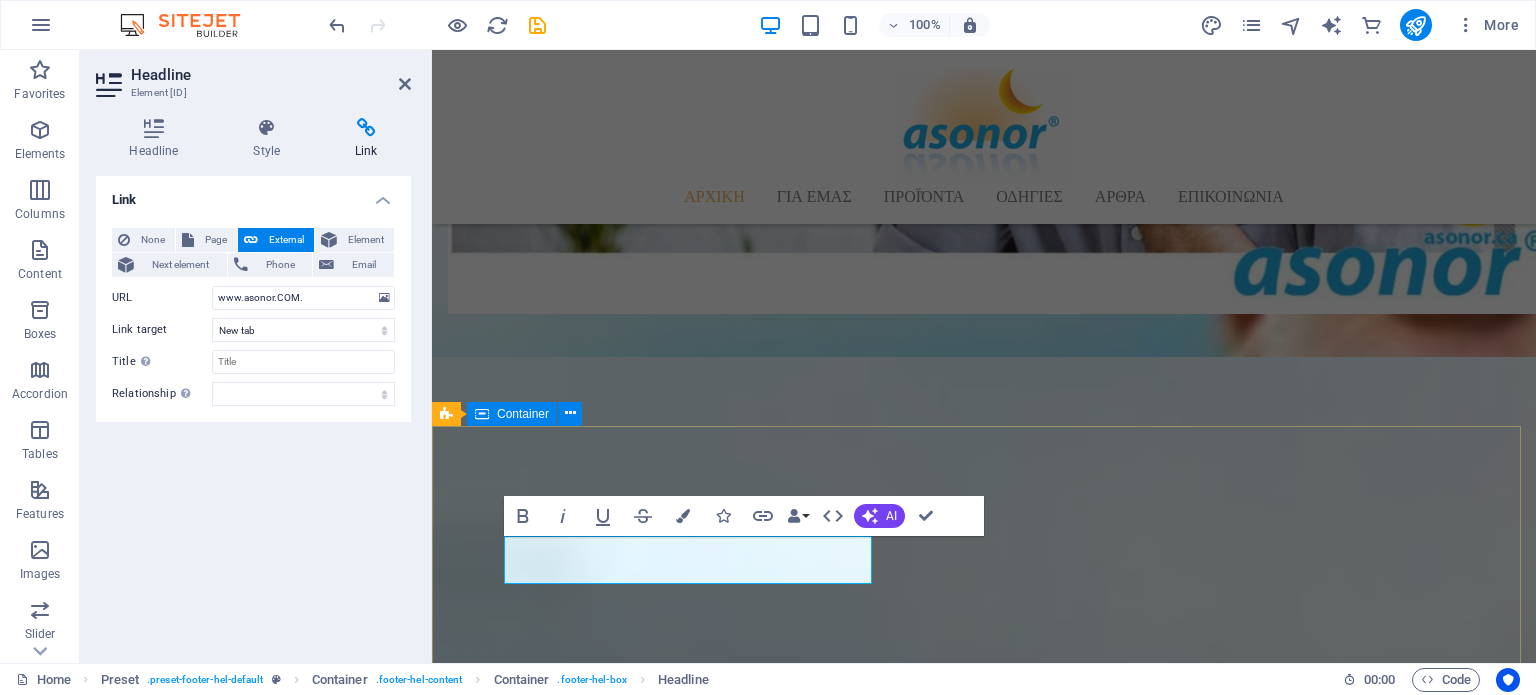 click on "στοιχεια επικοινωνιασ WWW.ASONOR.GR" at bounding box center [984, 2753] 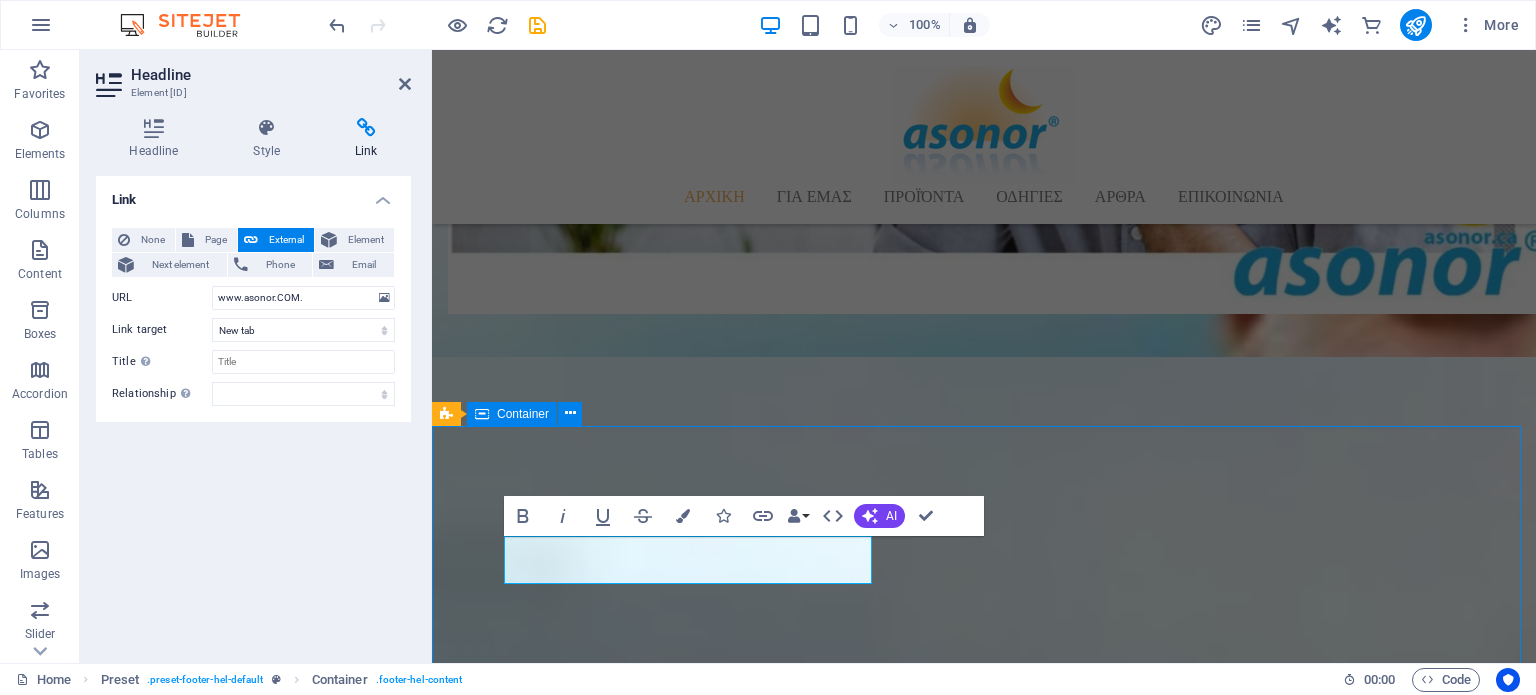 scroll, scrollTop: 1868, scrollLeft: 0, axis: vertical 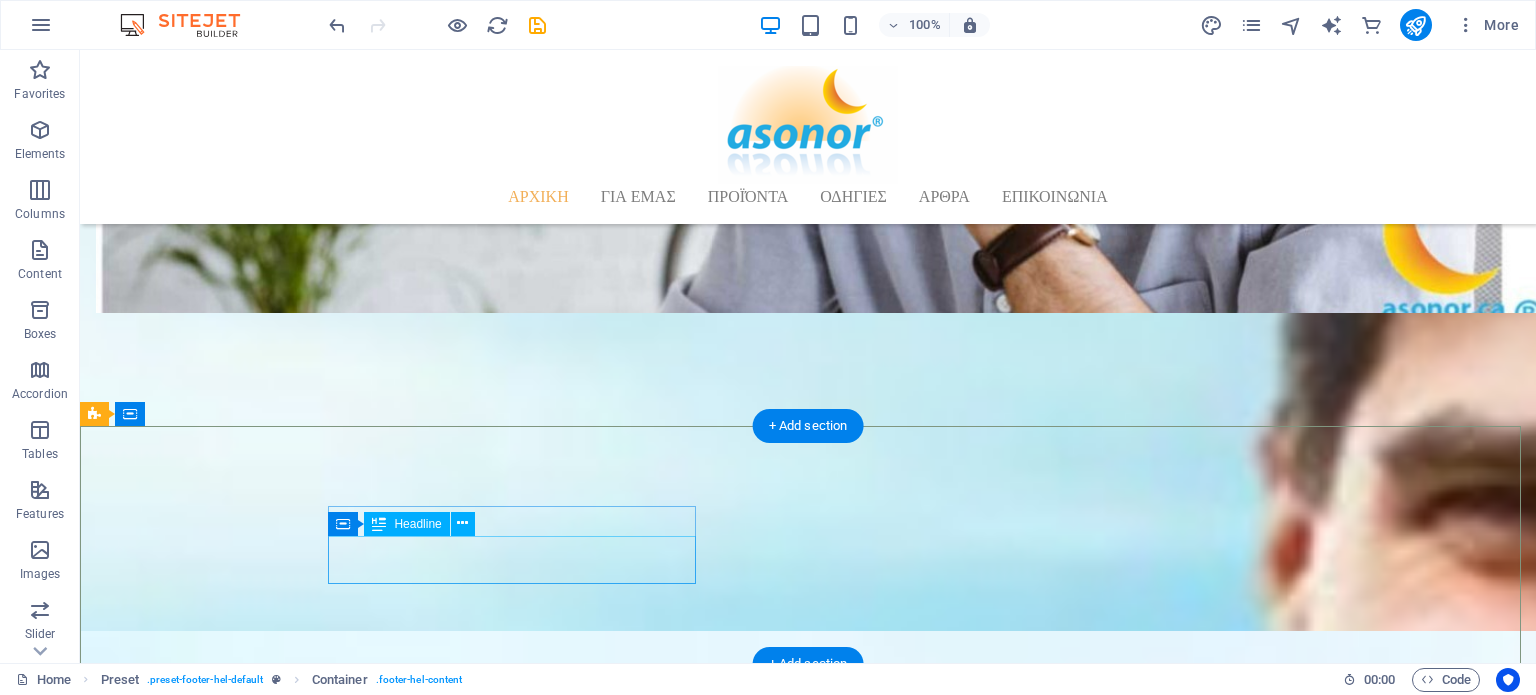 click on "WWW.ASONOR.GR" at bounding box center [568, 2767] 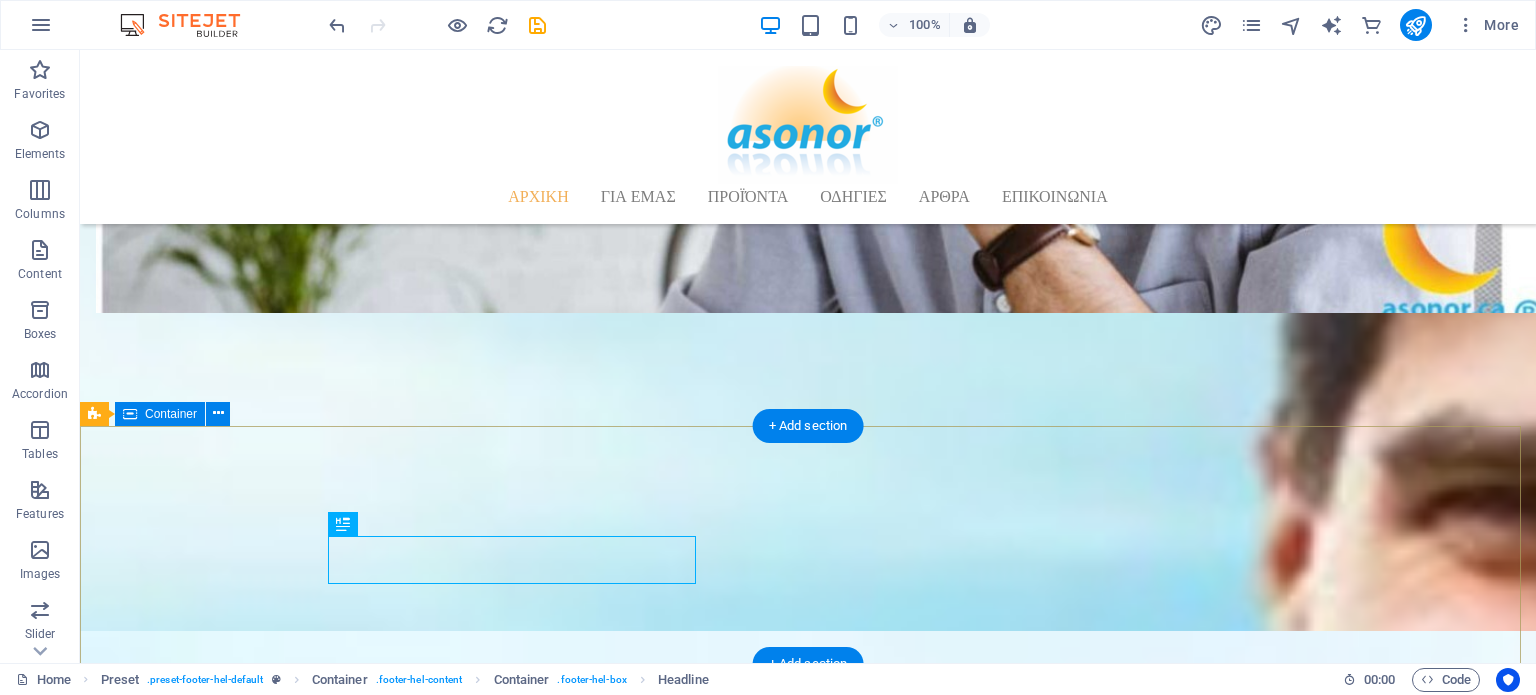 click on "στοιχεια επικοινωνιασ WWW.ASONOR.GR" at bounding box center (808, 2752) 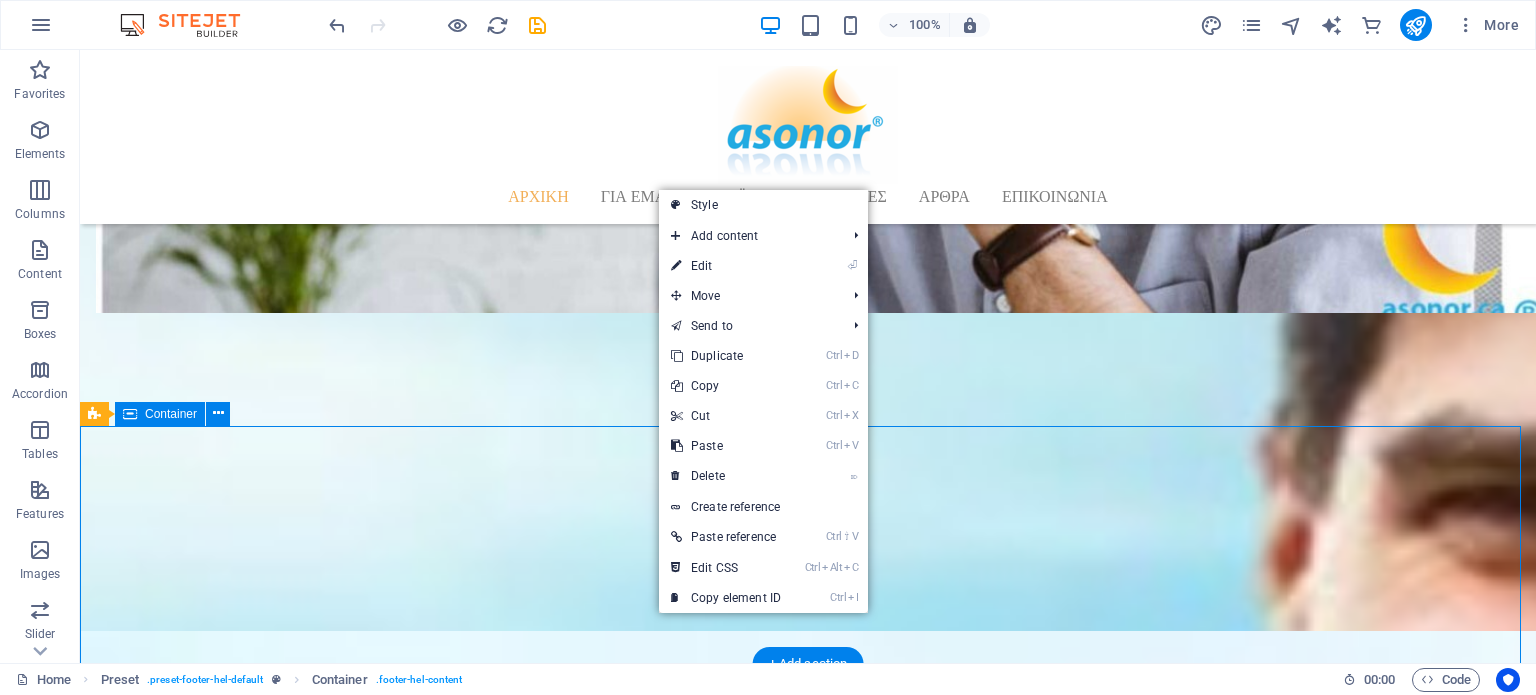 click on "στοιχεια επικοινωνιασ WWW.ASONOR.GR" at bounding box center (808, 2752) 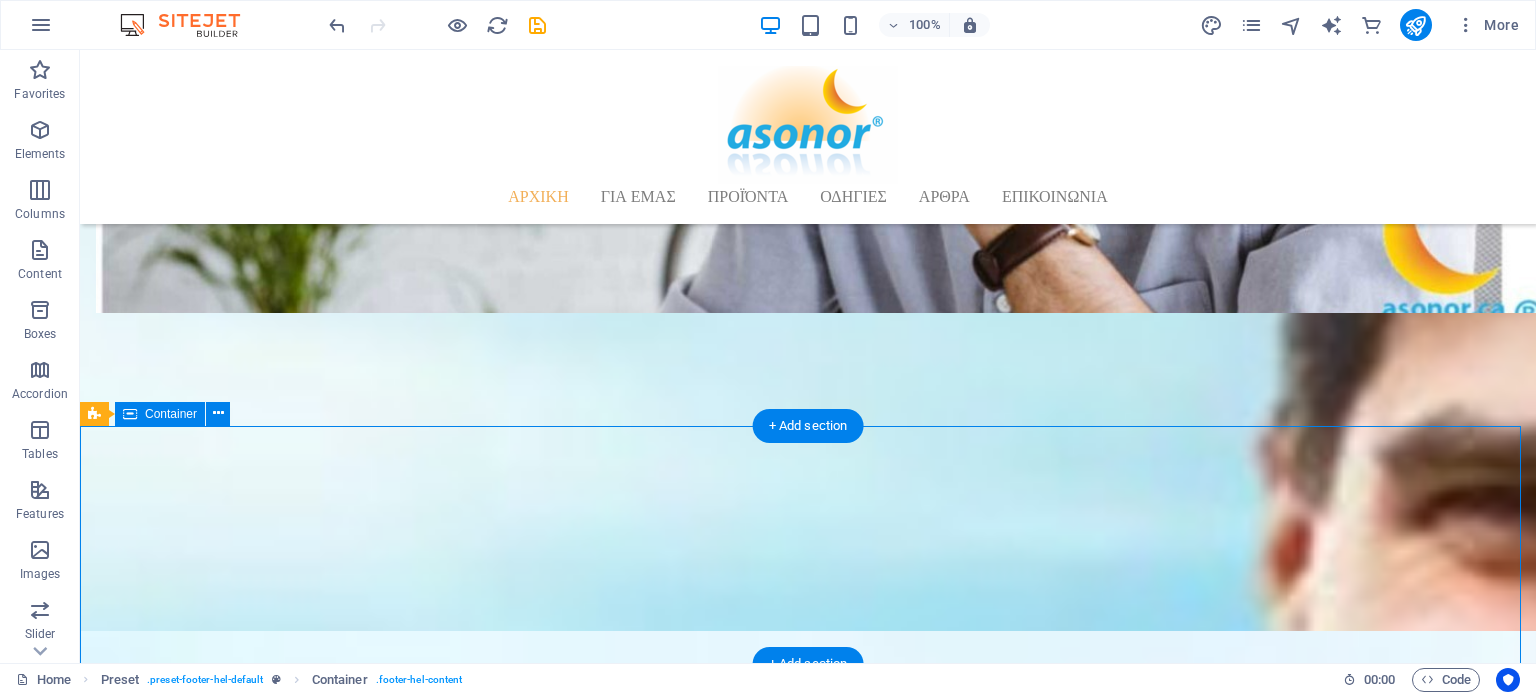 click on "στοιχεια επικοινωνιασ WWW.ASONOR.GR" at bounding box center [808, 2752] 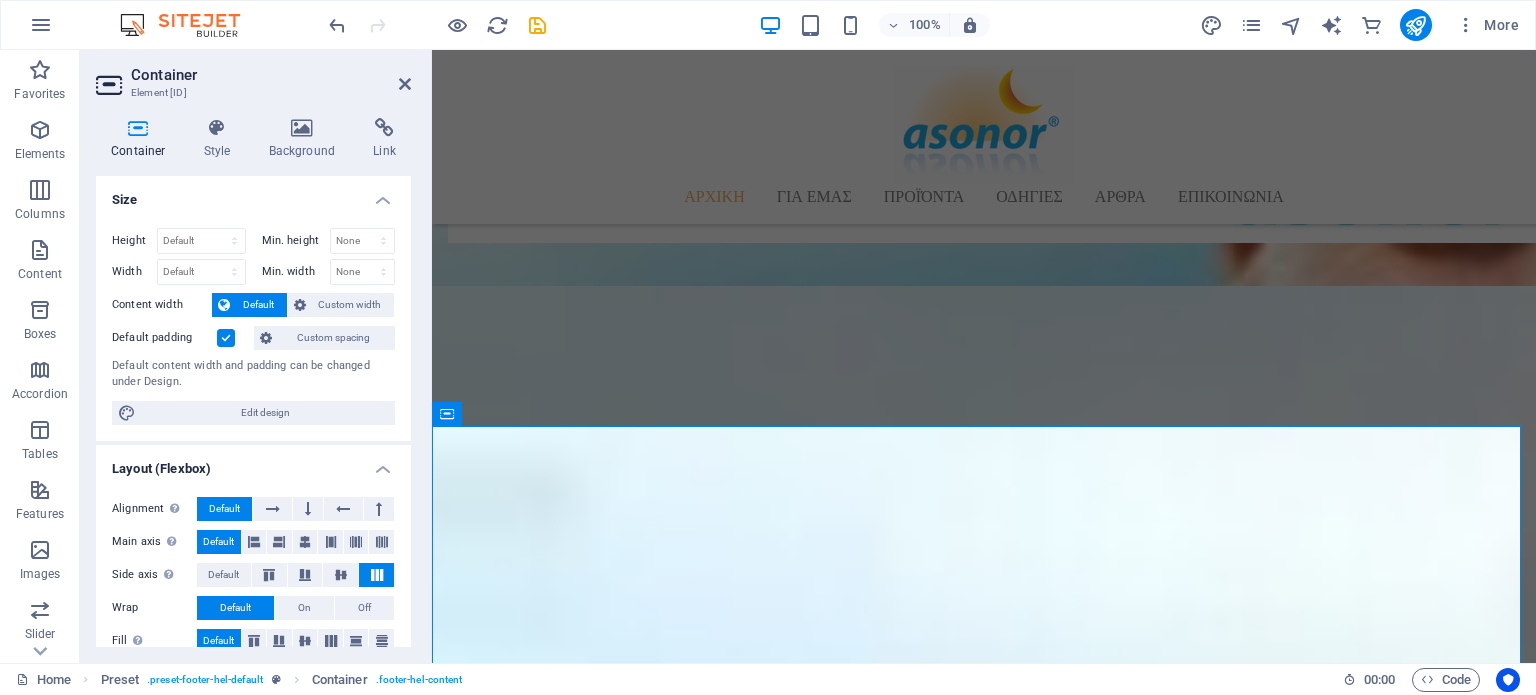 scroll, scrollTop: 1797, scrollLeft: 0, axis: vertical 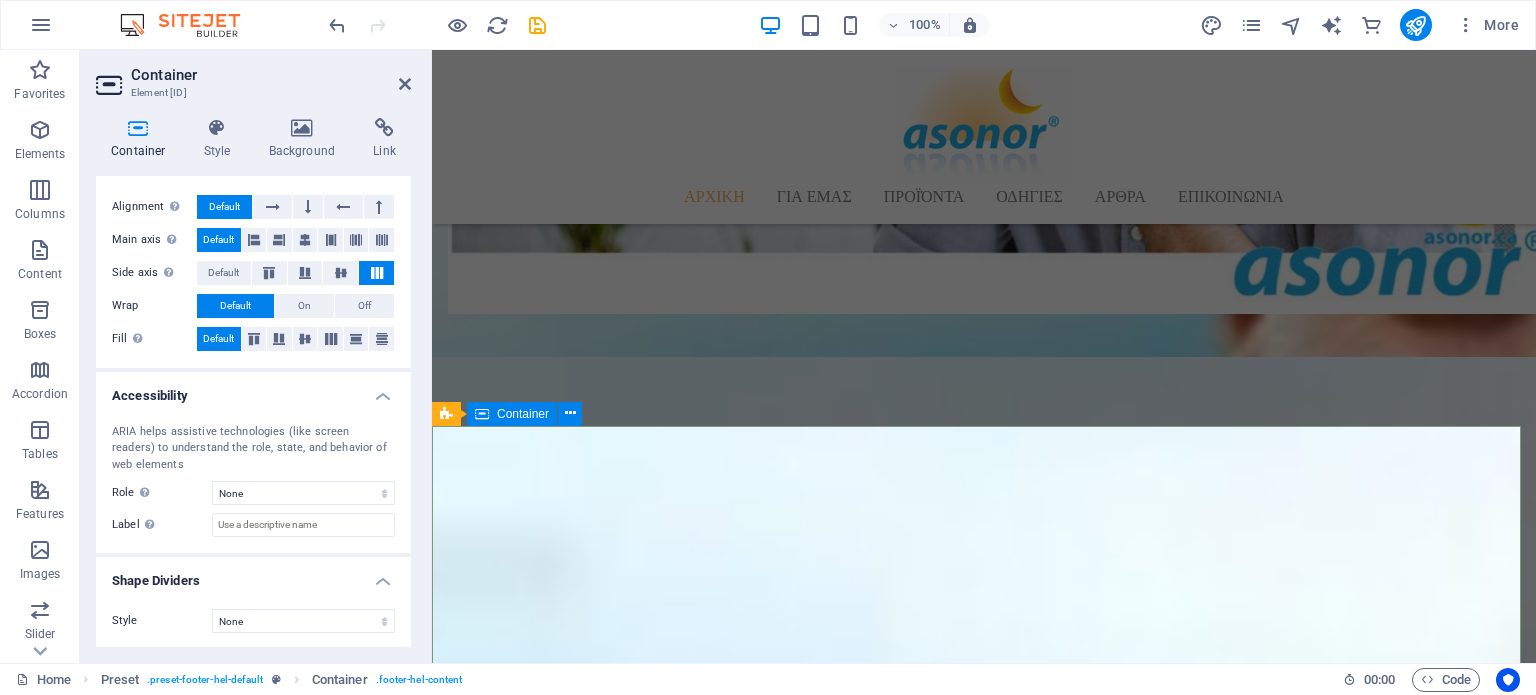 click on "στοιχεια επικοινωνιασ WWW.ASONOR.GR" at bounding box center (984, 2753) 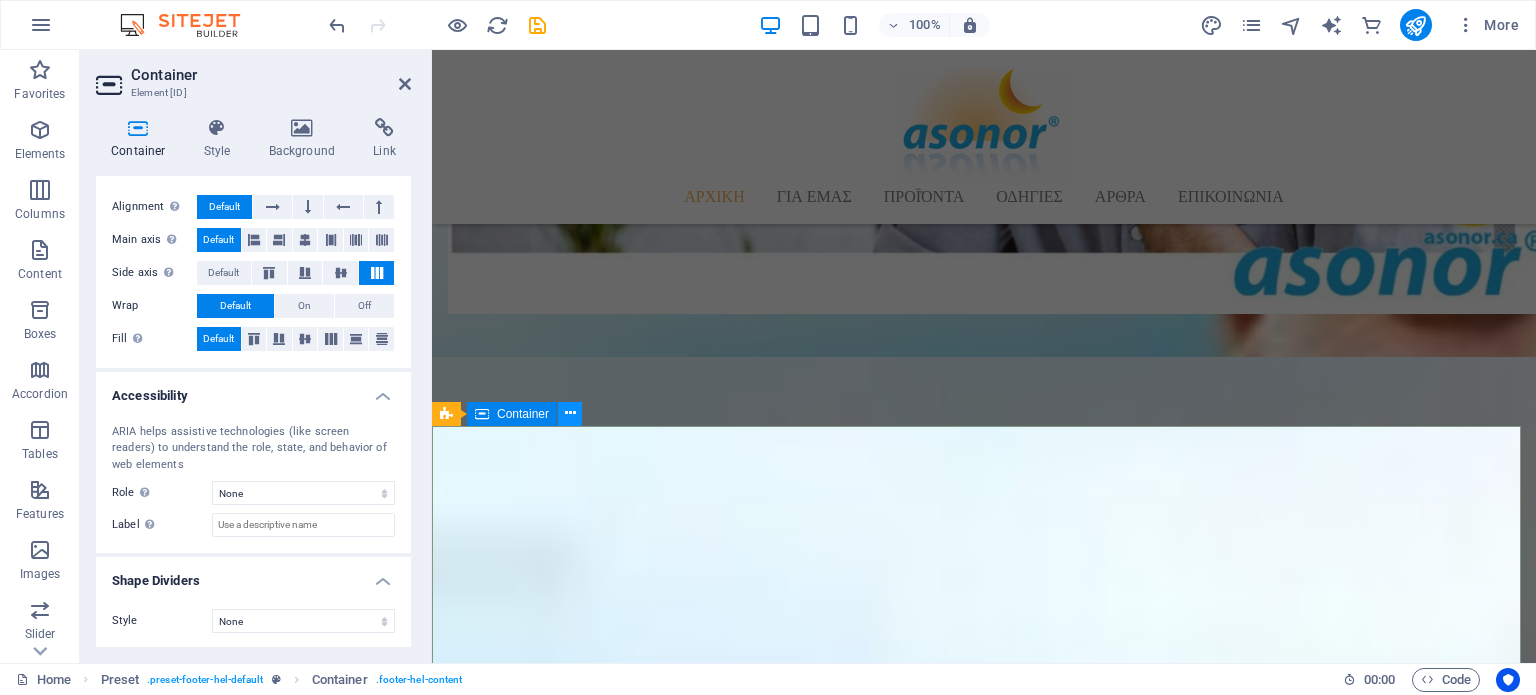 click at bounding box center (570, 413) 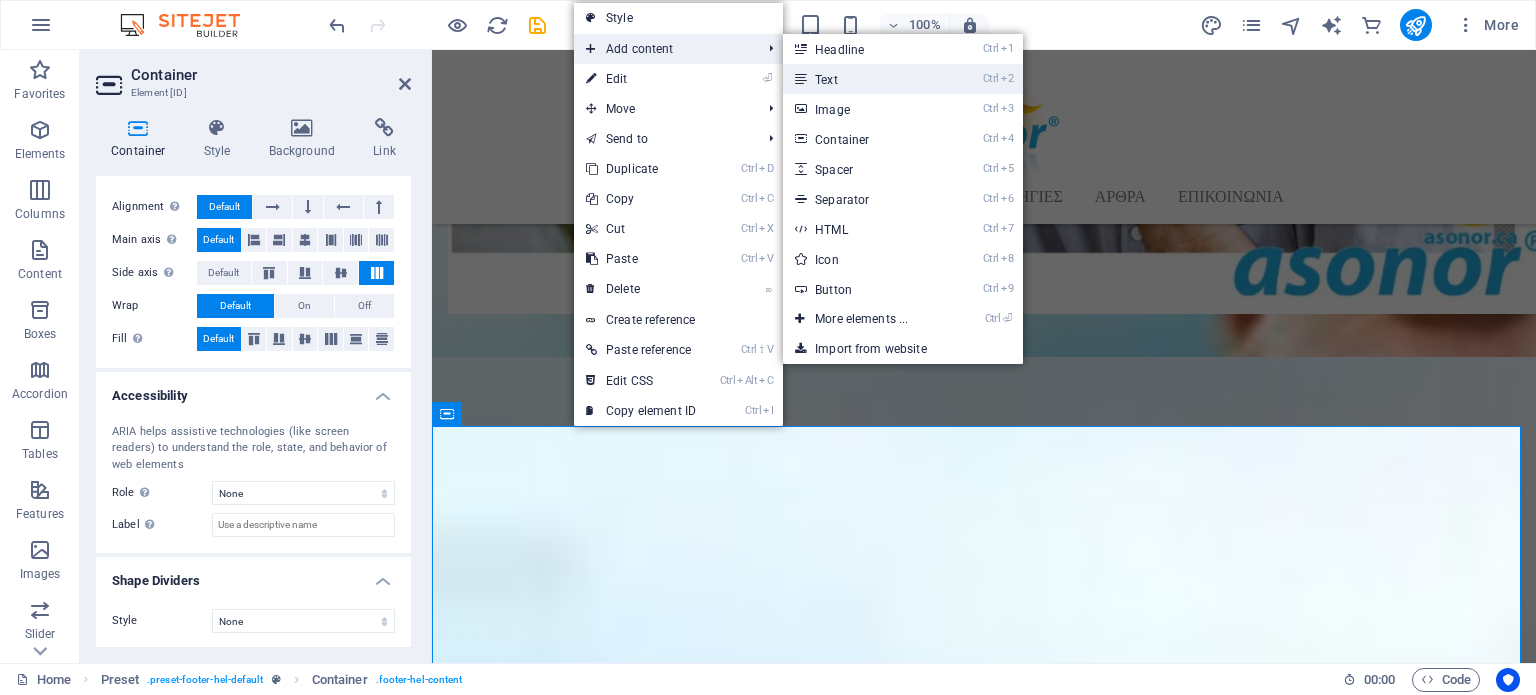 click on "Ctrl 2  Text" at bounding box center [865, 79] 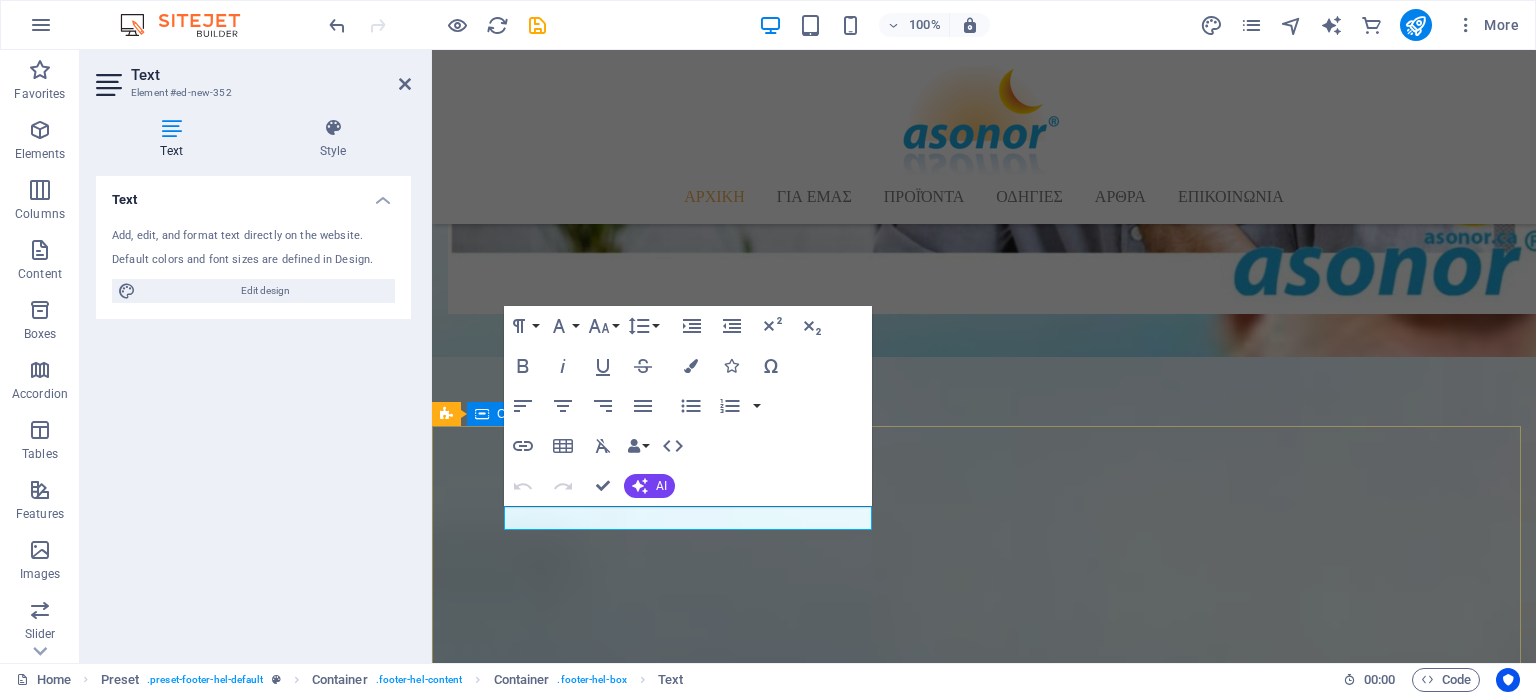 click on "New text element στοιχεια επικοινωνιασ WWW.ASONOR.GR" at bounding box center [984, 2765] 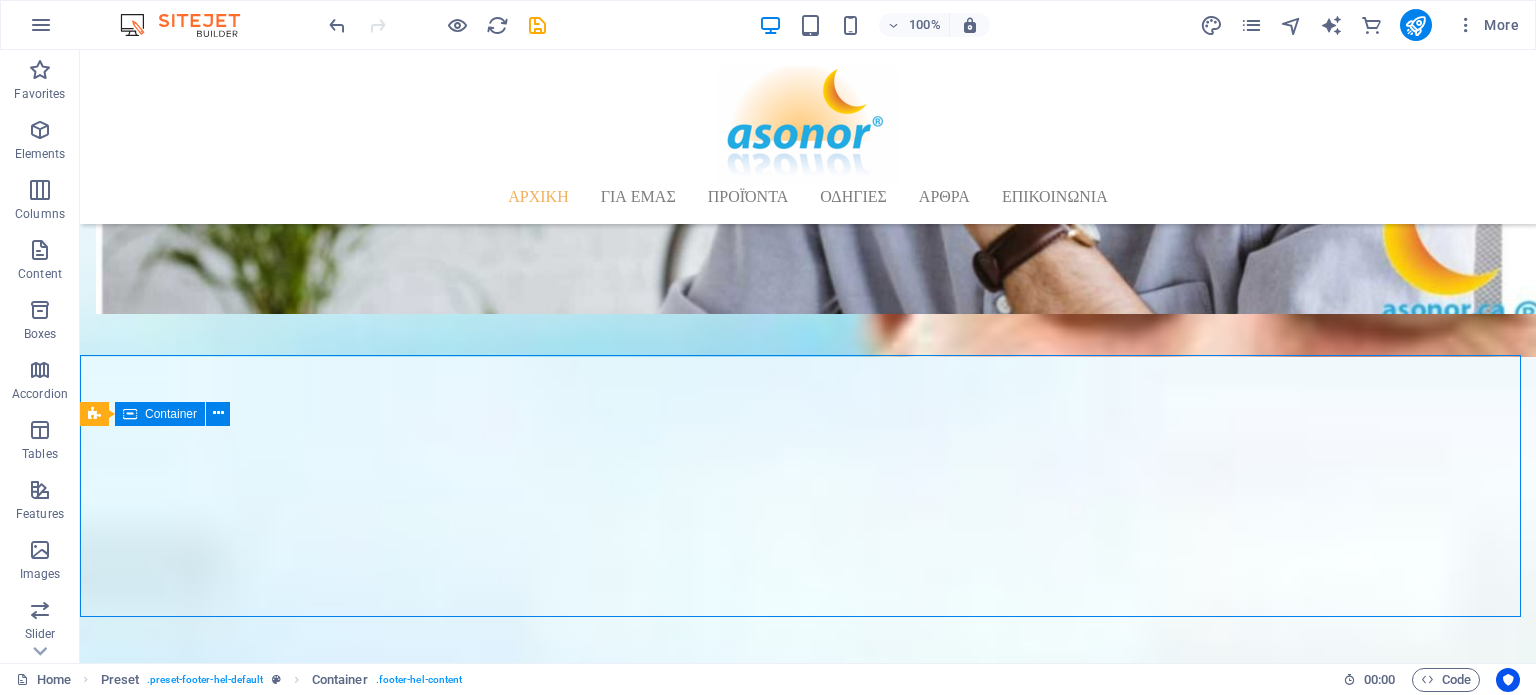 scroll, scrollTop: 1868, scrollLeft: 0, axis: vertical 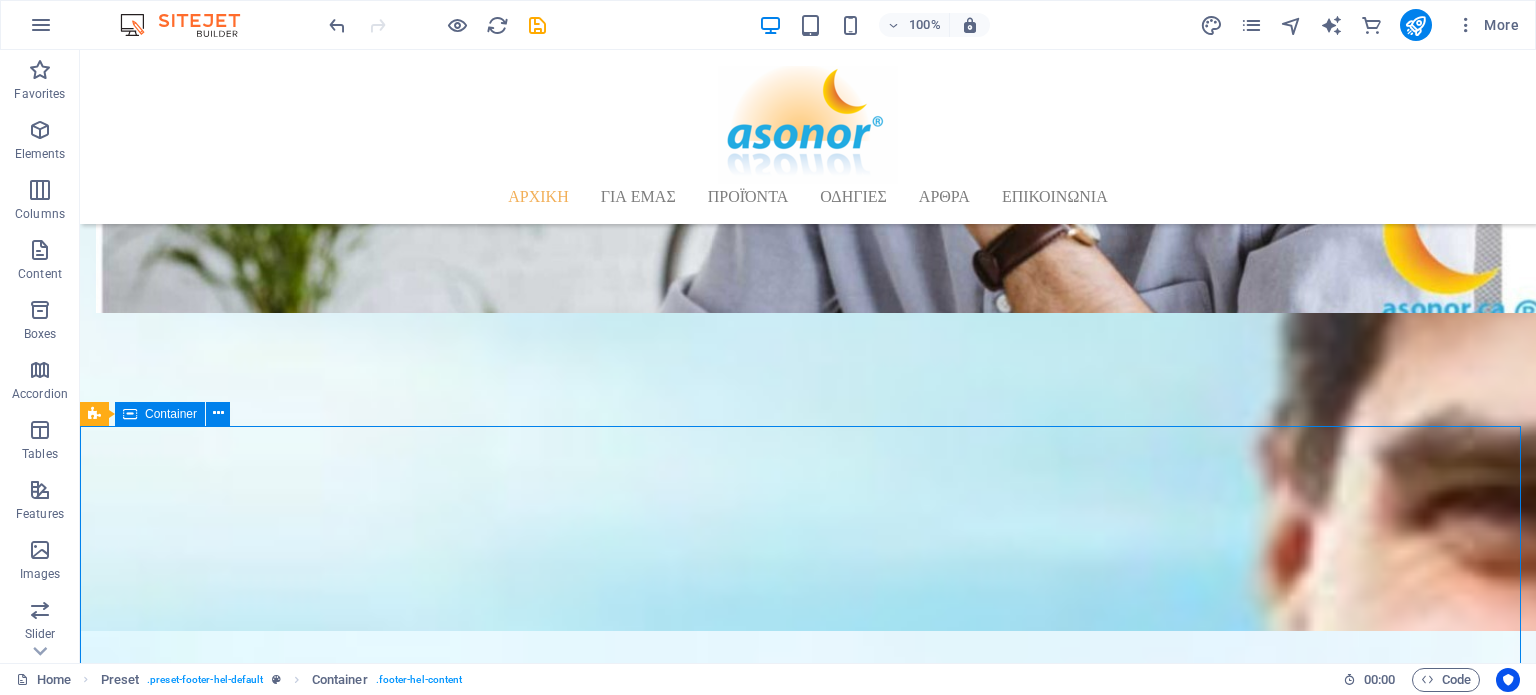 click on "New text element στοιχεια επικοινωνιασ WWW.ASONOR.GR" at bounding box center (808, 2764) 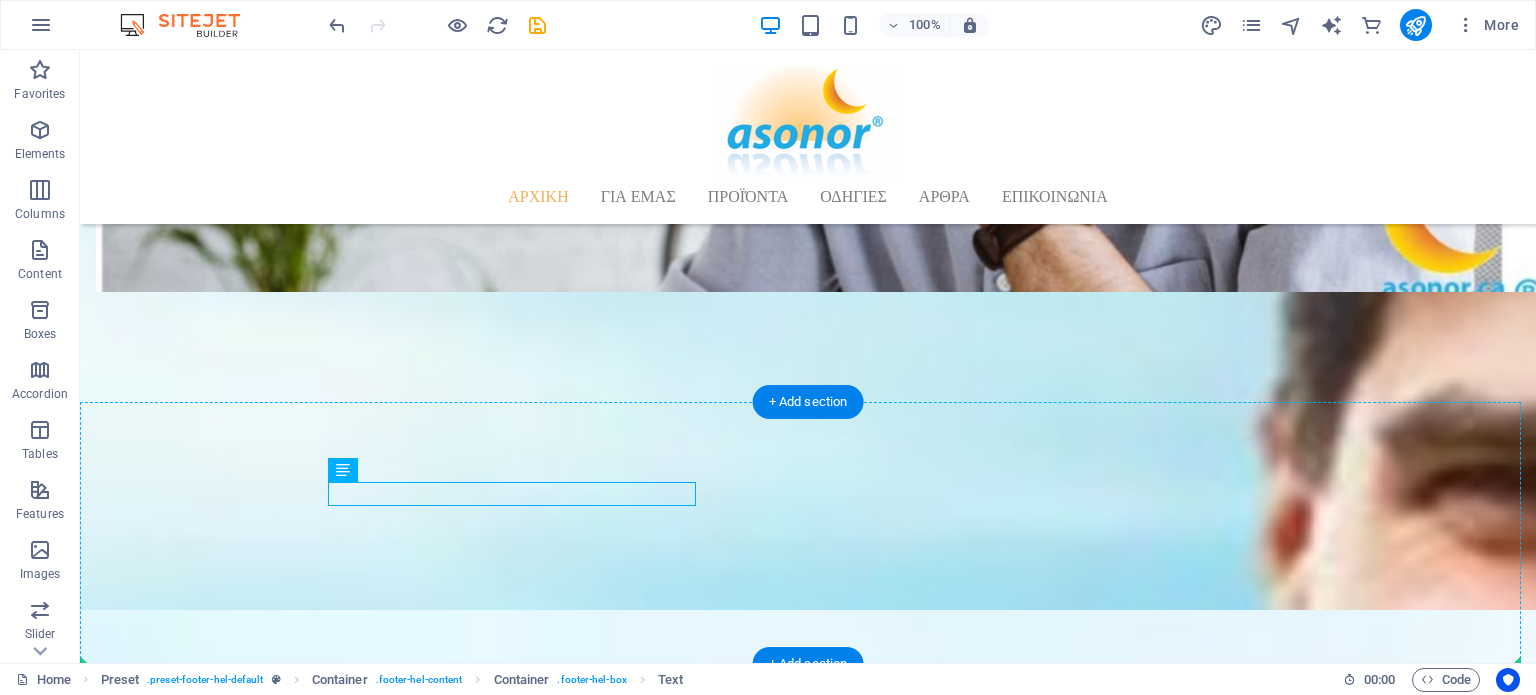 scroll, scrollTop: 1892, scrollLeft: 0, axis: vertical 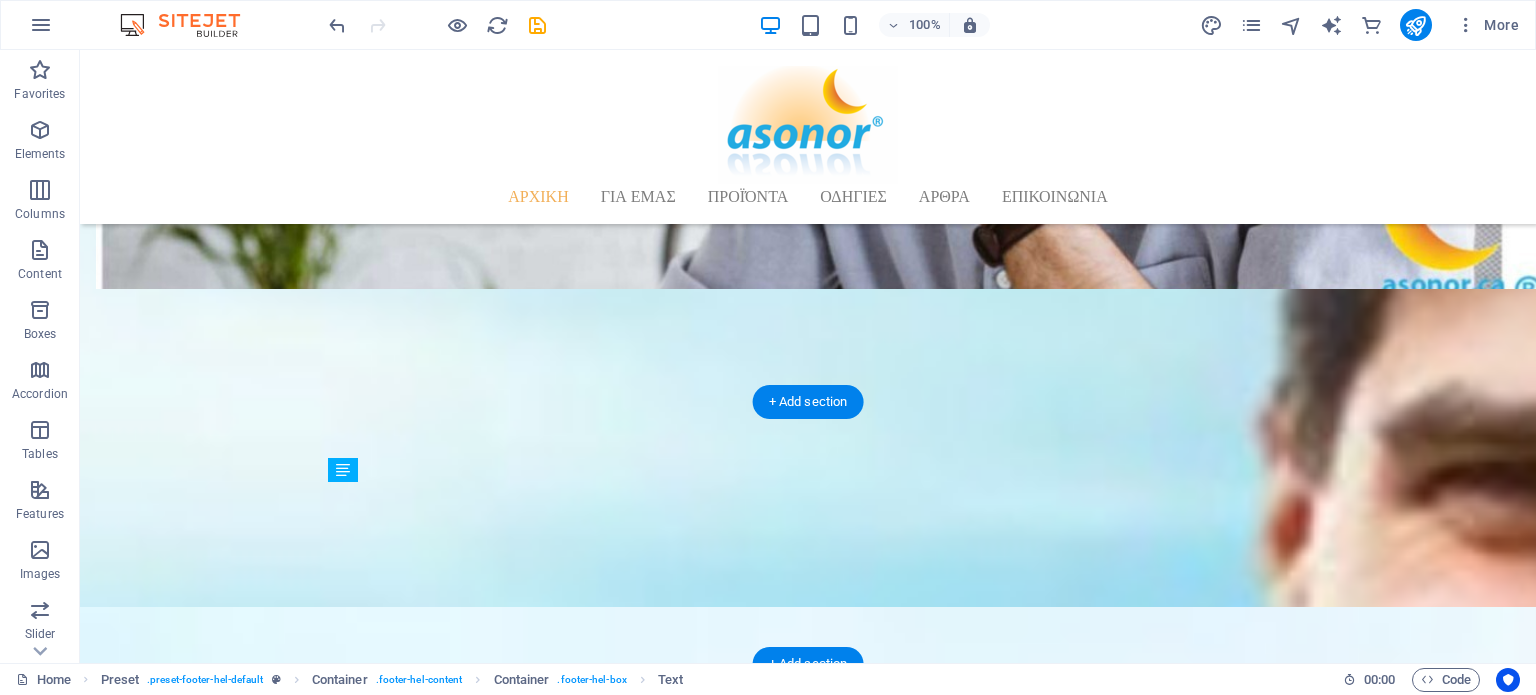 drag, startPoint x: 476, startPoint y: 505, endPoint x: 432, endPoint y: 575, distance: 82.68011 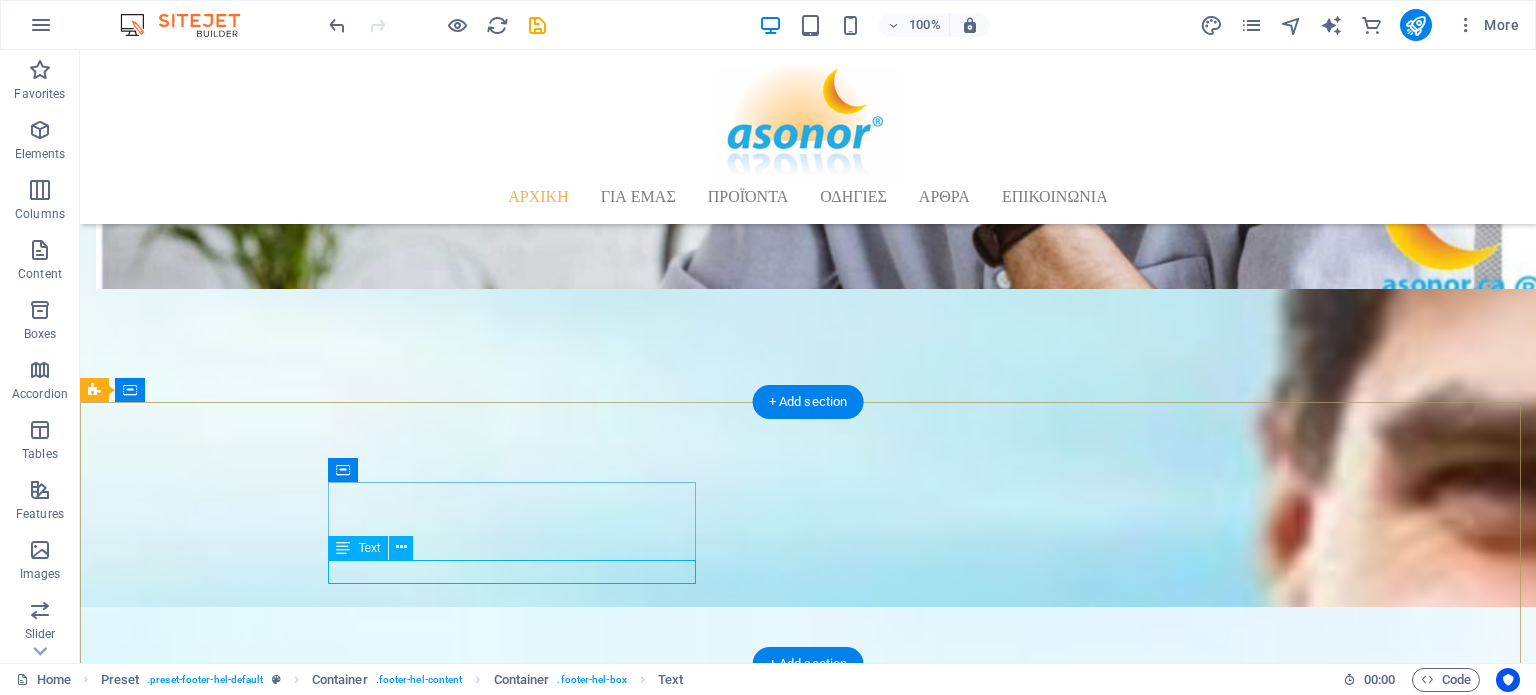 click on "New text element" at bounding box center (568, 2779) 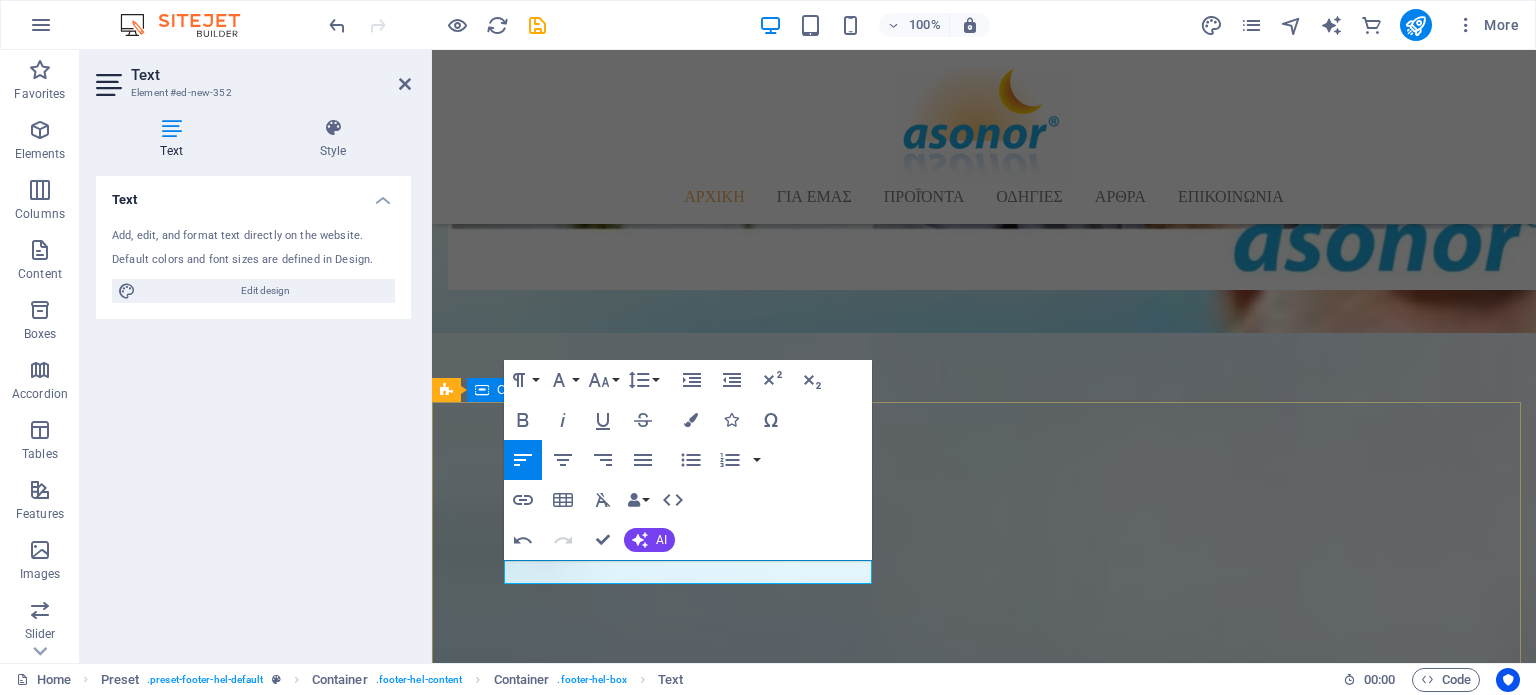 click on "στοιχεια επικοινωνιασ WWW.ASONOR.GR WWW.ASONOR.COM" at bounding box center (984, 2741) 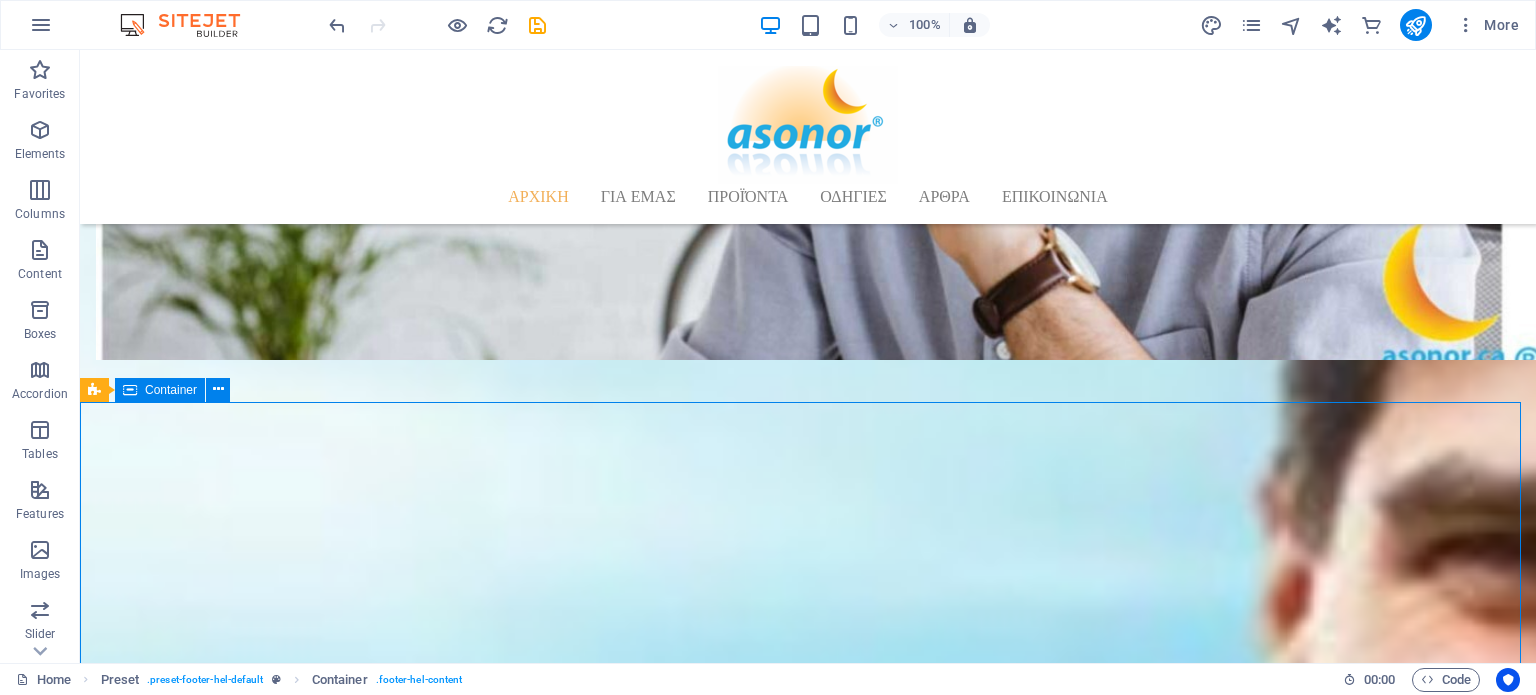 scroll, scrollTop: 1892, scrollLeft: 0, axis: vertical 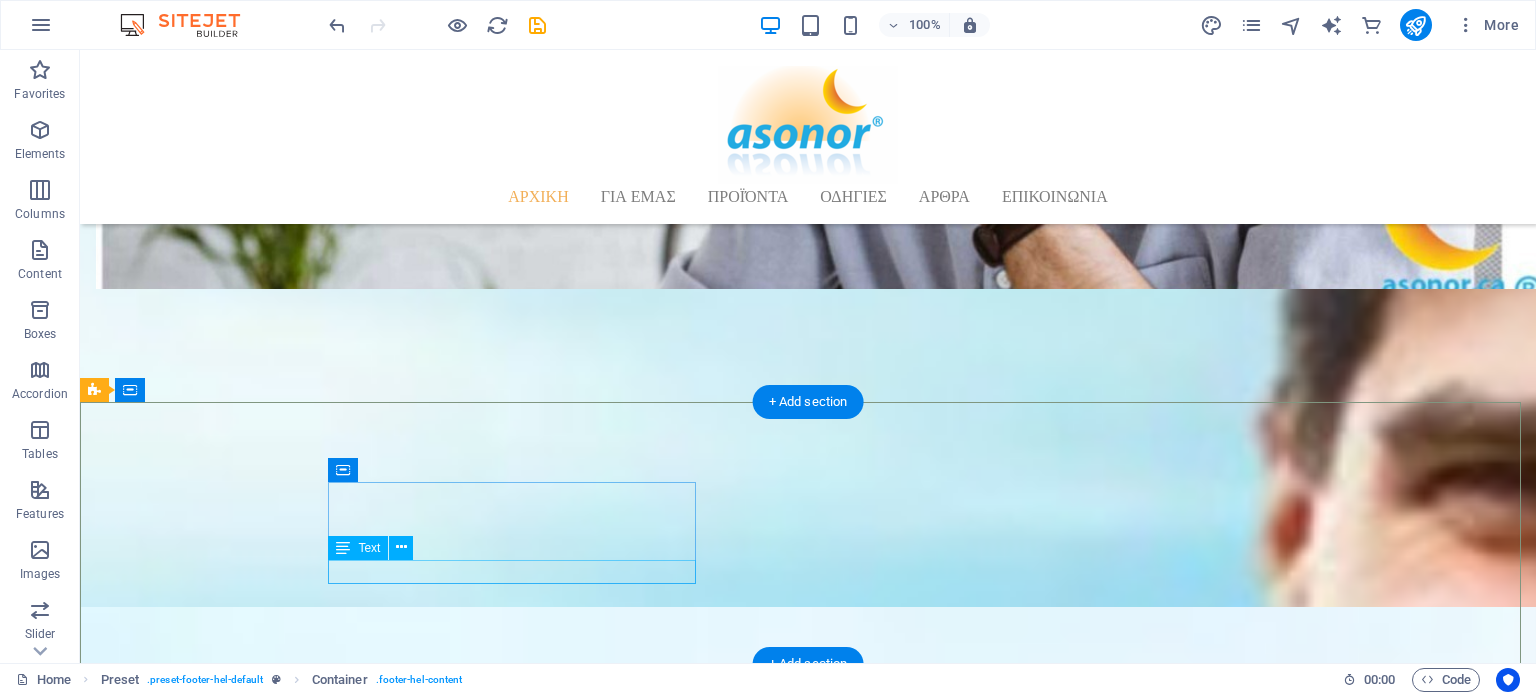 click on "WWW.ASONOR.COM" at bounding box center (568, 2779) 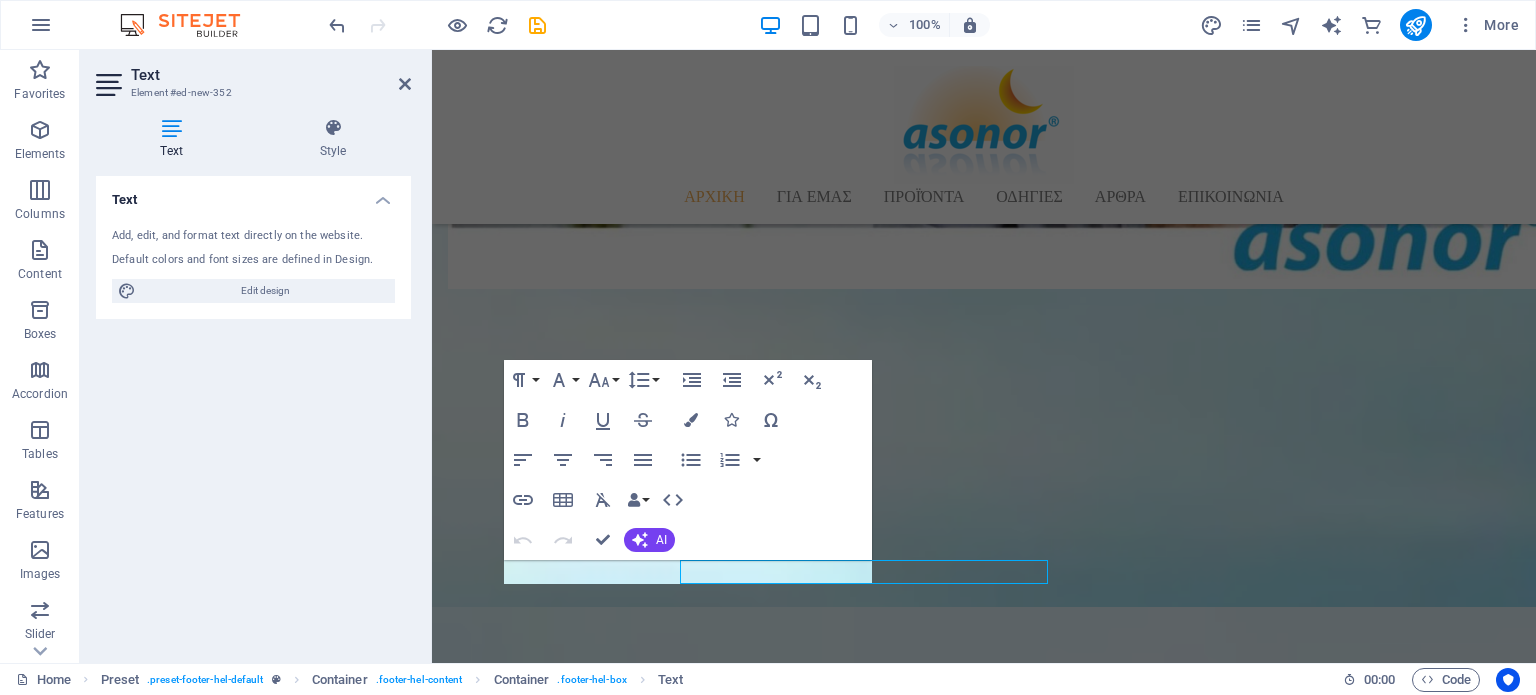scroll, scrollTop: 1821, scrollLeft: 0, axis: vertical 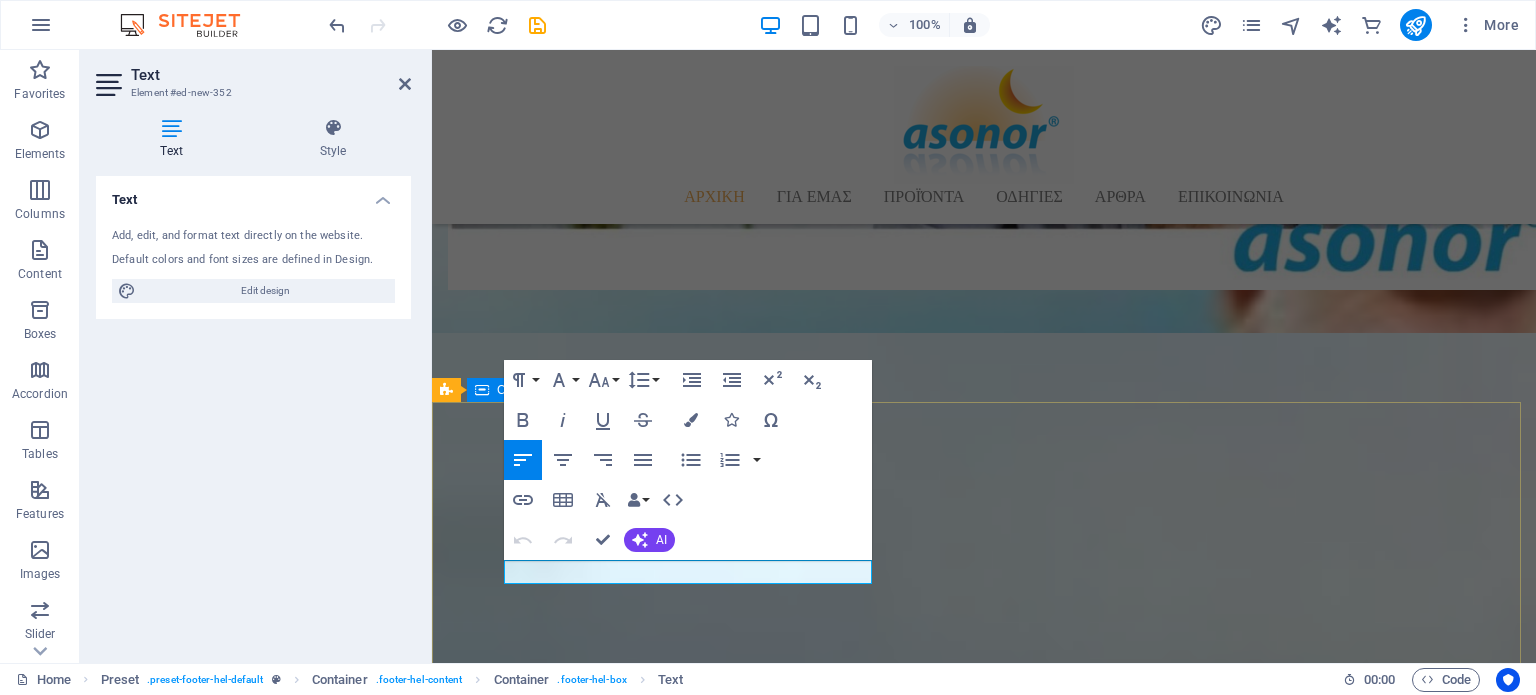 click on "στοιχεια επικοινωνιασ WWW.ASONOR.GR WWW.ASONOR.COM" at bounding box center [984, 2741] 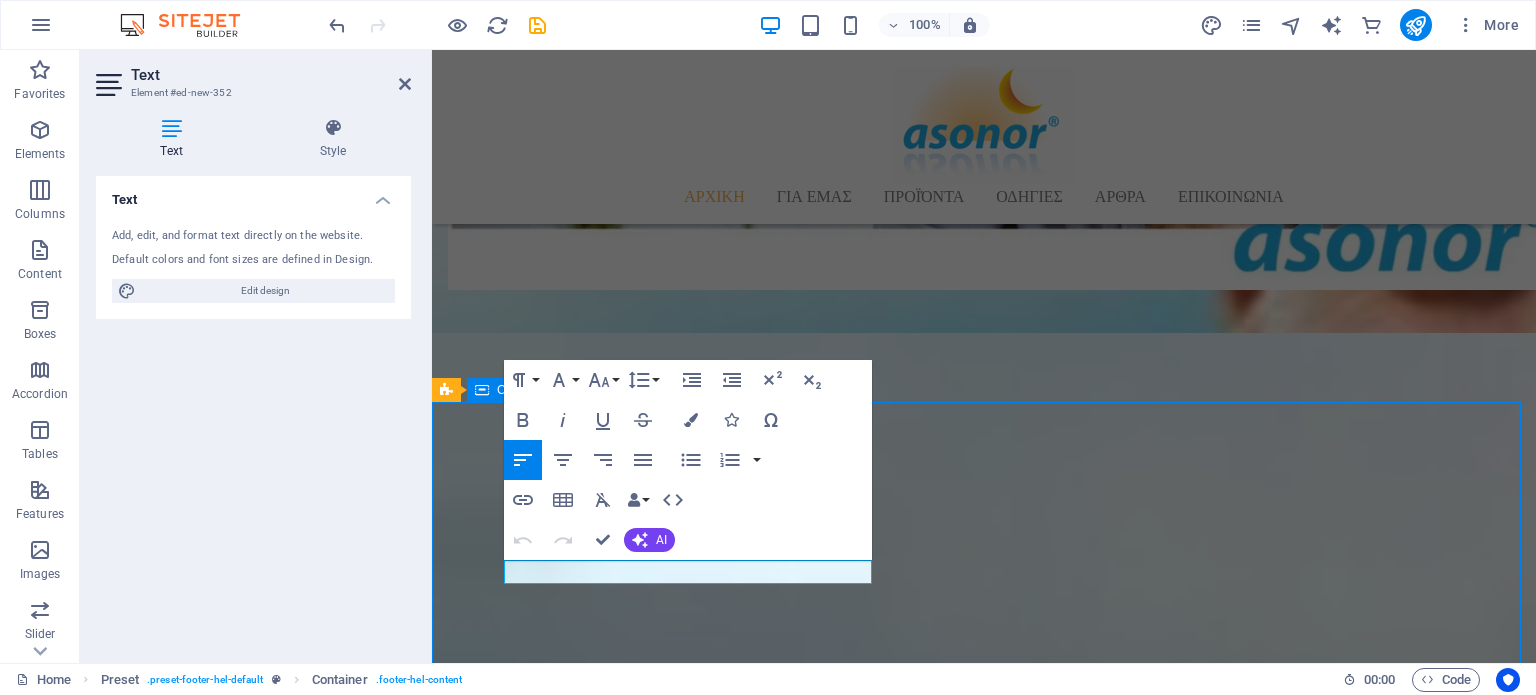 scroll, scrollTop: 1892, scrollLeft: 0, axis: vertical 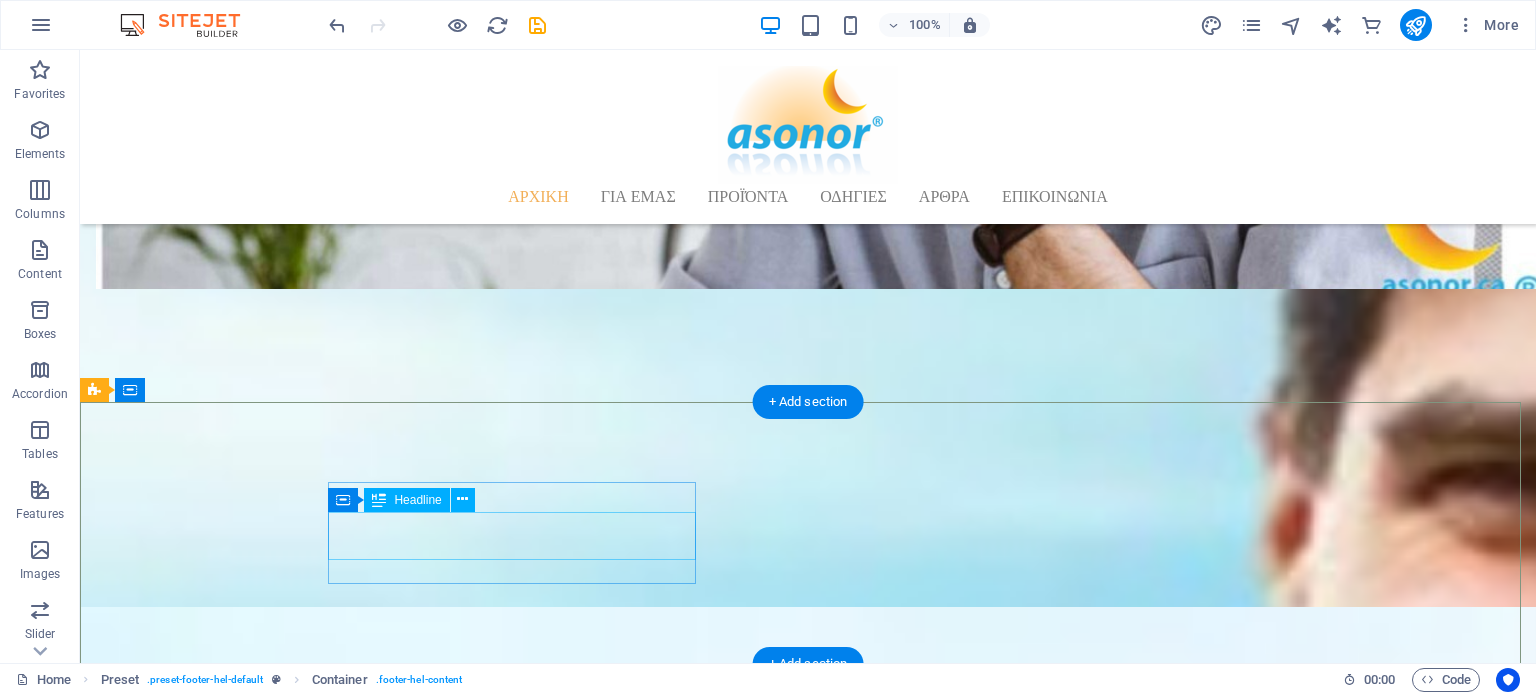click on "WWW.ASONOR.GR" at bounding box center (568, 2743) 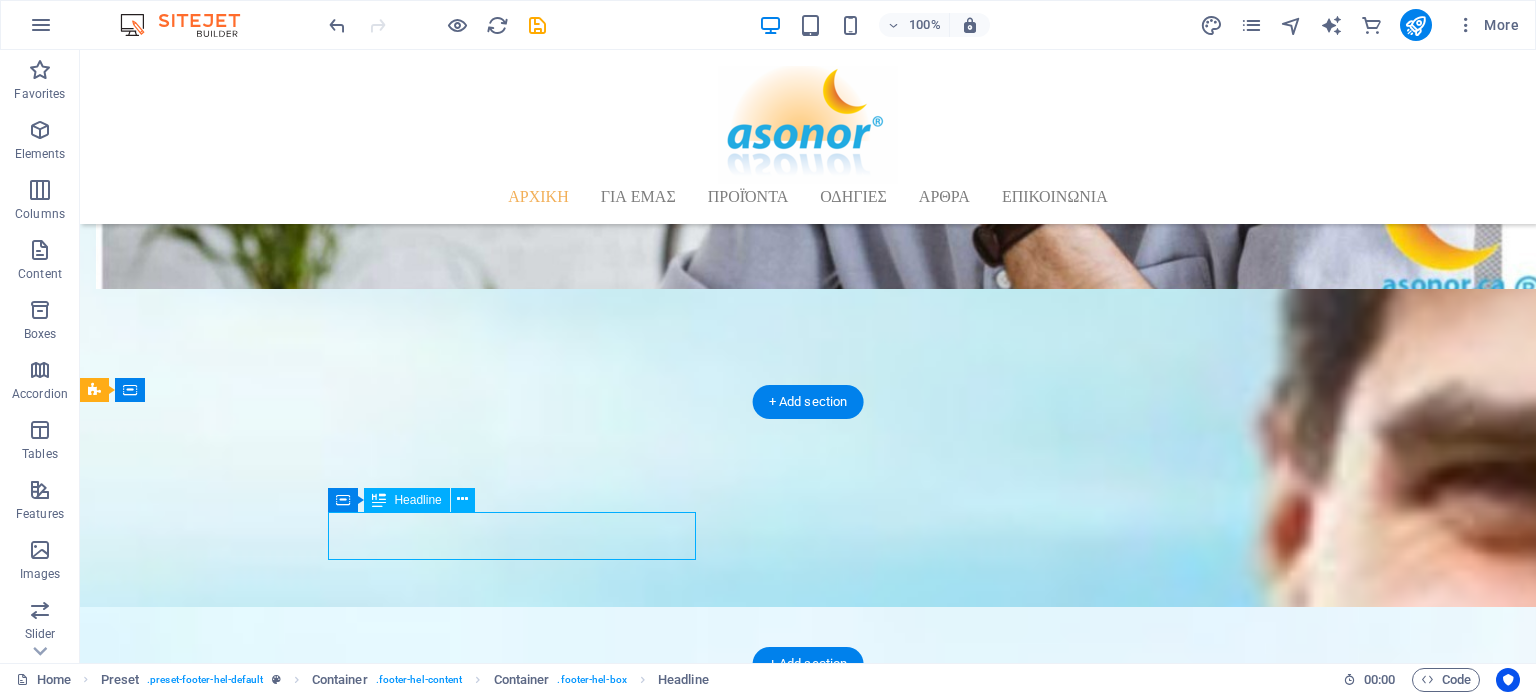 click on "WWW.ASONOR.GR" at bounding box center [568, 2743] 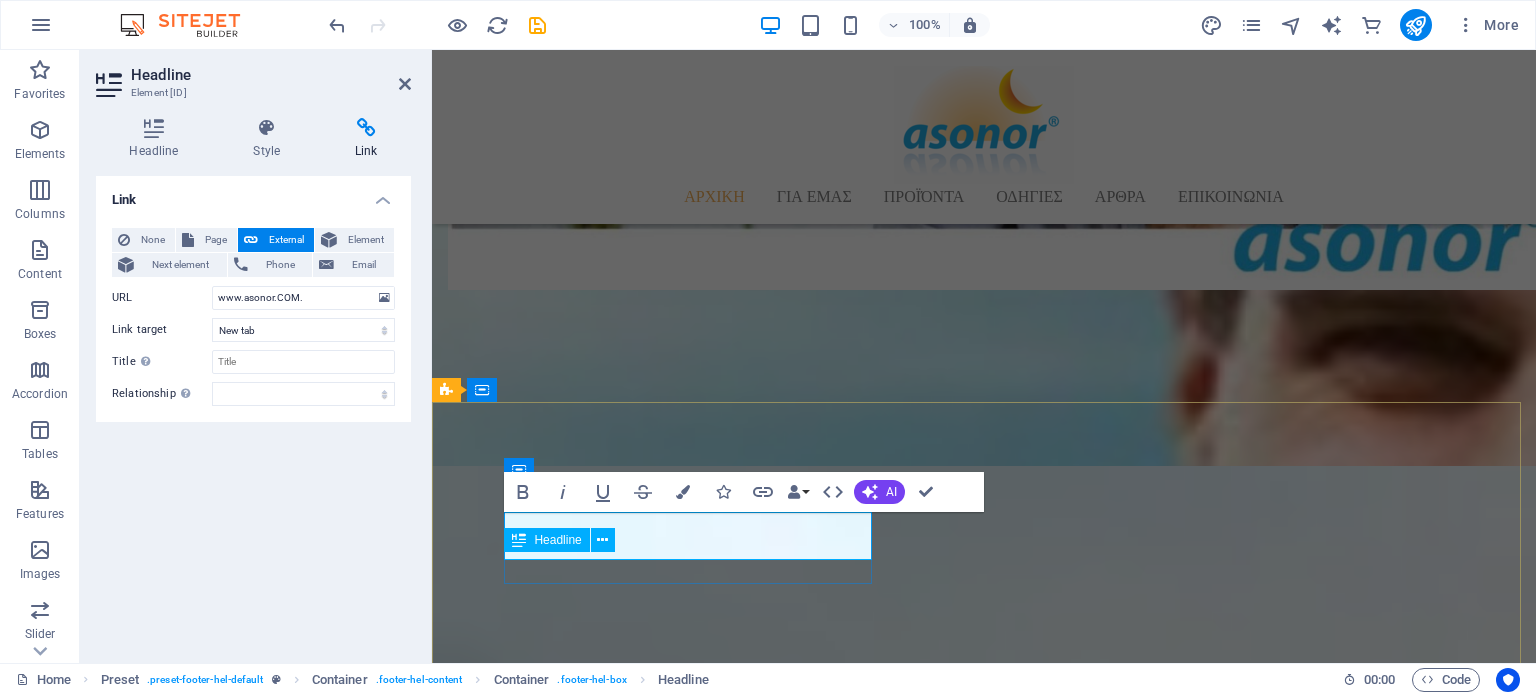 click on "Headline" at bounding box center (546, 540) 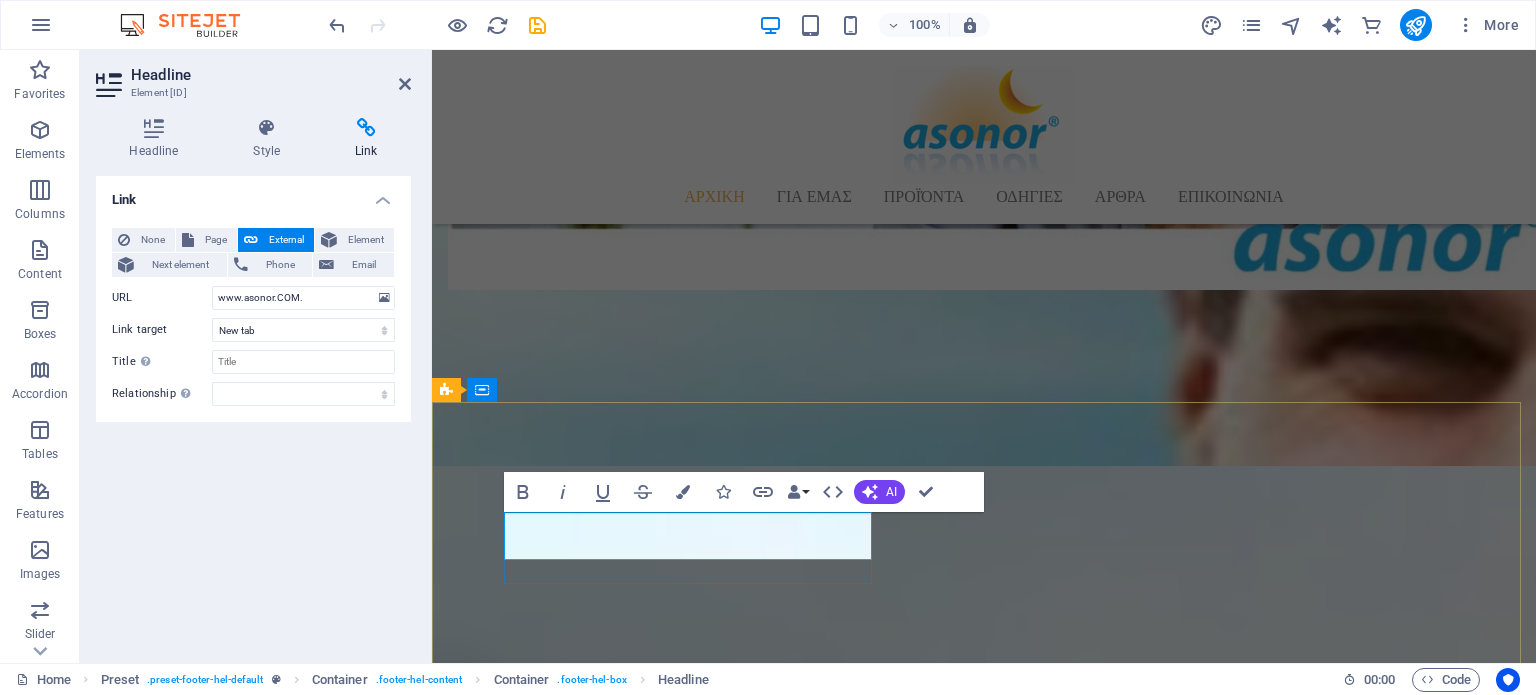 click on "WWW.ASONOR.GR" at bounding box center [920, 2744] 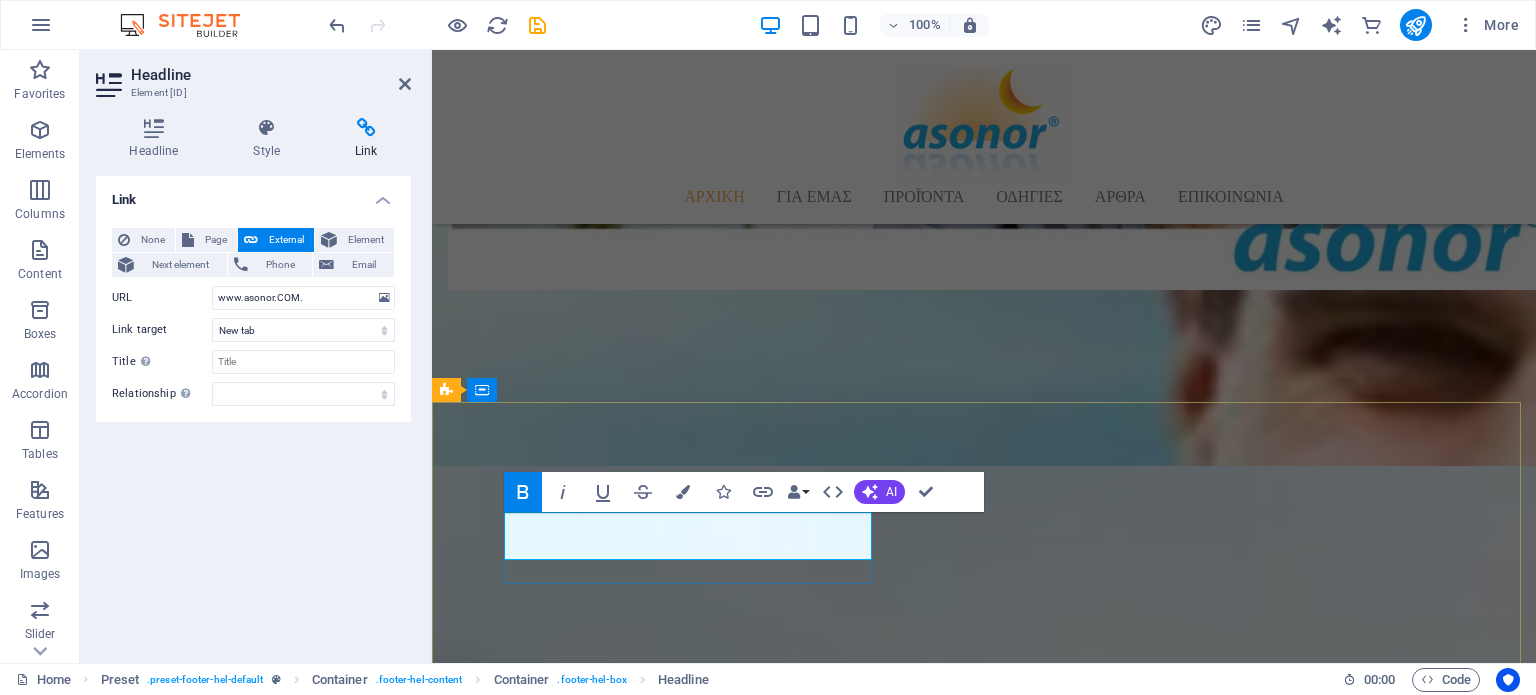 click on "WWW.ASONOR.GR" at bounding box center [518, 2756] 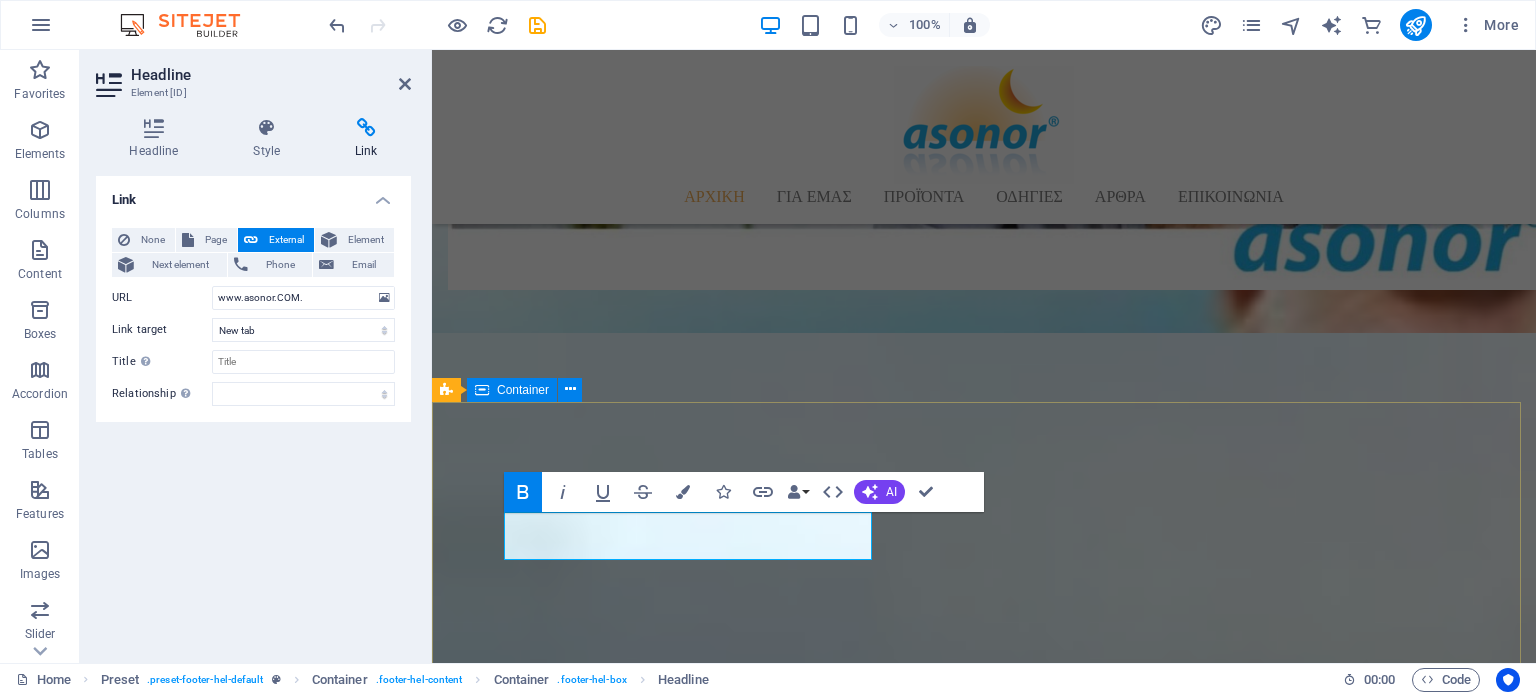 click on "στοιχεια επικοινωνιασ        WWW.ASONOR.GR WWW.ASONOR.COM" at bounding box center [984, 2741] 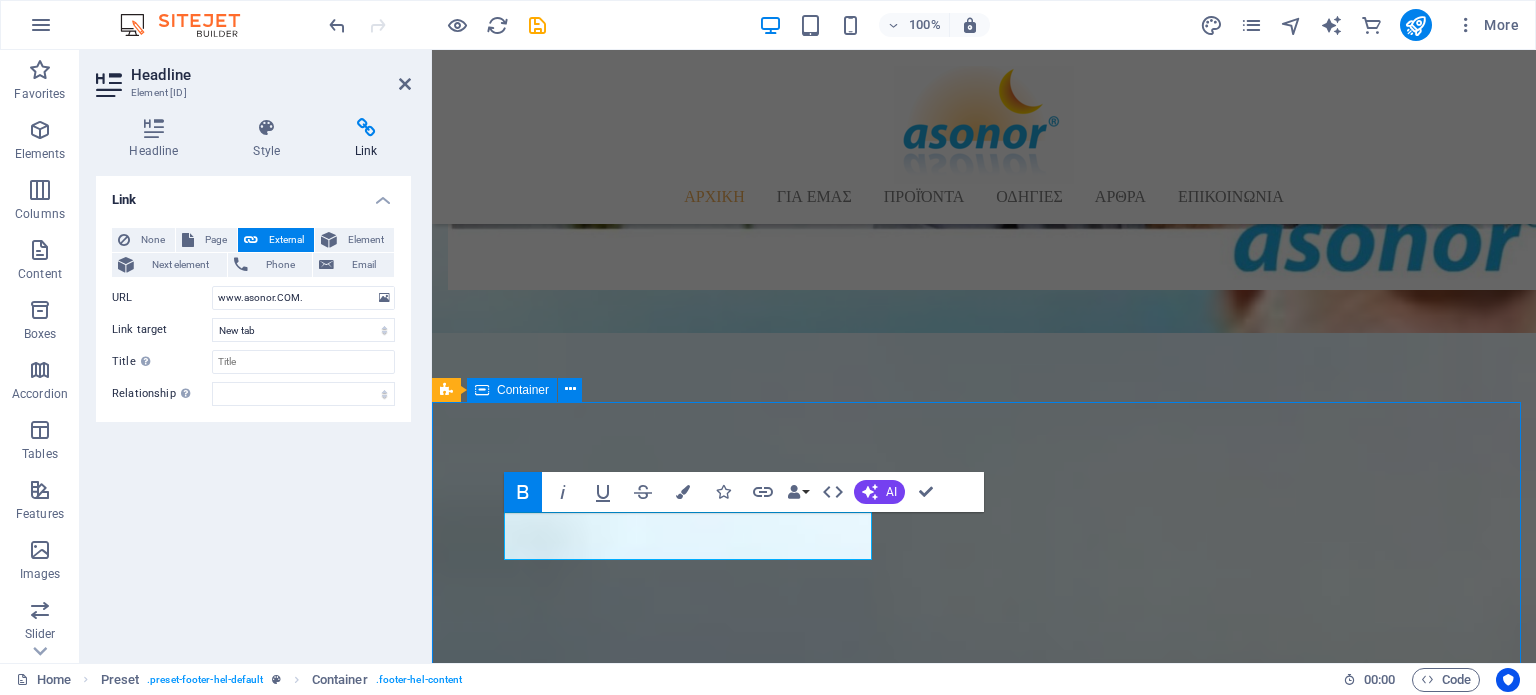 scroll, scrollTop: 1892, scrollLeft: 0, axis: vertical 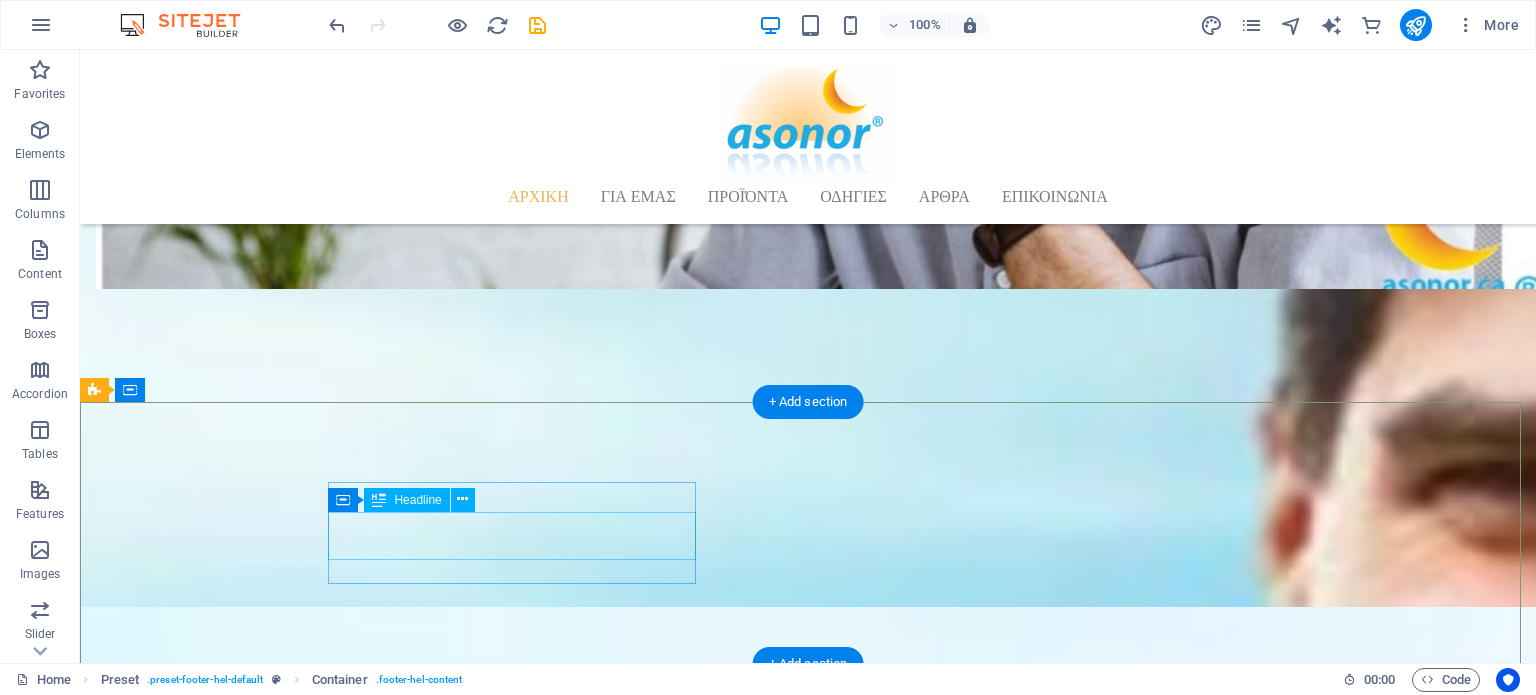 click on "WWW.ASONOR.GR" at bounding box center (568, 2743) 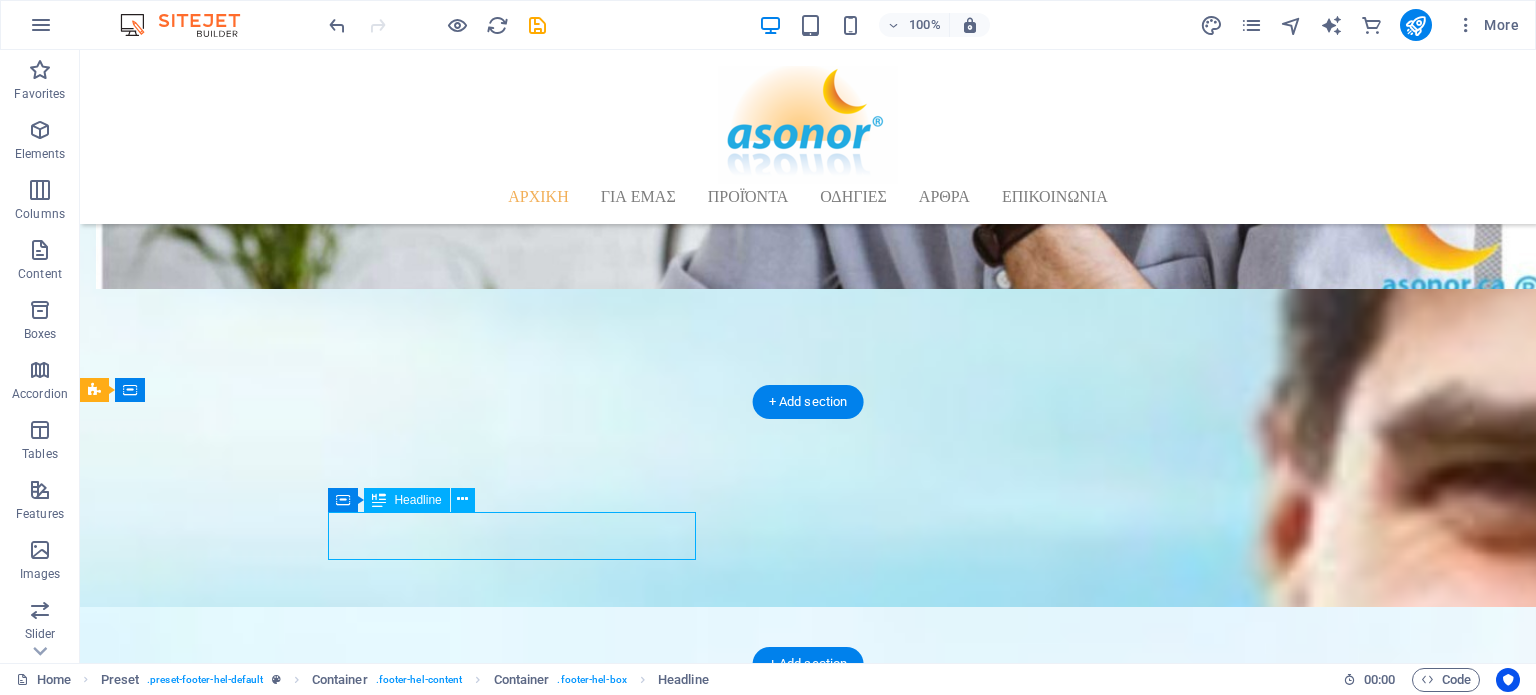 click on "WWW.ASONOR.GR" at bounding box center (568, 2743) 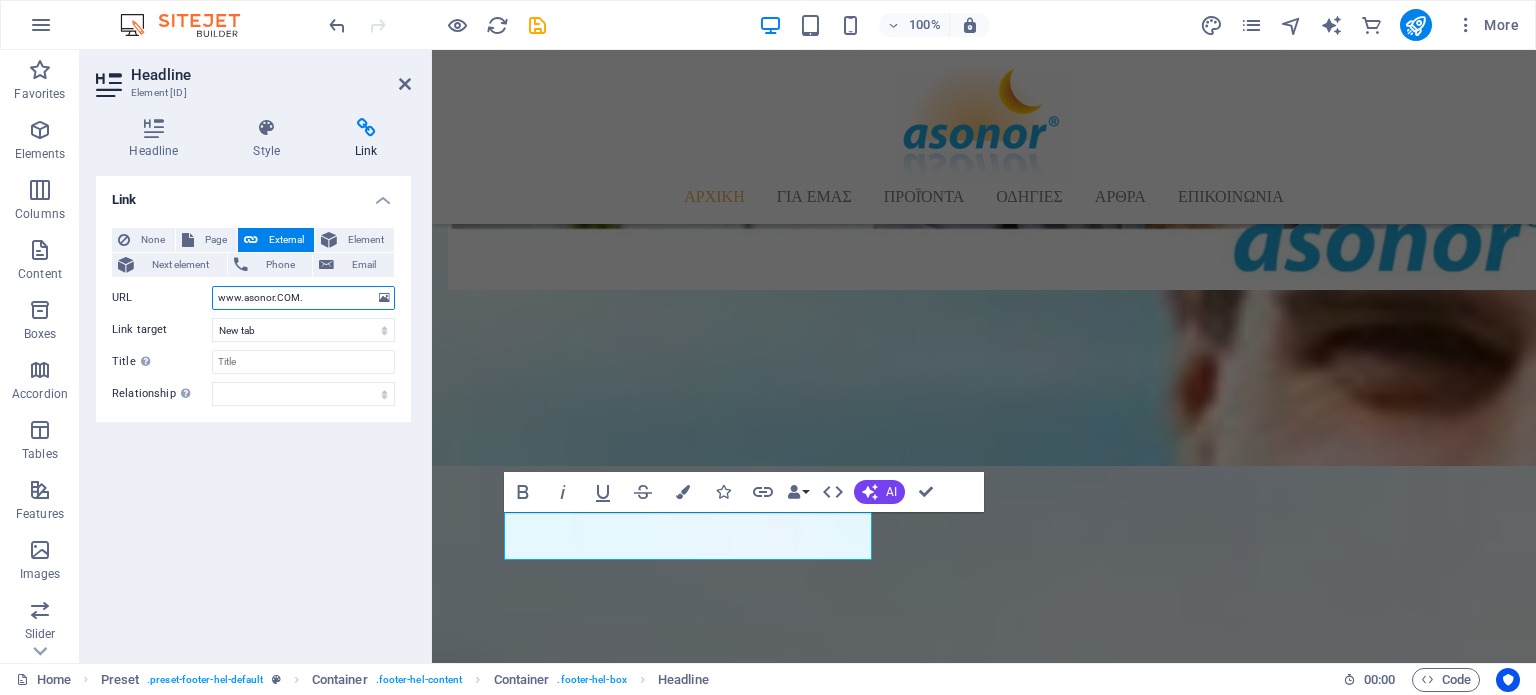 click on "www.asonor.COM." at bounding box center (303, 298) 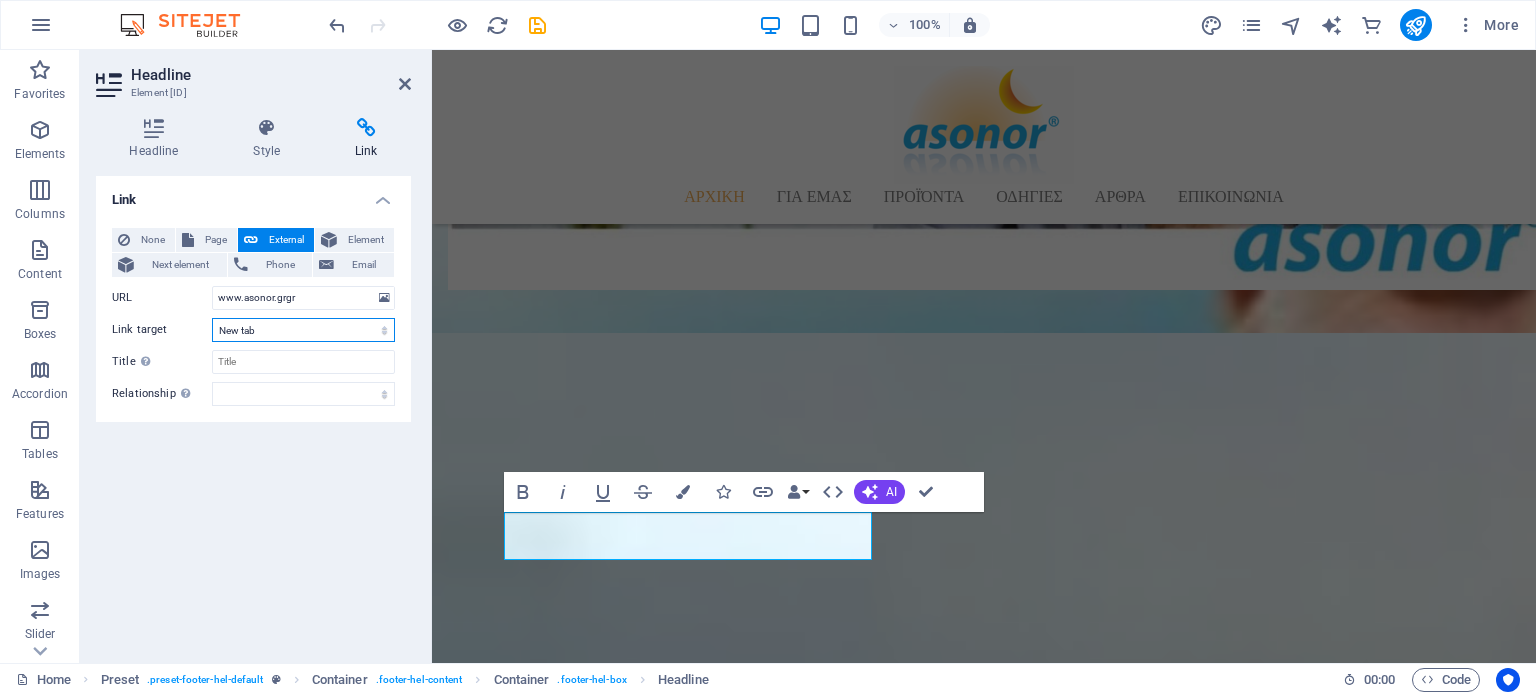 click on "New tab Same tab Overlay" at bounding box center [303, 330] 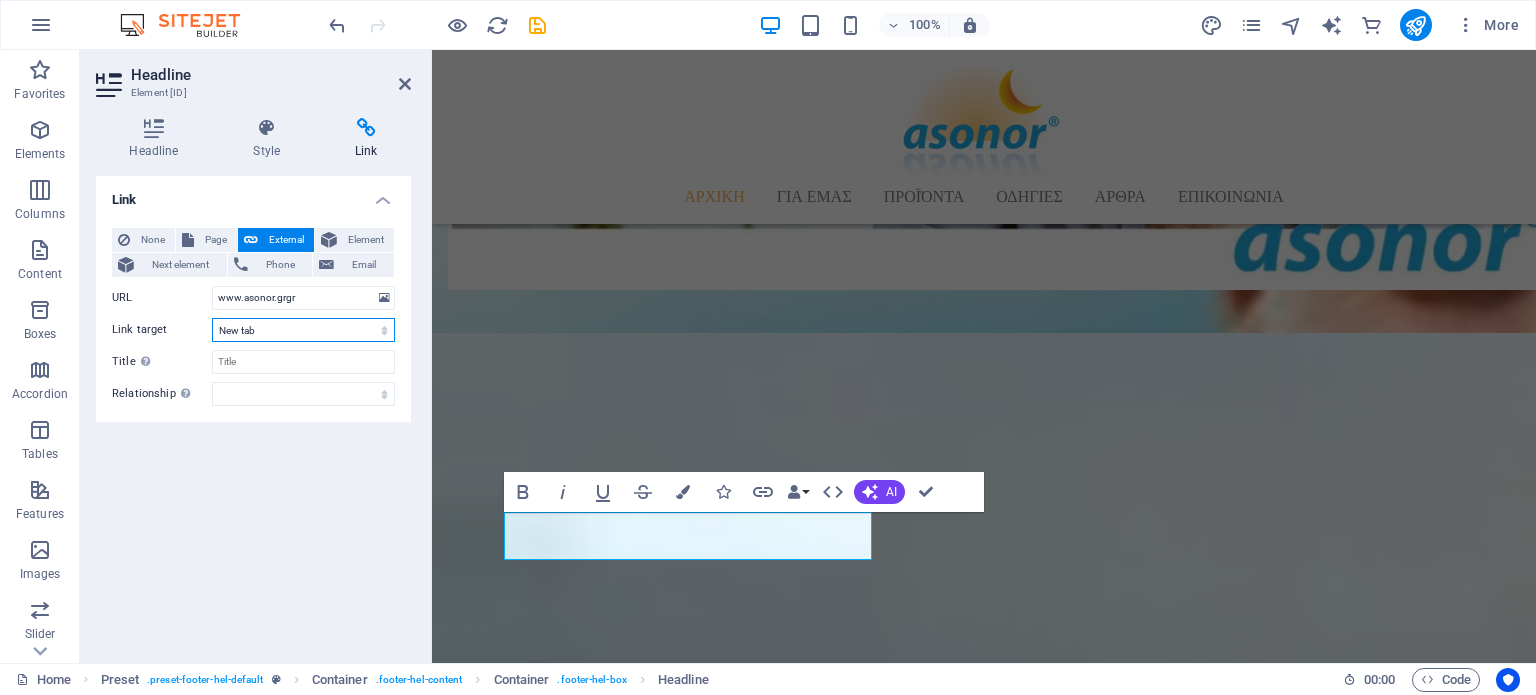 click on "New tab Same tab Overlay" at bounding box center [303, 330] 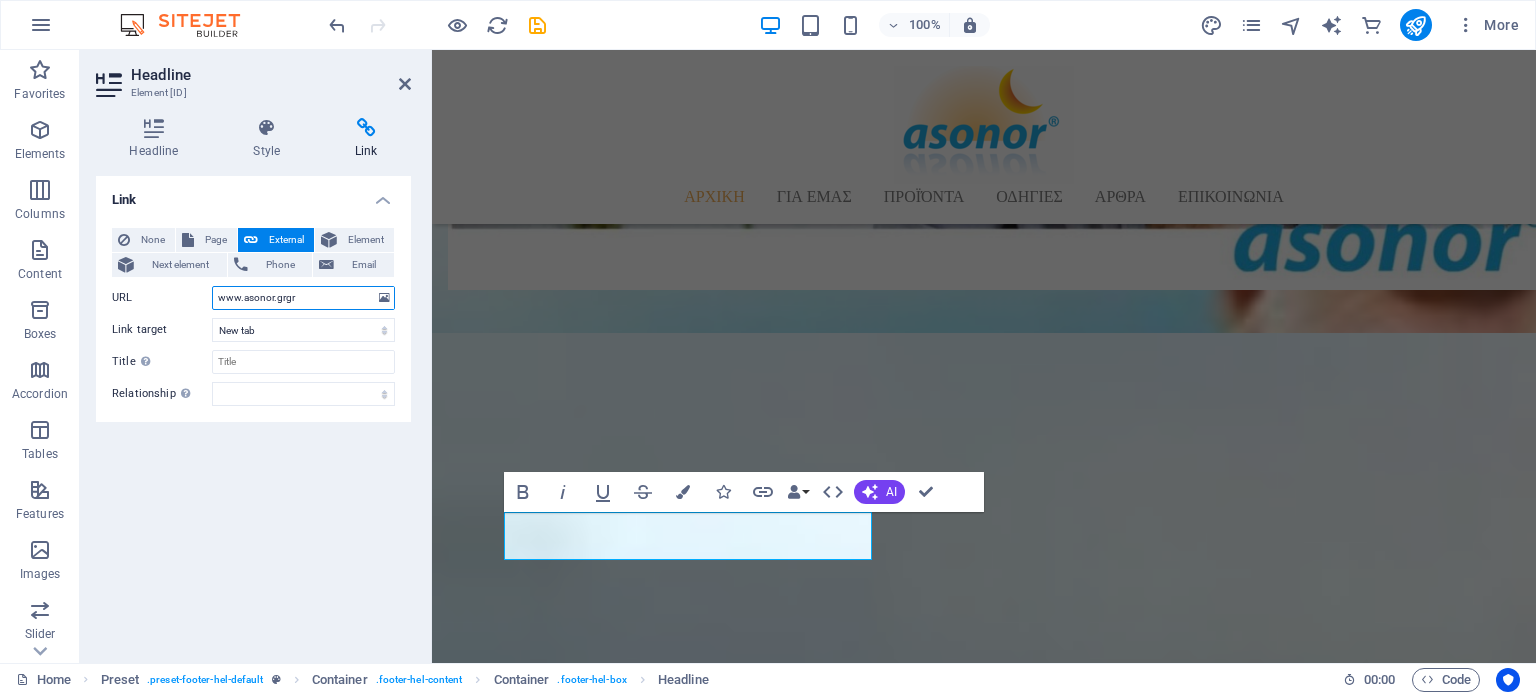 click on "www.asonor.grgr" at bounding box center (303, 298) 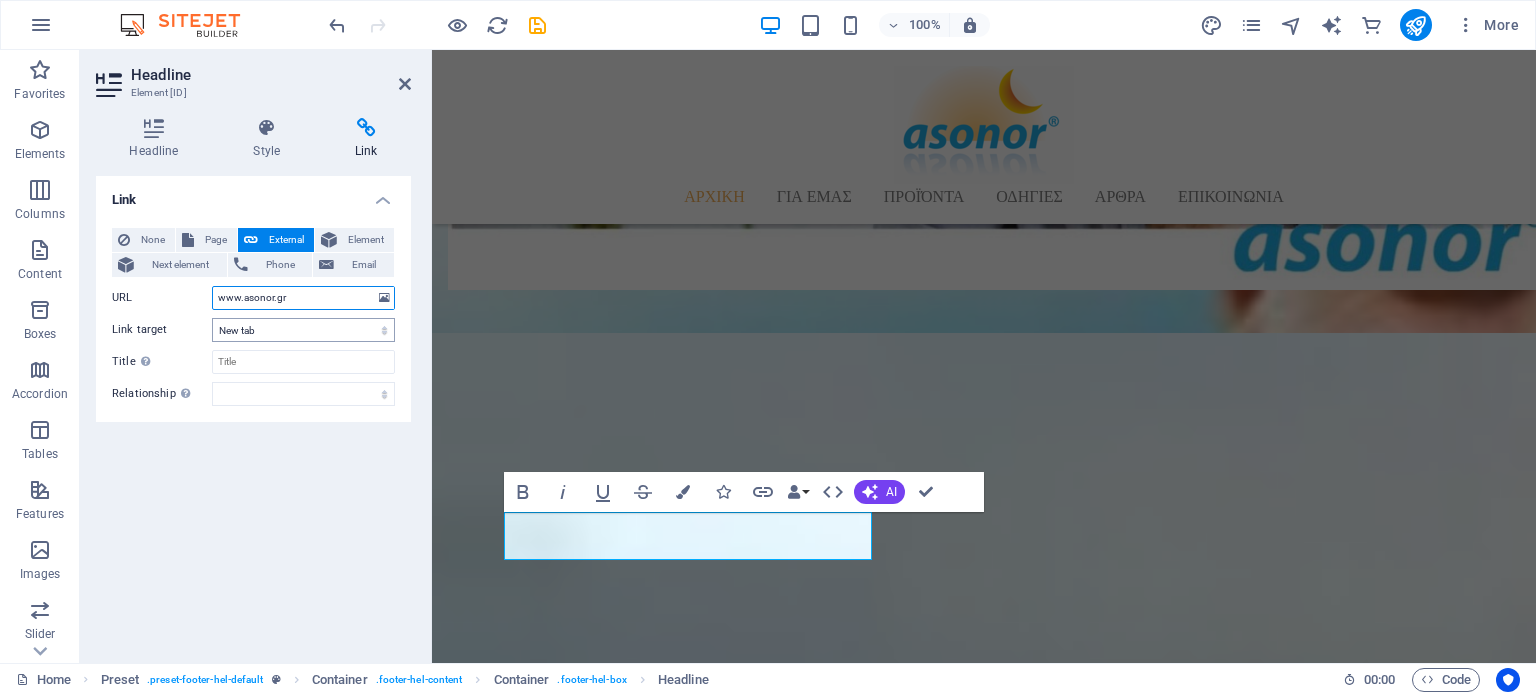 type on "www.asonor.gr" 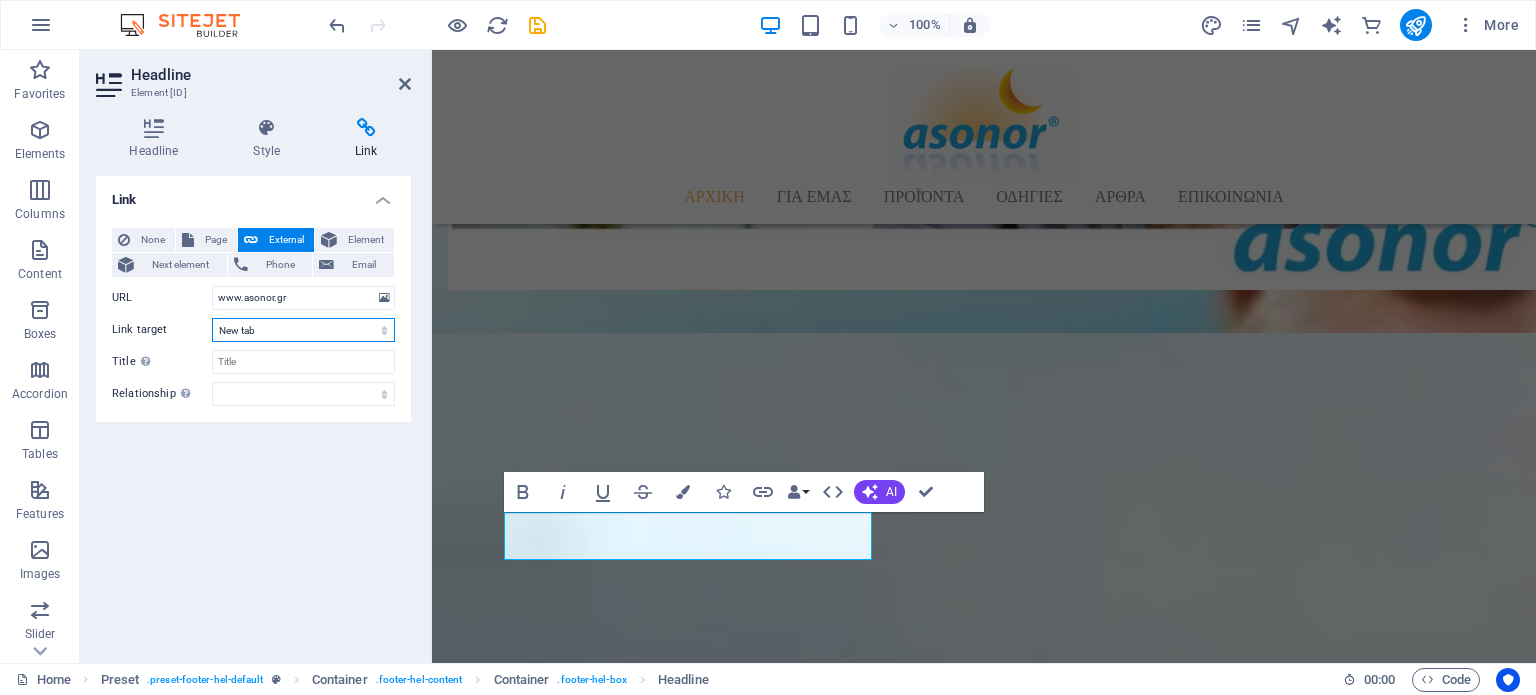 click on "New tab Same tab Overlay" at bounding box center [303, 330] 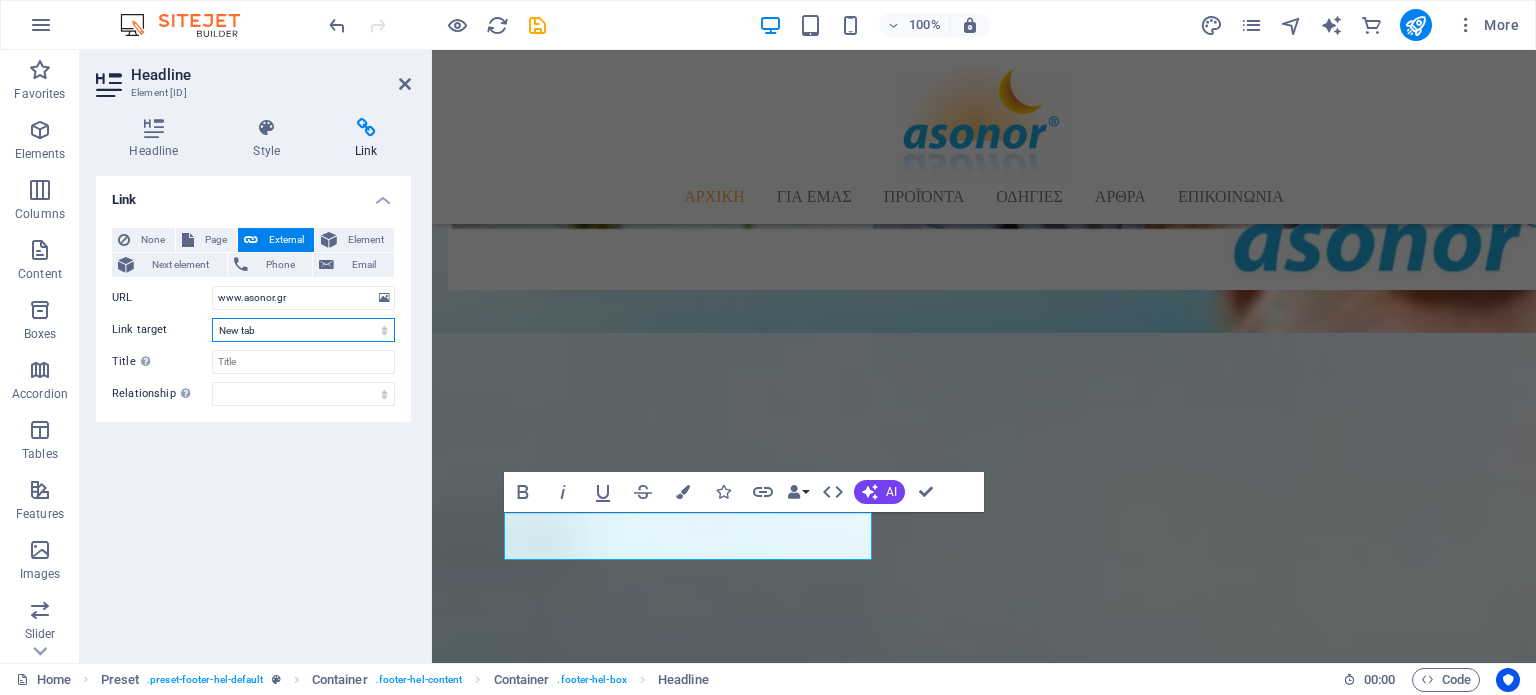 click on "New tab Same tab Overlay" at bounding box center [303, 330] 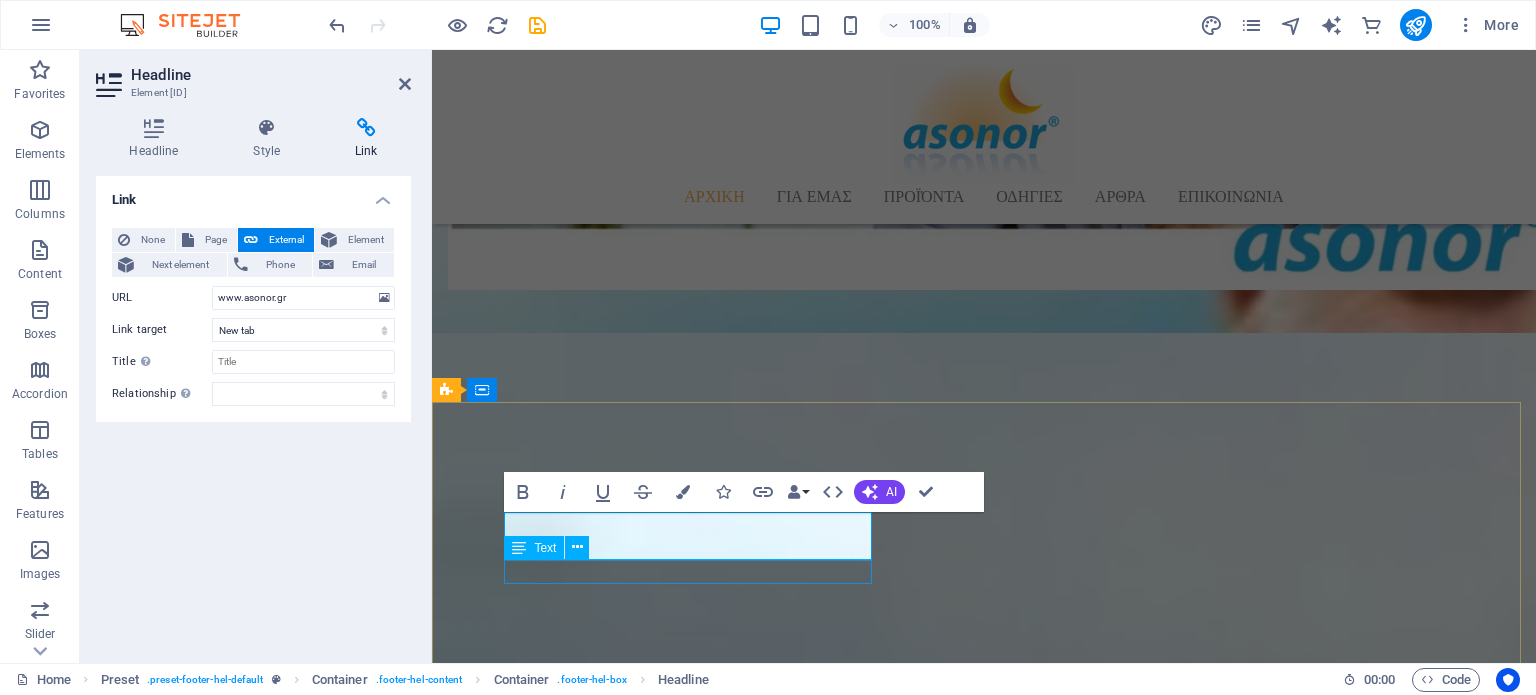 click on "WWW.ASONOR.COM" at bounding box center (920, 2780) 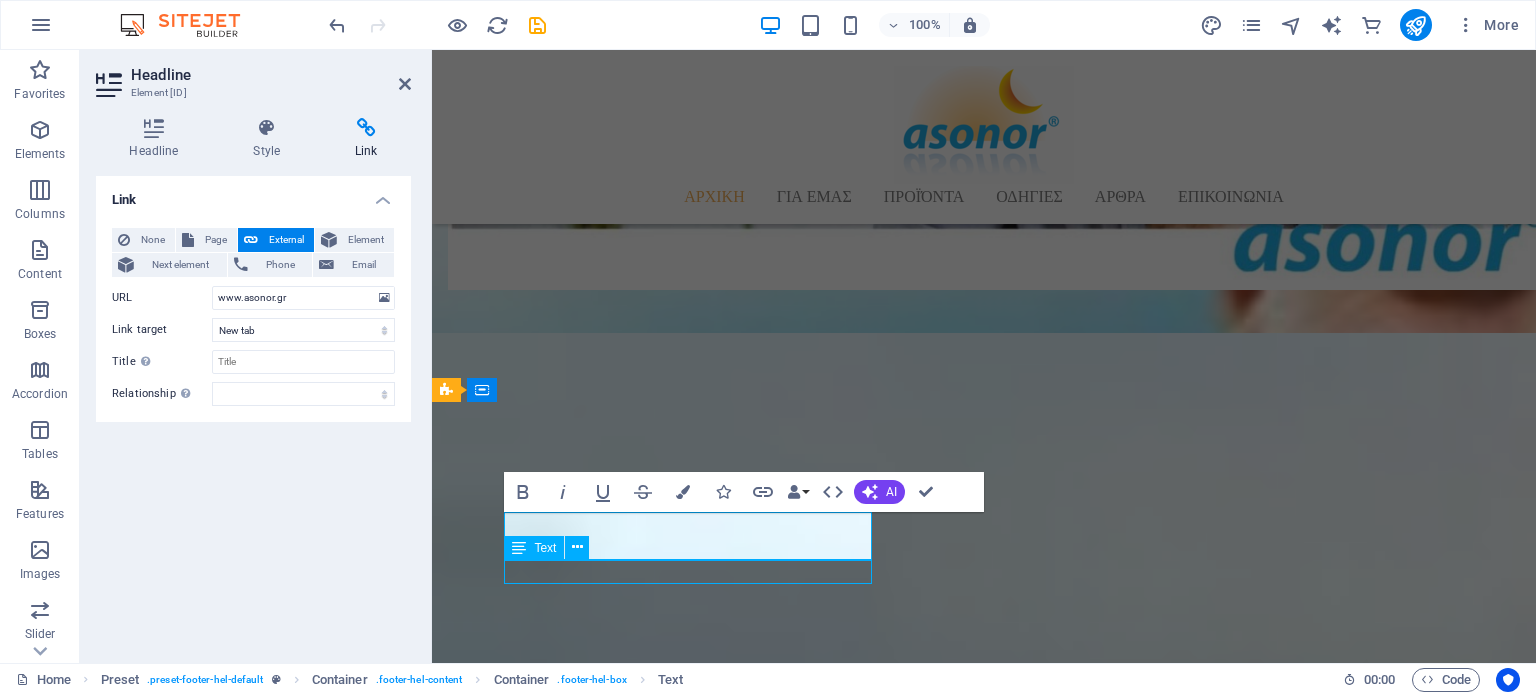 scroll, scrollTop: 1892, scrollLeft: 0, axis: vertical 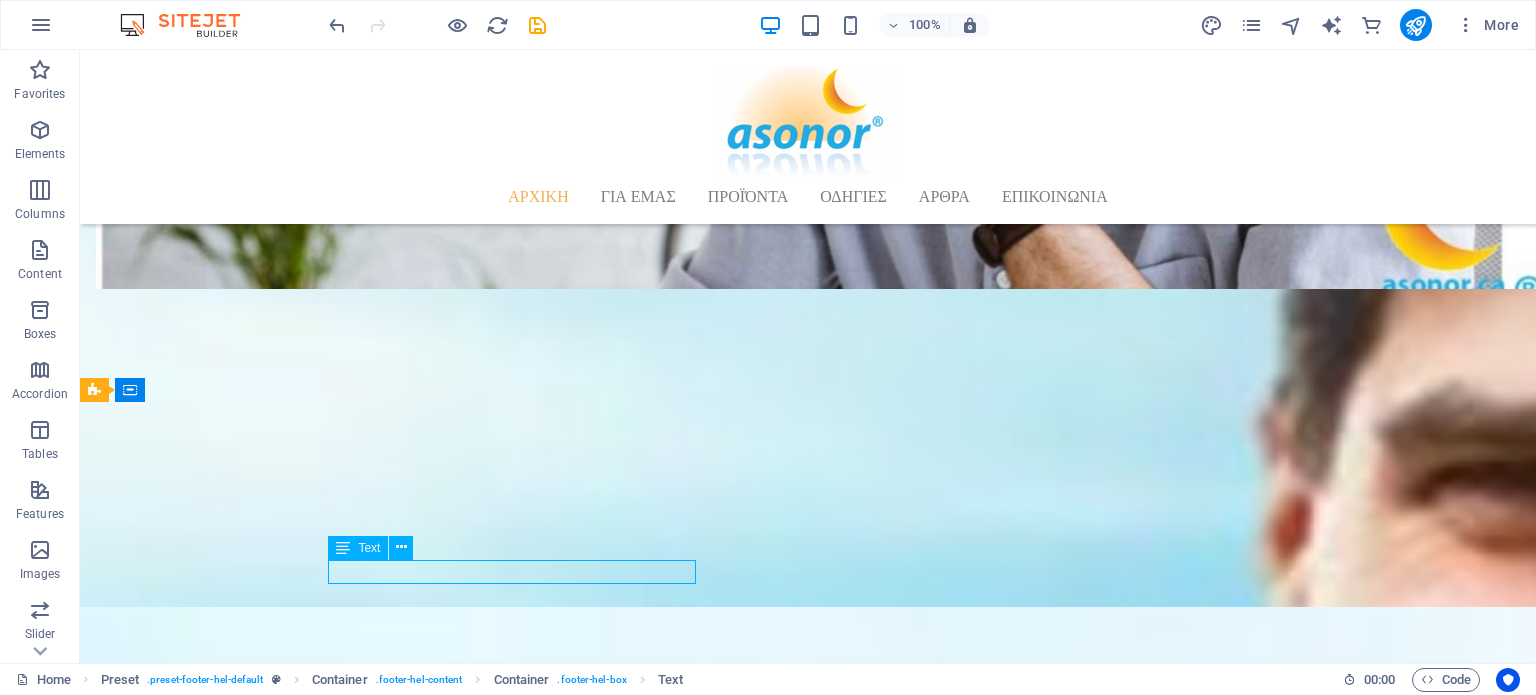click on "WWW.ASONOR.COM" at bounding box center [568, 2779] 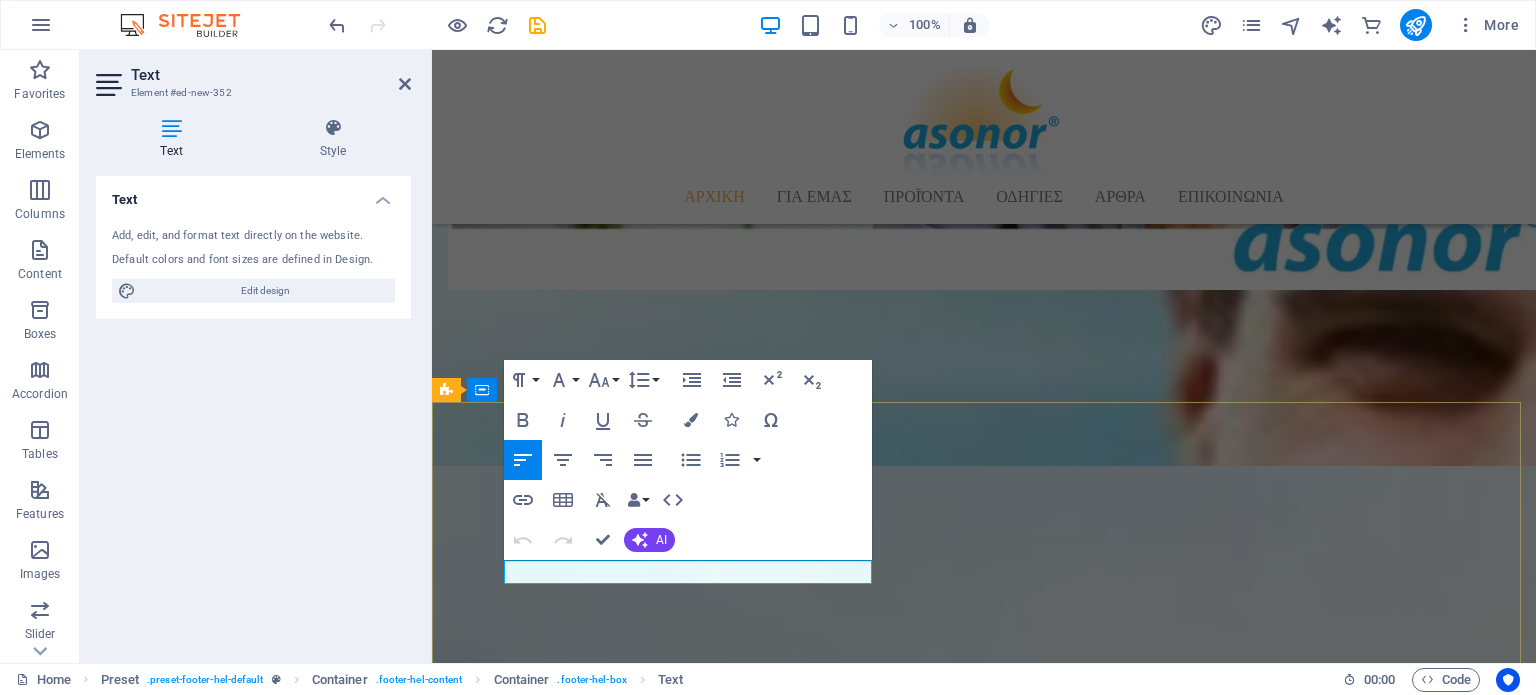 click on "WWW.ASONOR.COM" at bounding box center (549, 2780) 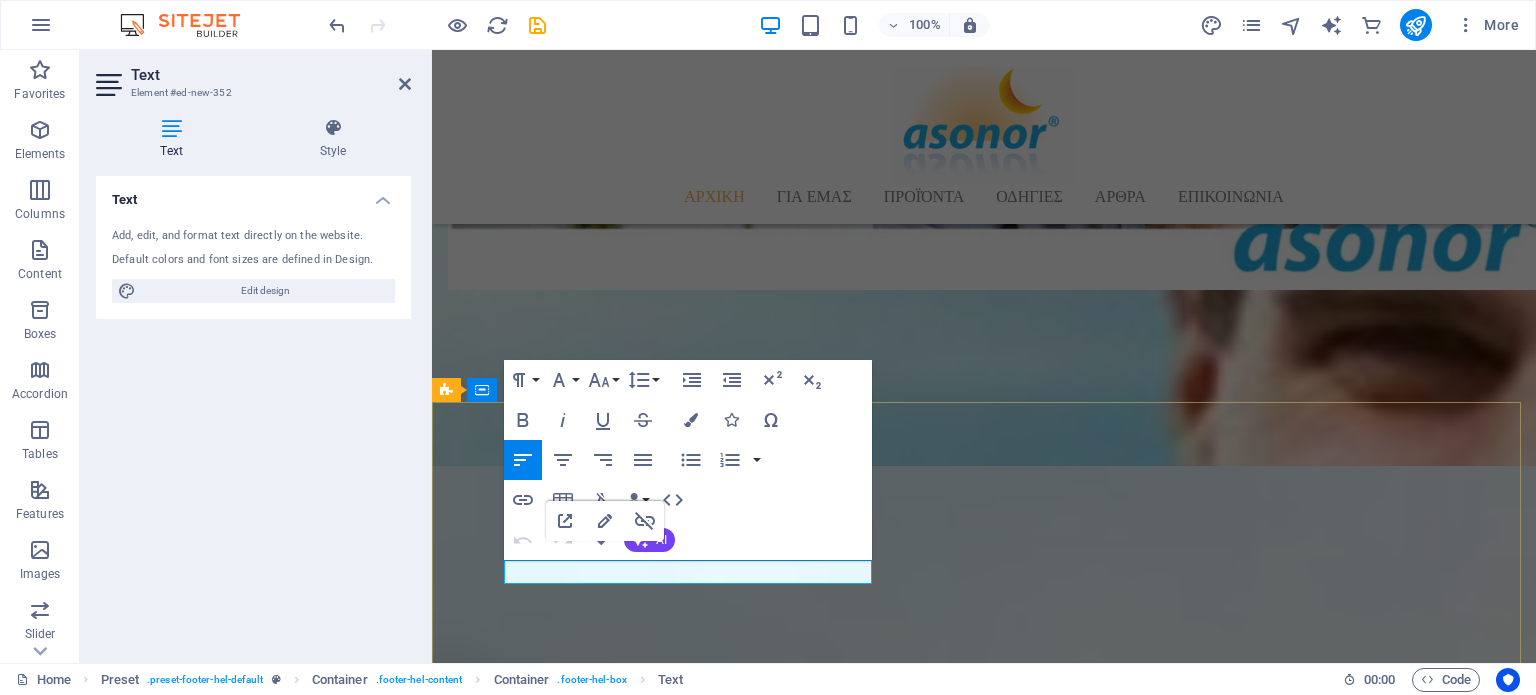 click on "WWW.ASONOR.COM" at bounding box center (549, 2780) 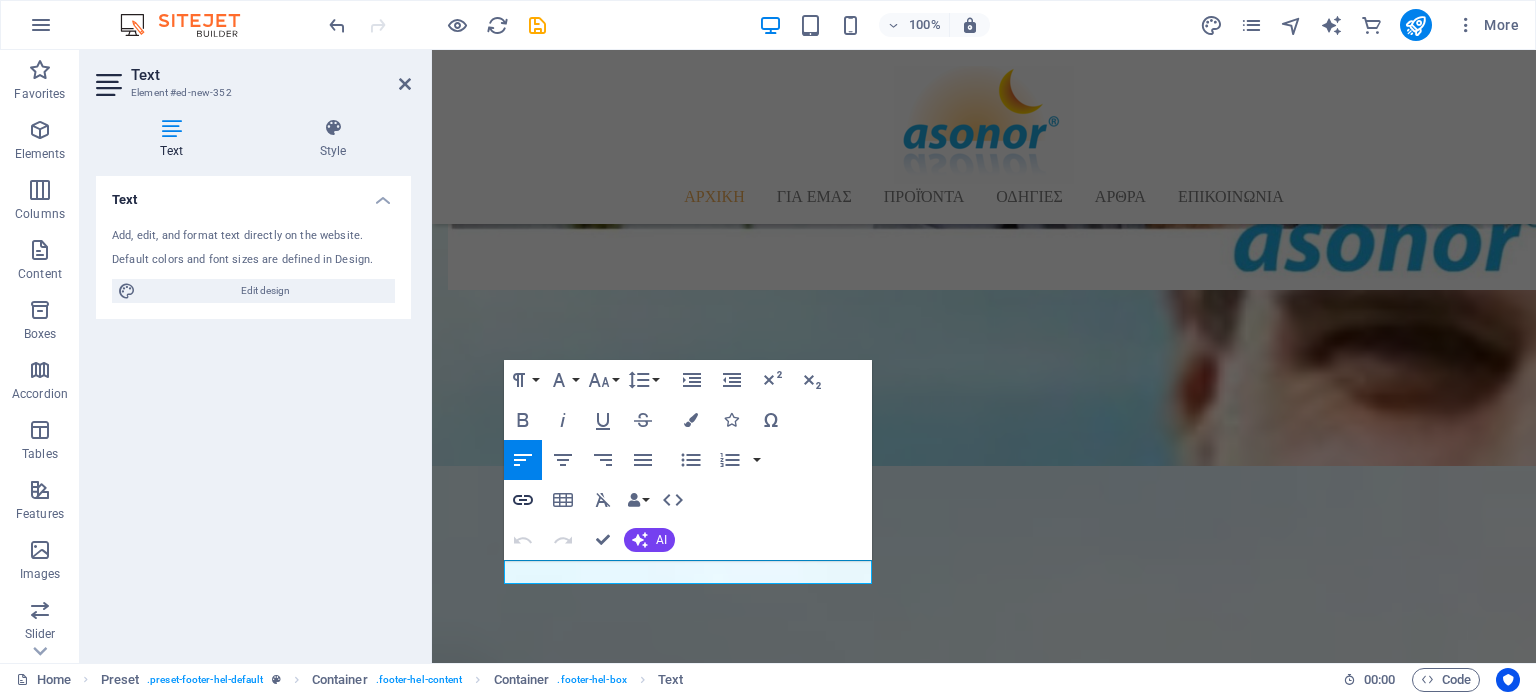 drag, startPoint x: 68, startPoint y: 458, endPoint x: 514, endPoint y: 503, distance: 448.26443 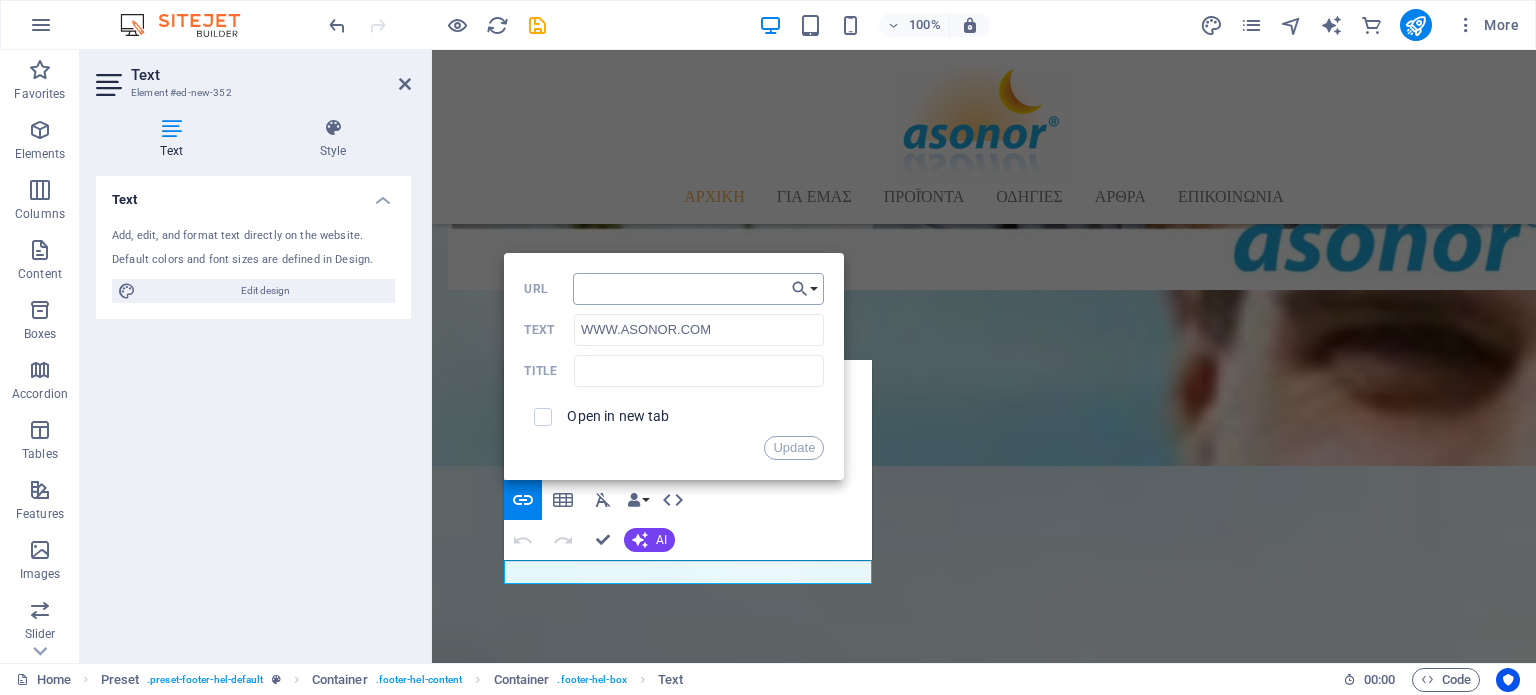 click on "URL" at bounding box center (699, 289) 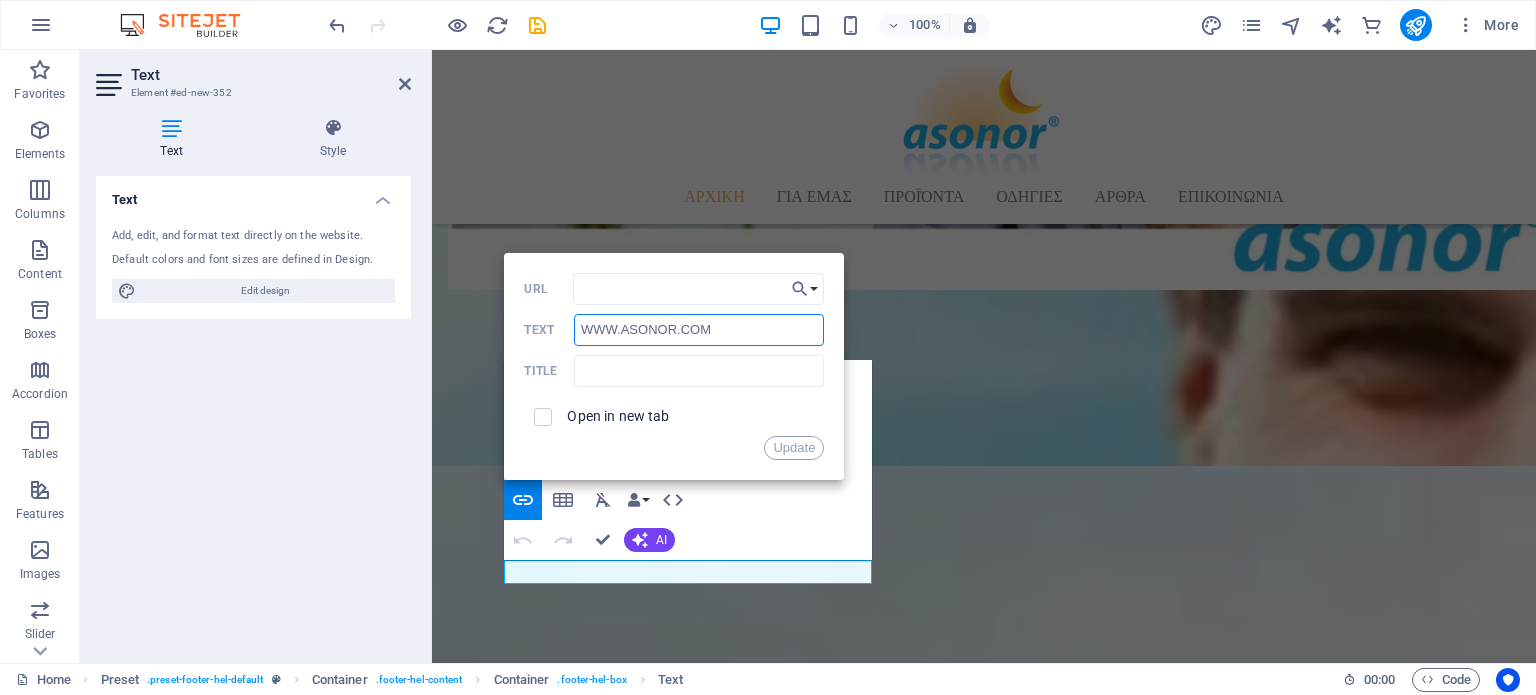 click on "WWW.ASONOR.COM" at bounding box center (699, 330) 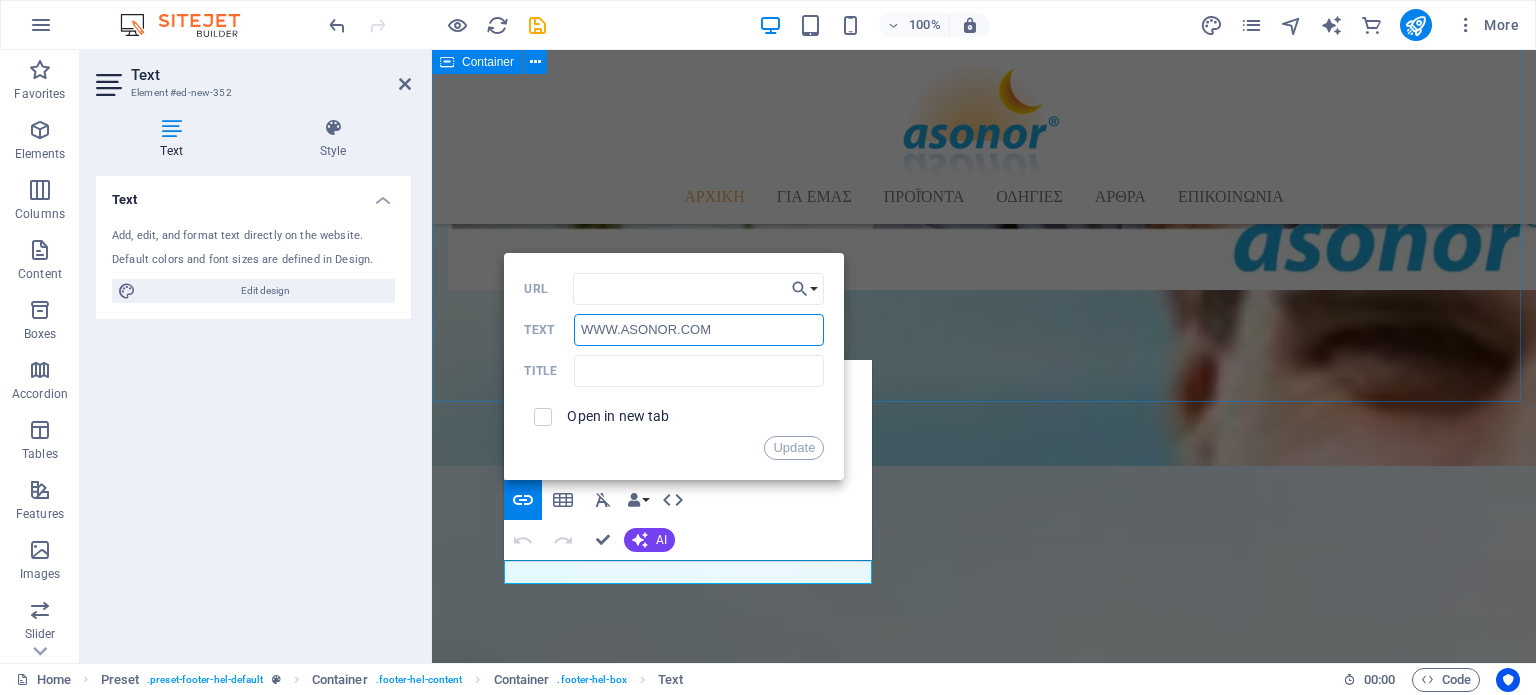 drag, startPoint x: 1164, startPoint y: 378, endPoint x: 472, endPoint y: 335, distance: 693.3347 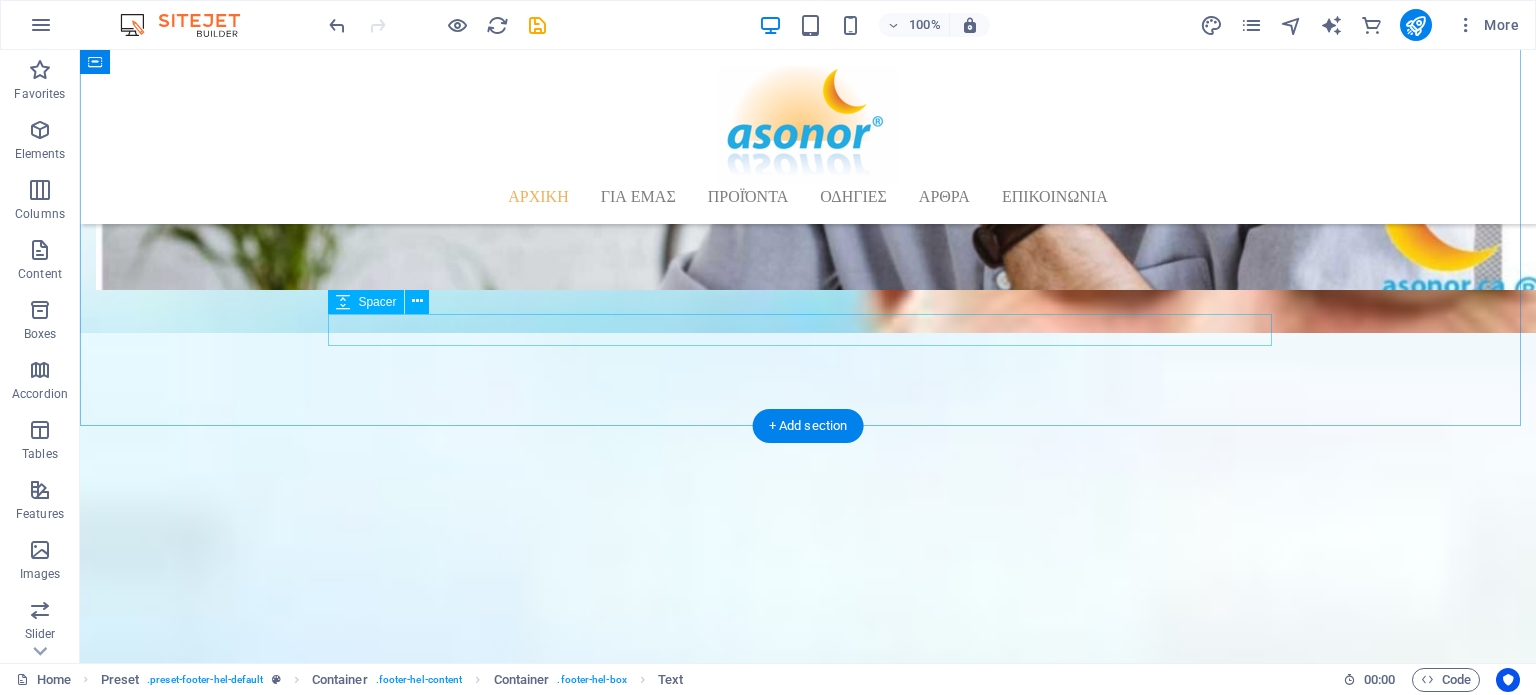 scroll, scrollTop: 1868, scrollLeft: 0, axis: vertical 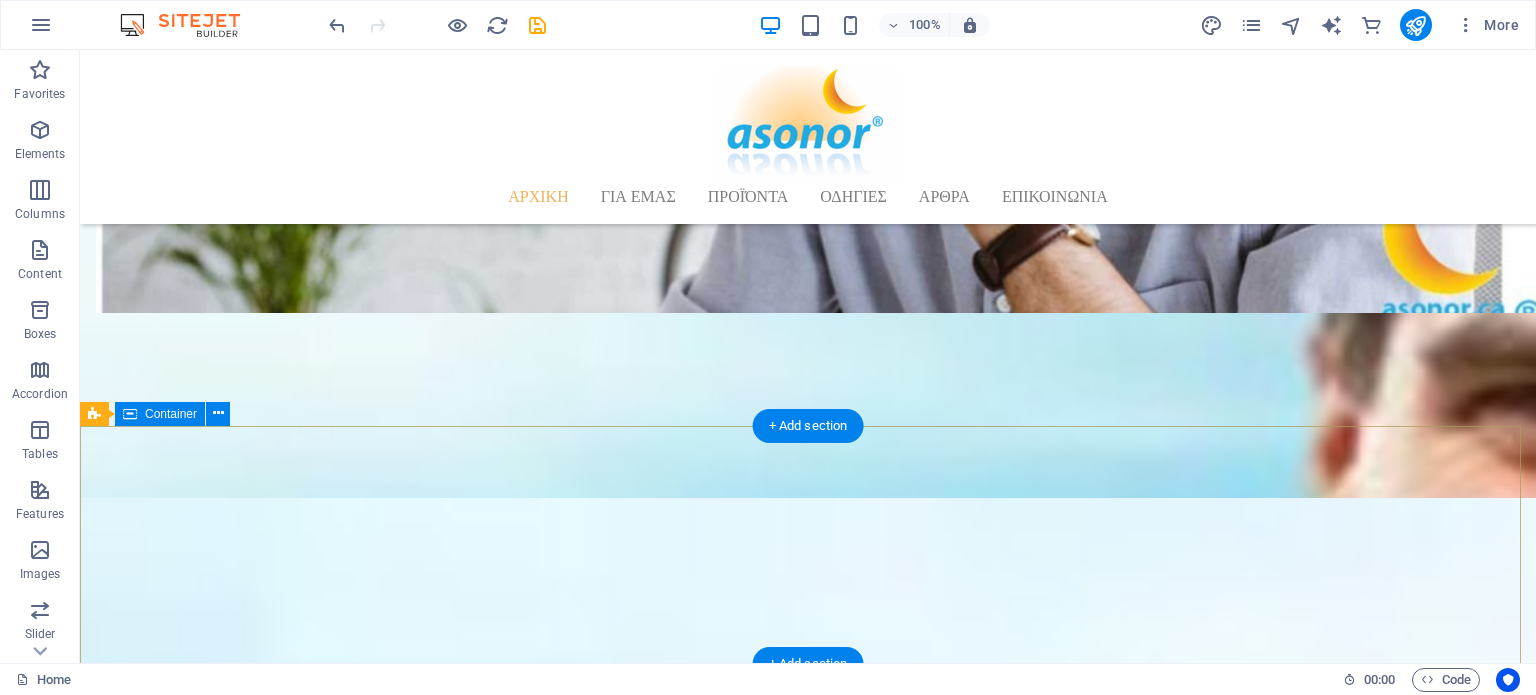 click on "στοιχεια επικοινωνιασ        WWW.ASONOR.GR" at bounding box center (808, 2752) 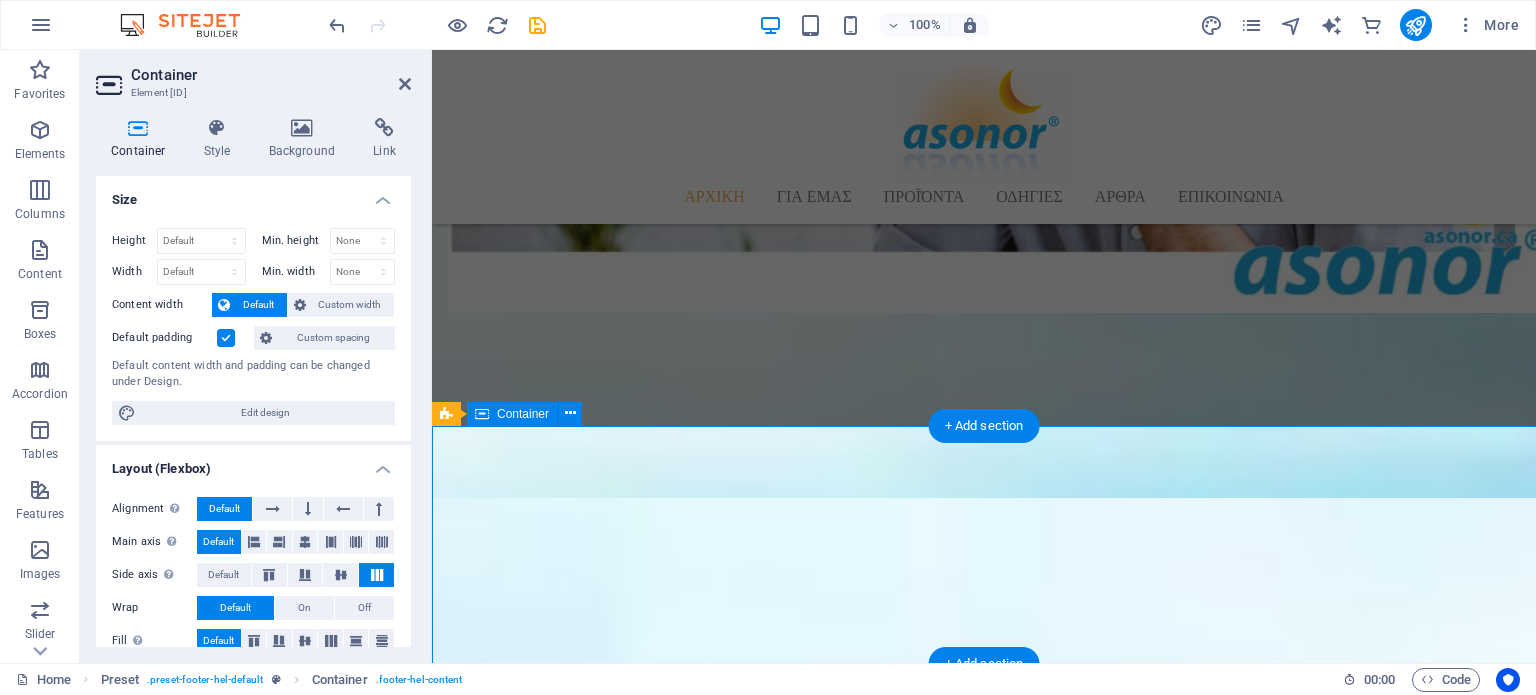 scroll, scrollTop: 1797, scrollLeft: 0, axis: vertical 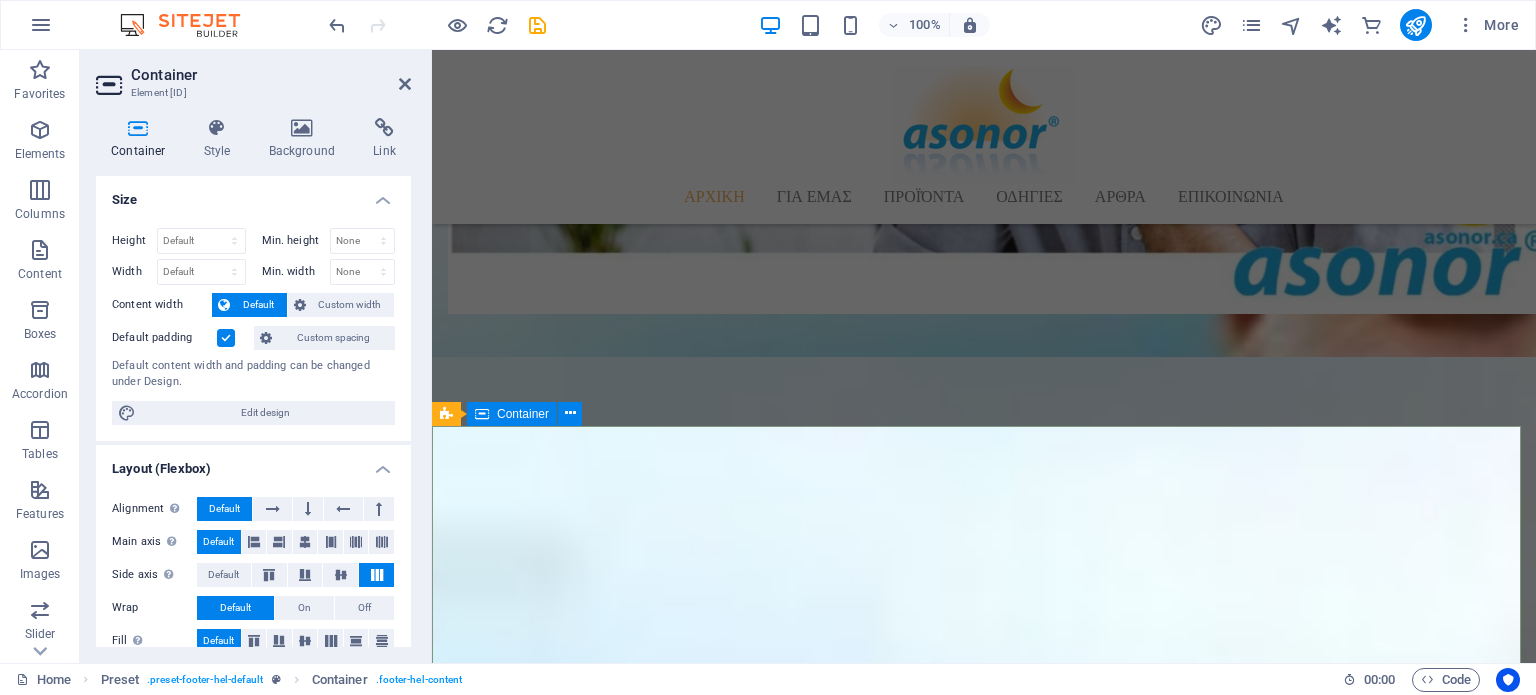 click on "στοιχεια επικοινωνιασ        WWW.ASONOR.GR" at bounding box center (984, 2753) 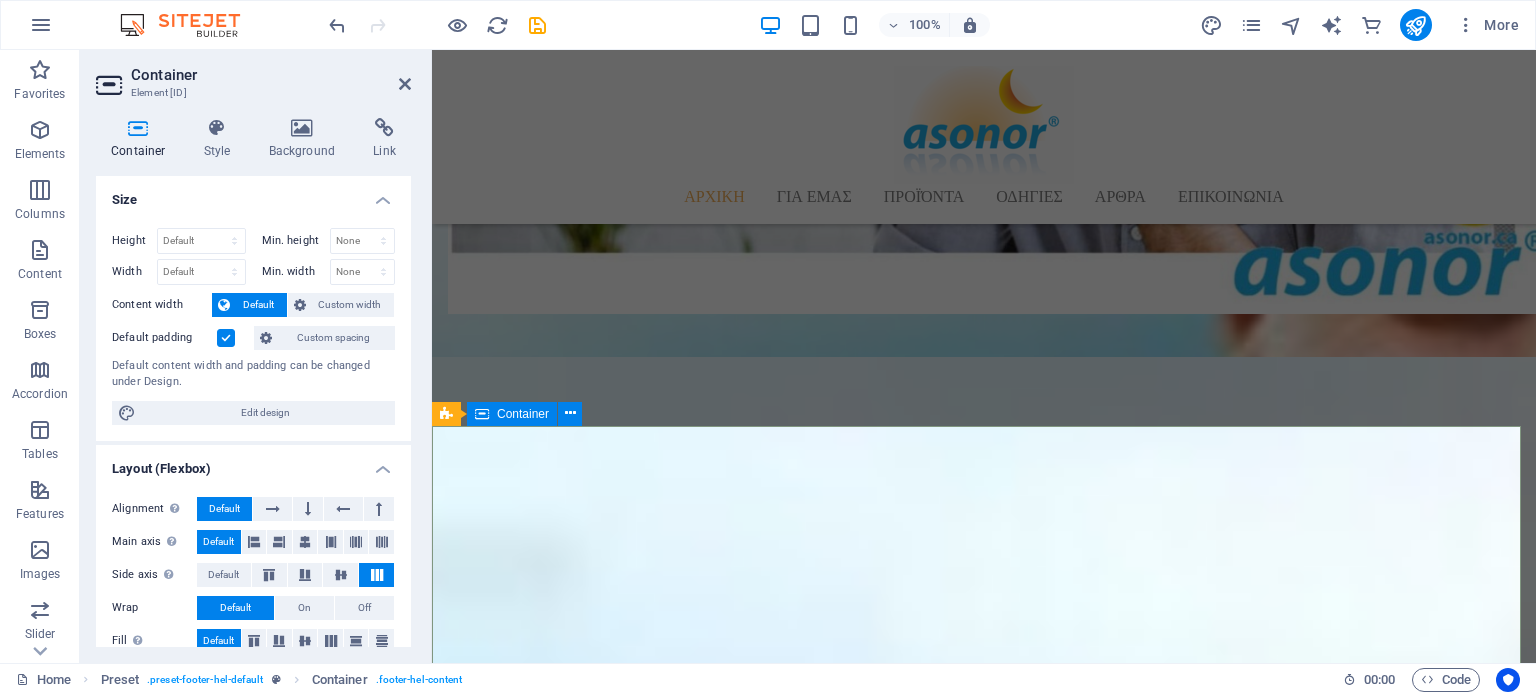 click on "στοιχεια επικοινωνιασ        WWW.ASONOR.GR" at bounding box center (984, 2753) 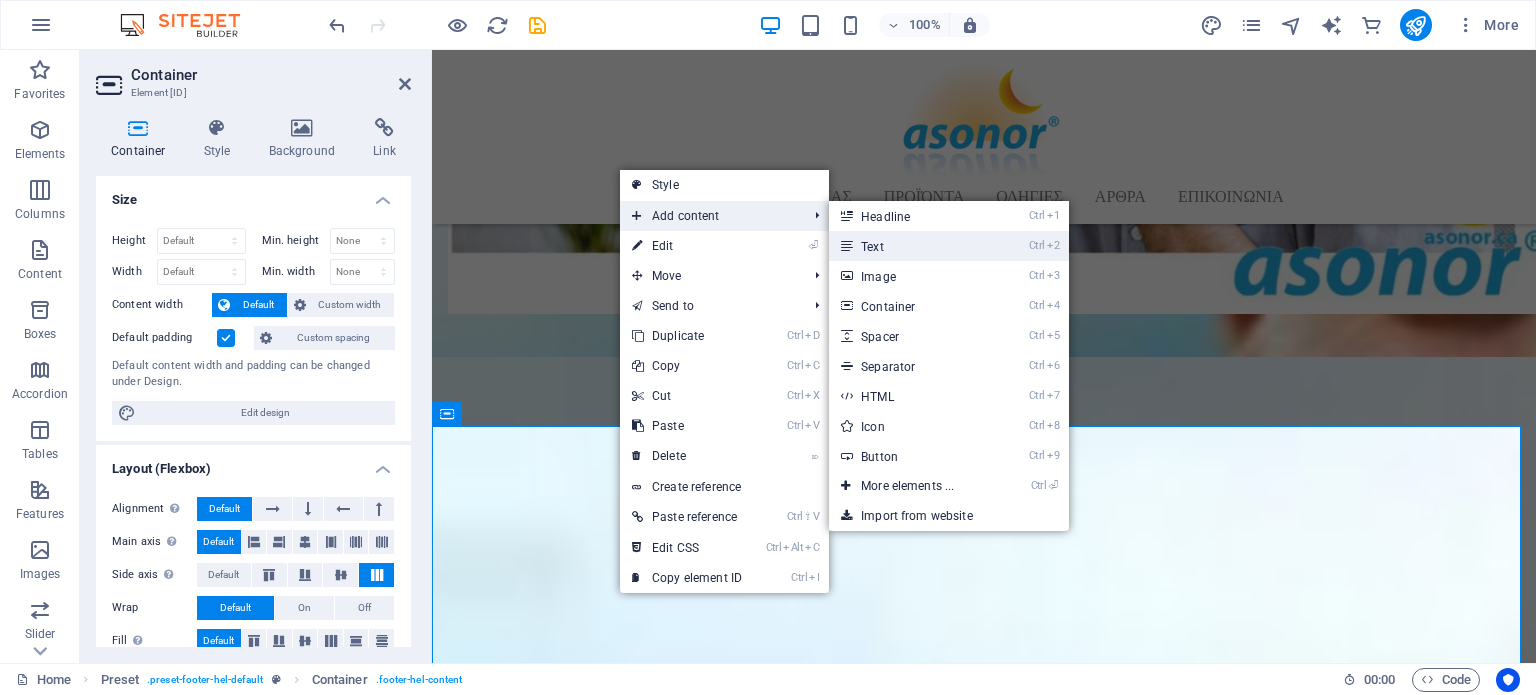 click on "Ctrl 2  Text" at bounding box center [911, 246] 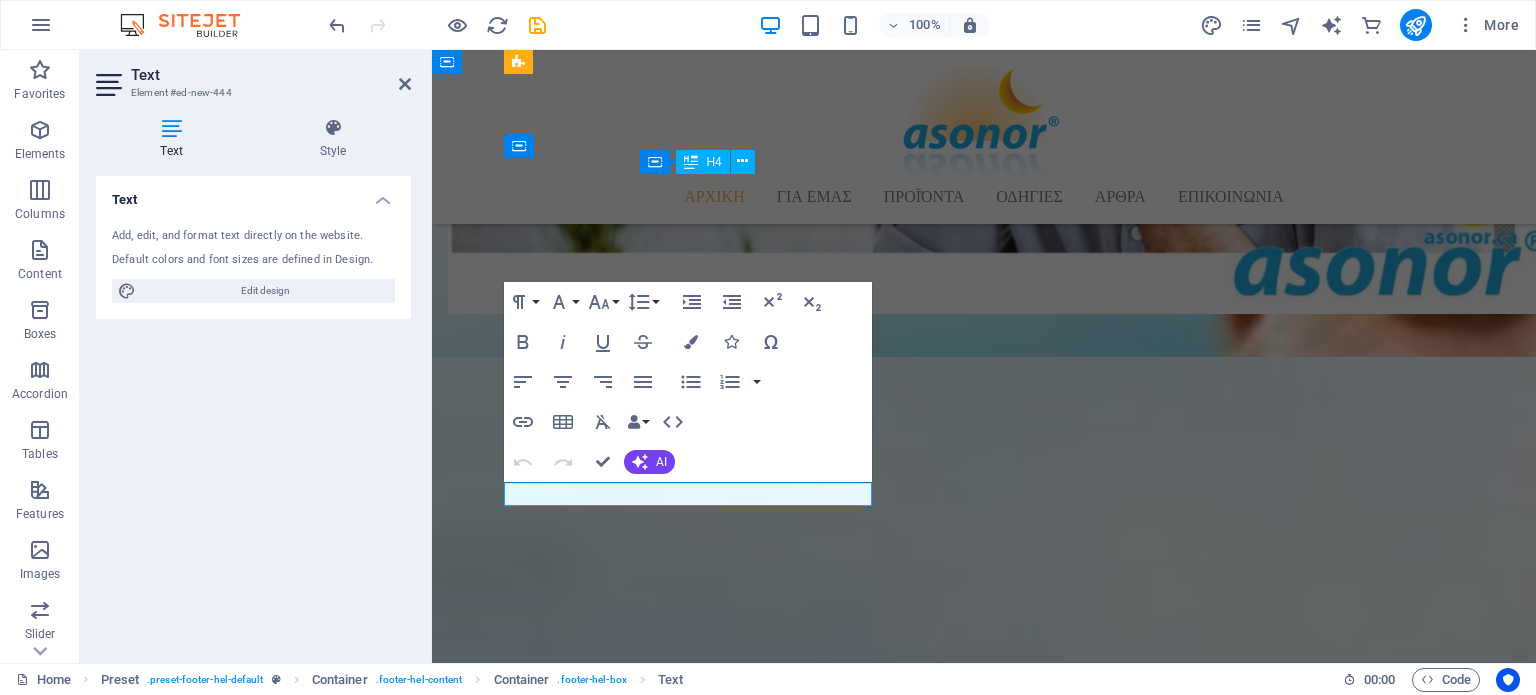 scroll, scrollTop: 1821, scrollLeft: 0, axis: vertical 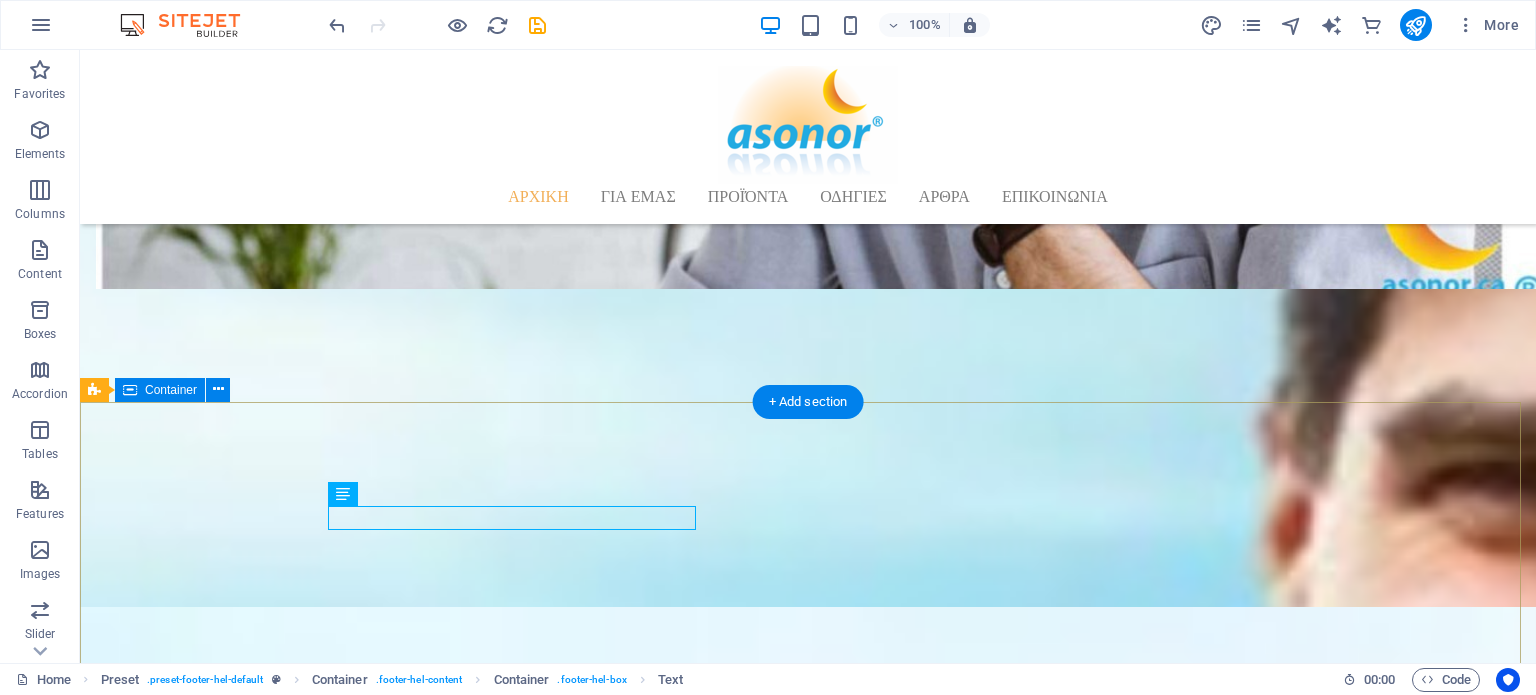 drag, startPoint x: 510, startPoint y: 523, endPoint x: 512, endPoint y: 640, distance: 117.01709 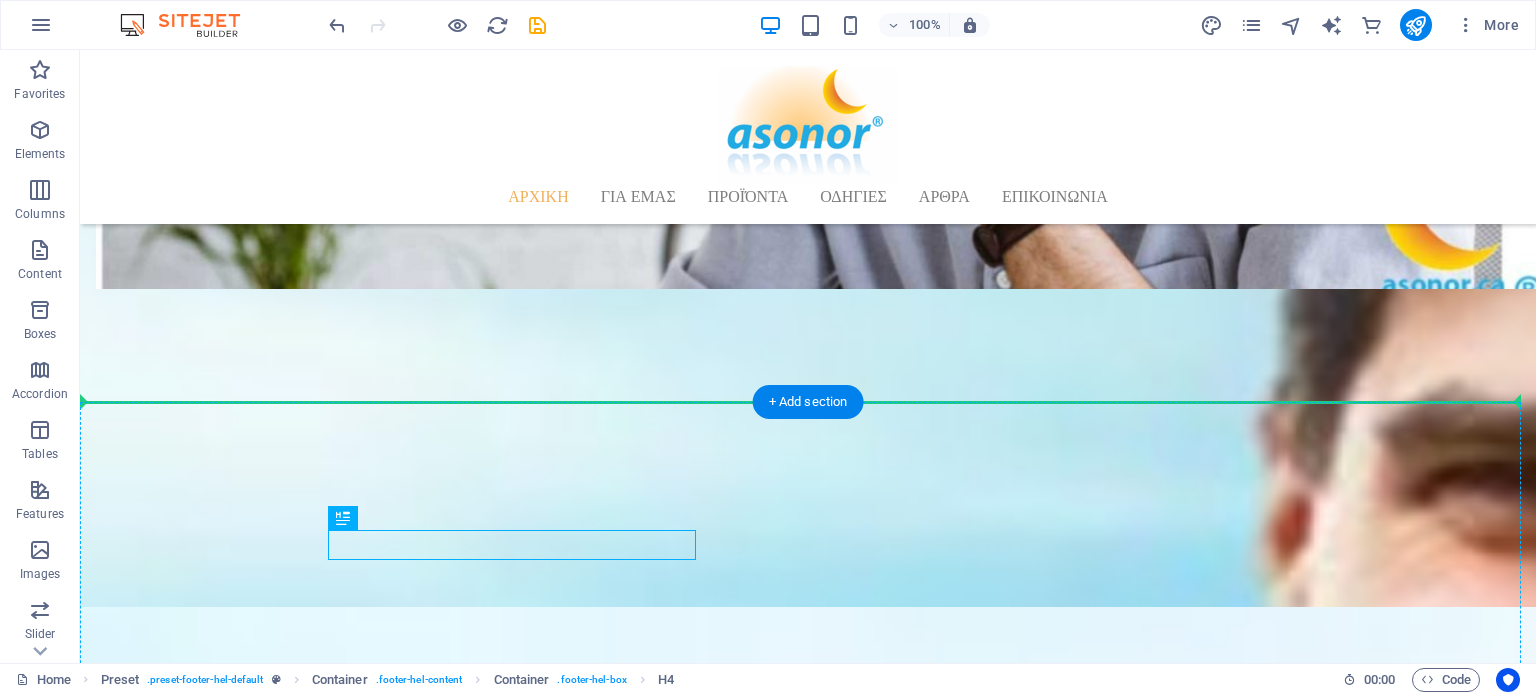 drag, startPoint x: 469, startPoint y: 542, endPoint x: 455, endPoint y: 447, distance: 96.02604 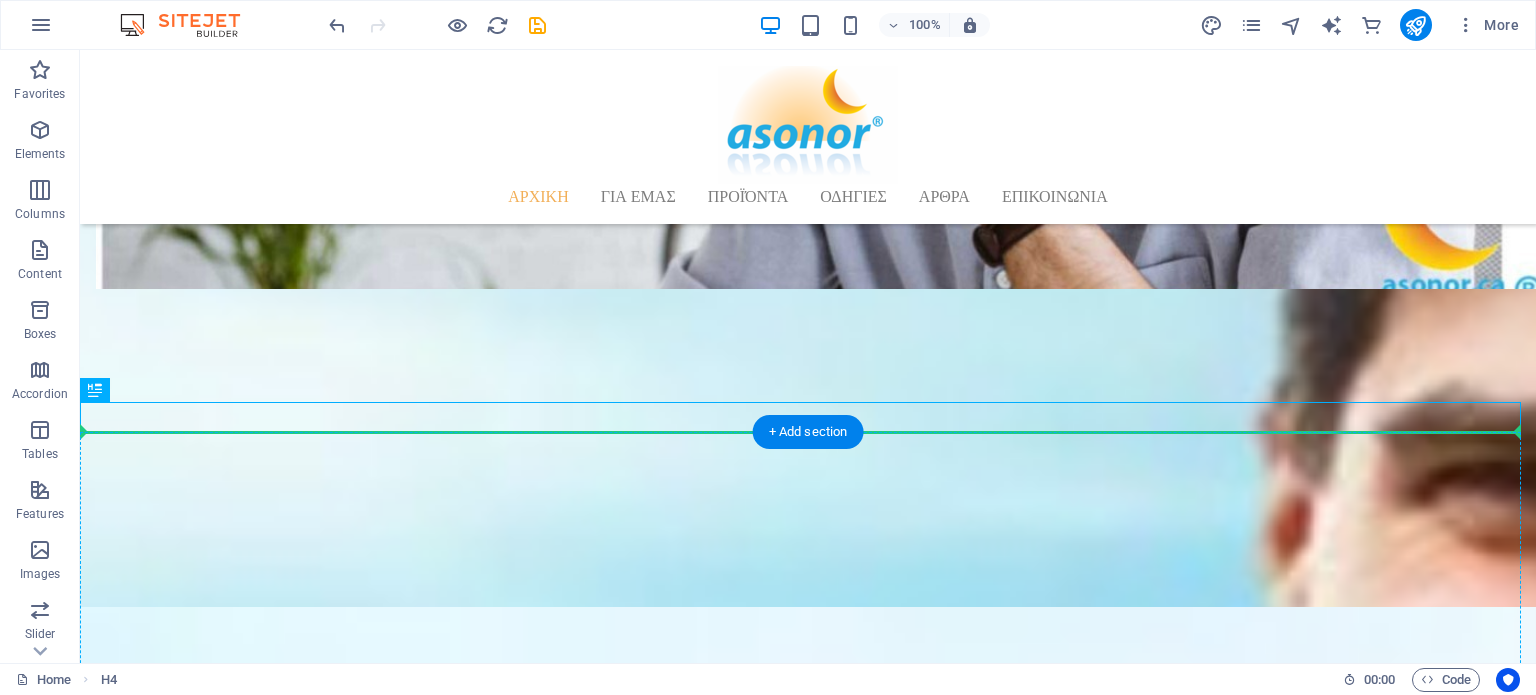 drag, startPoint x: 252, startPoint y: 411, endPoint x: 418, endPoint y: 499, distance: 187.88295 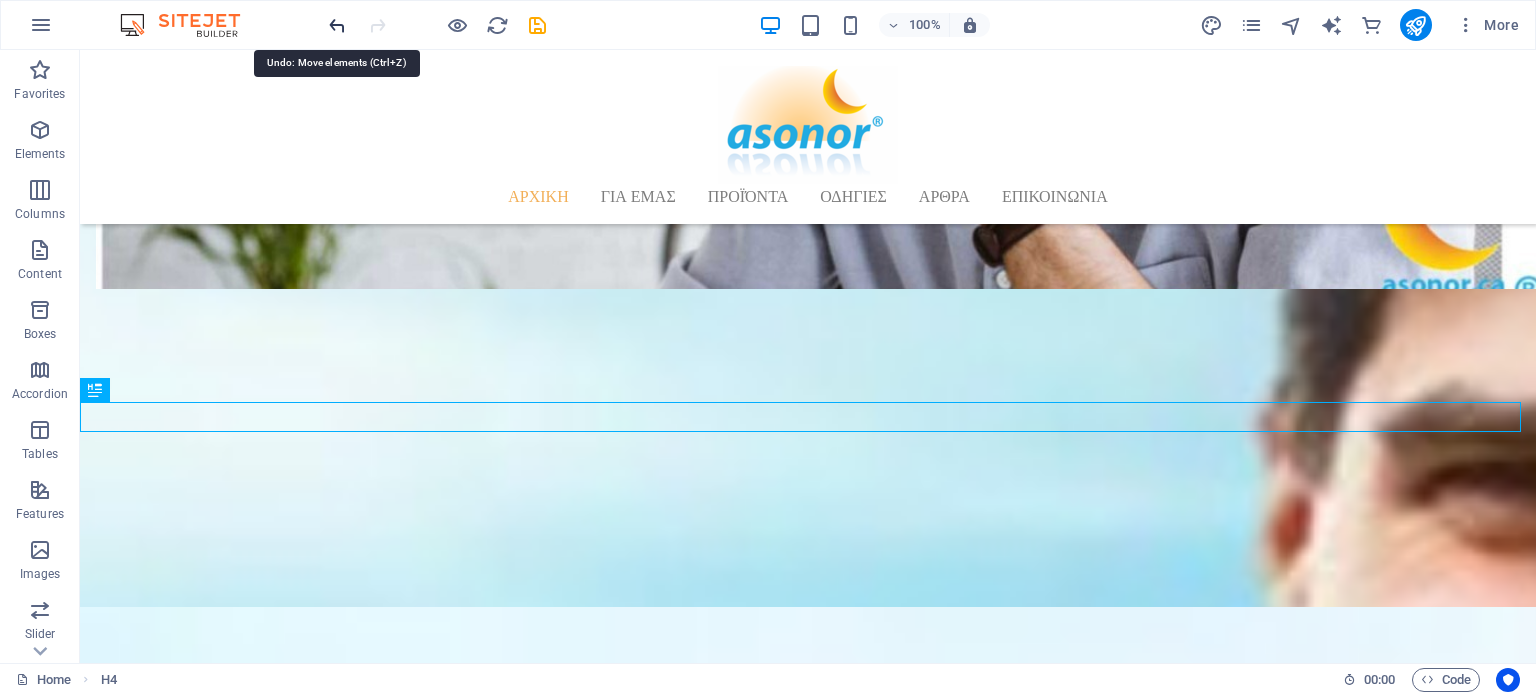 click at bounding box center [337, 25] 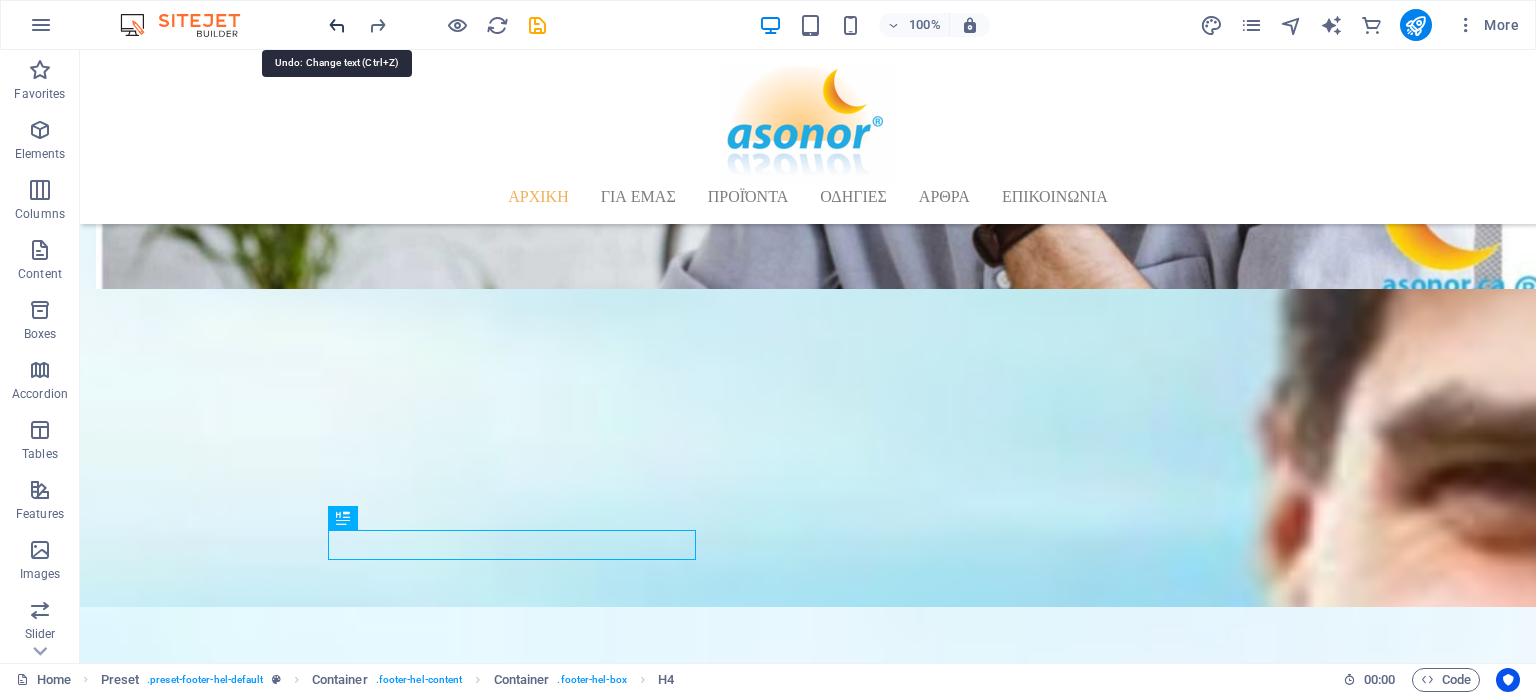 click at bounding box center (337, 25) 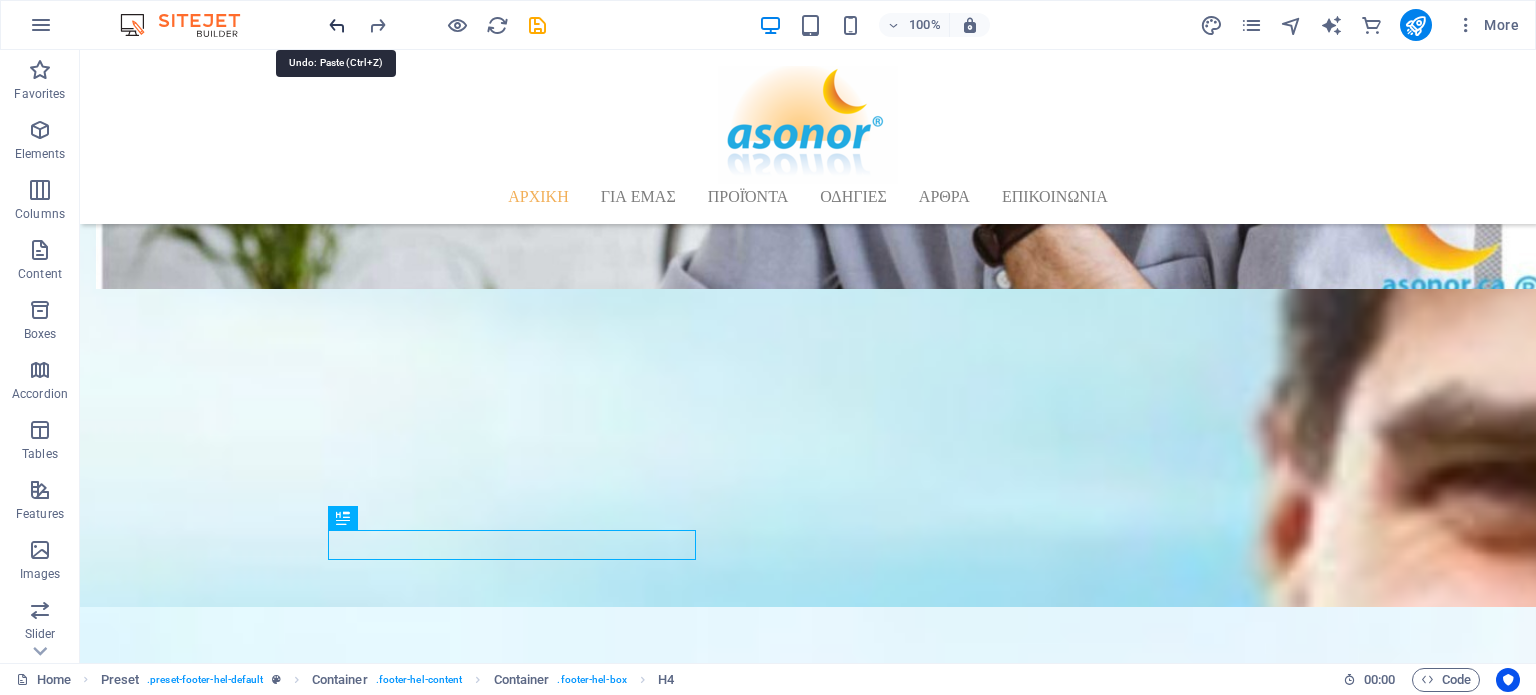 click at bounding box center [337, 25] 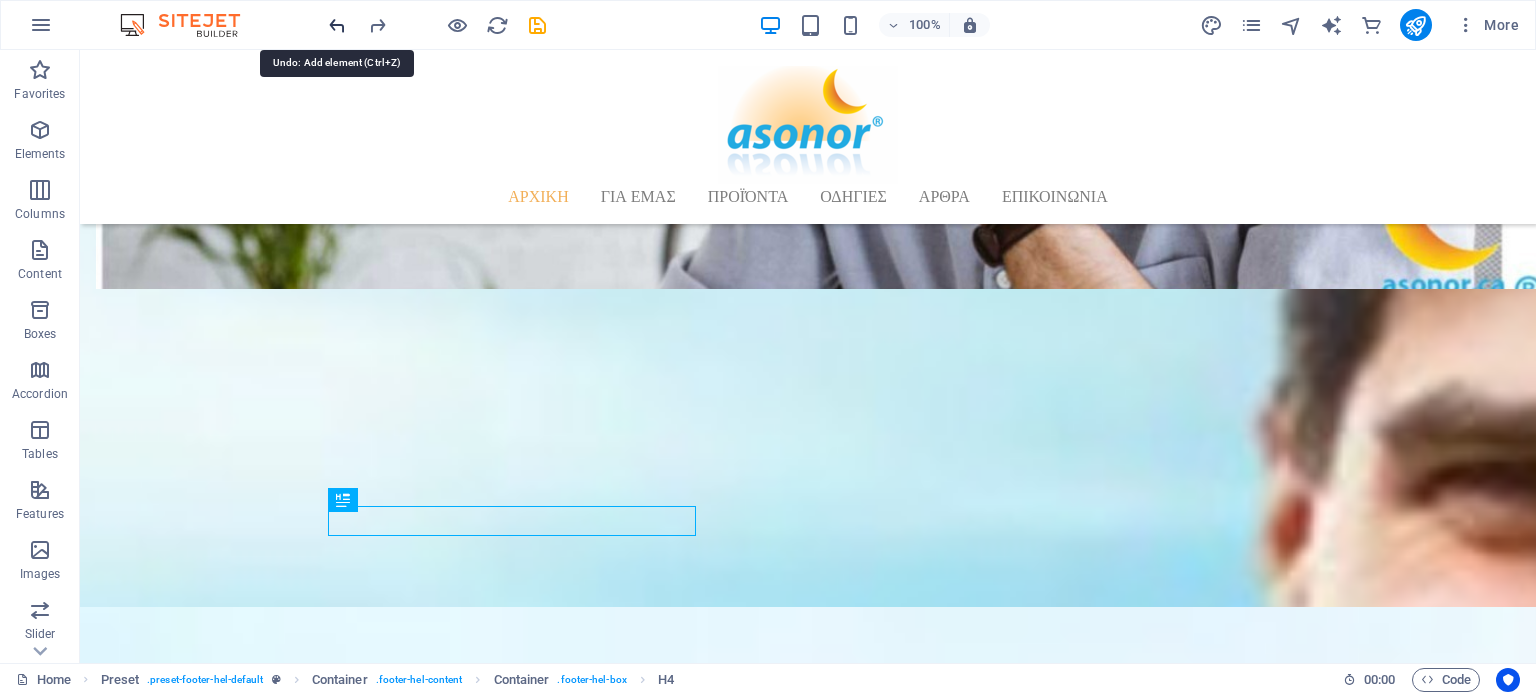 click at bounding box center [337, 25] 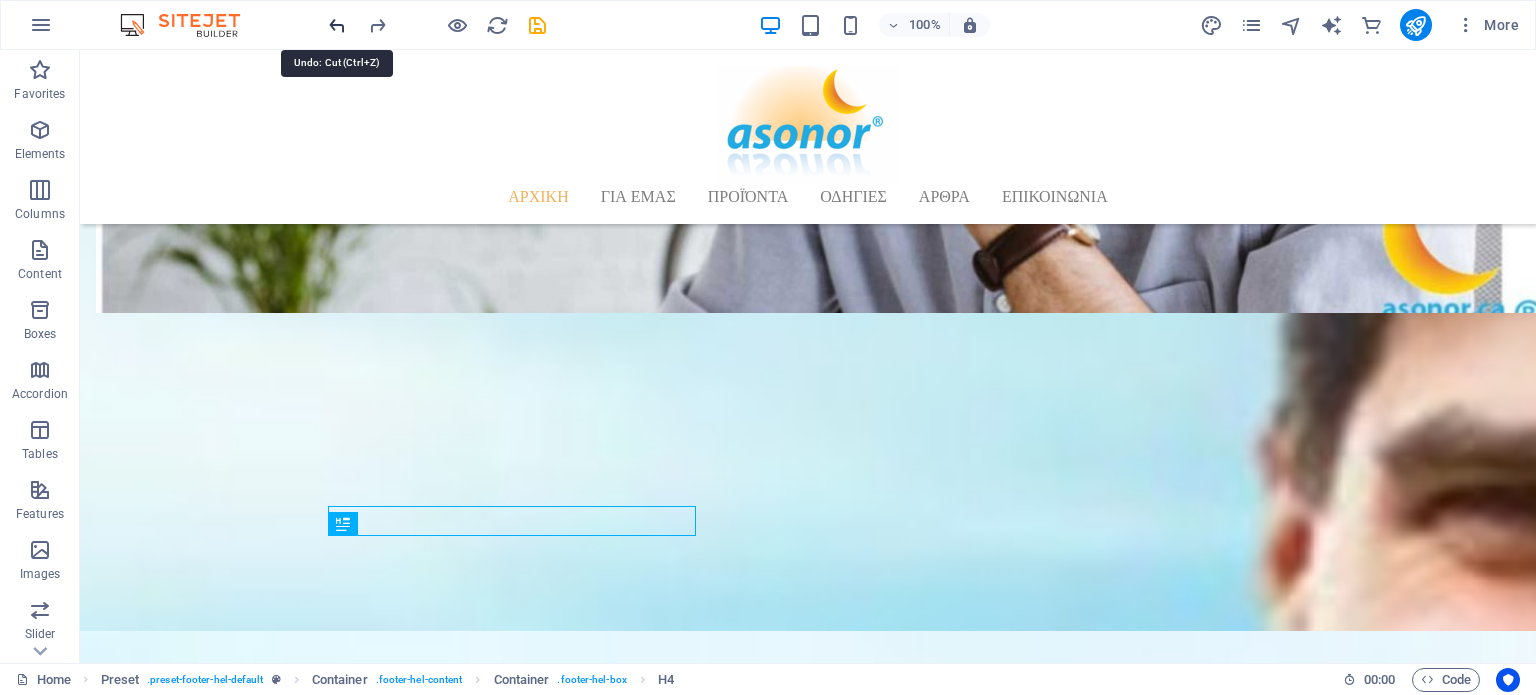 click at bounding box center (337, 25) 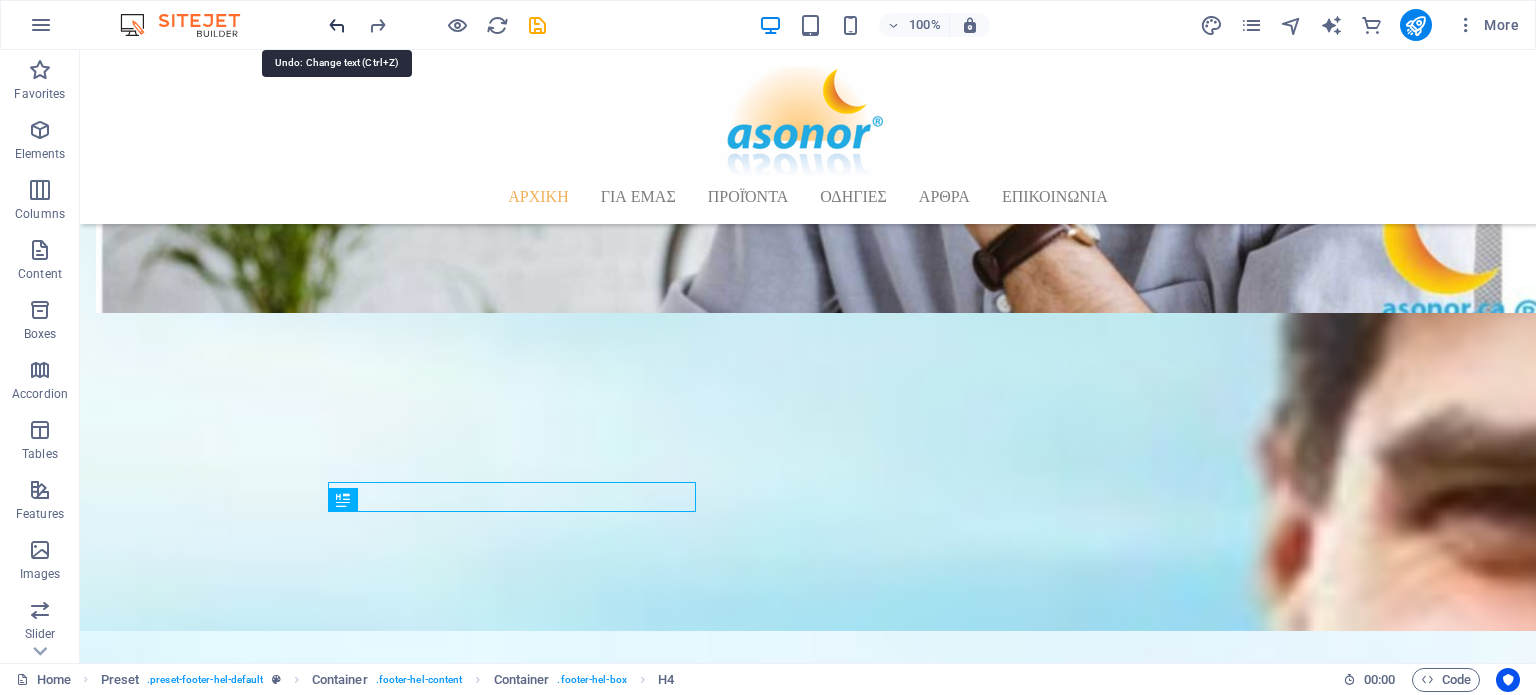 scroll, scrollTop: 1892, scrollLeft: 0, axis: vertical 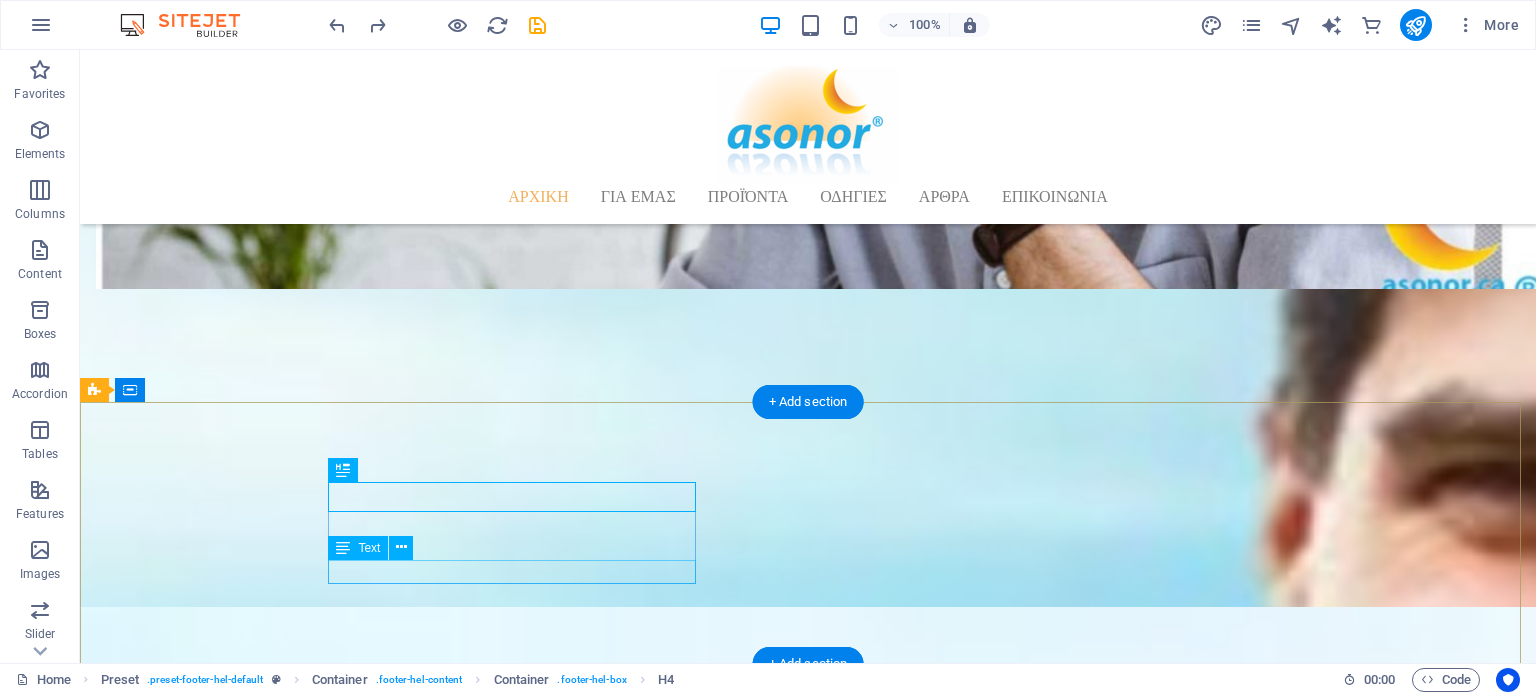 click on "WWW.ASONOR.COM" at bounding box center [568, 2779] 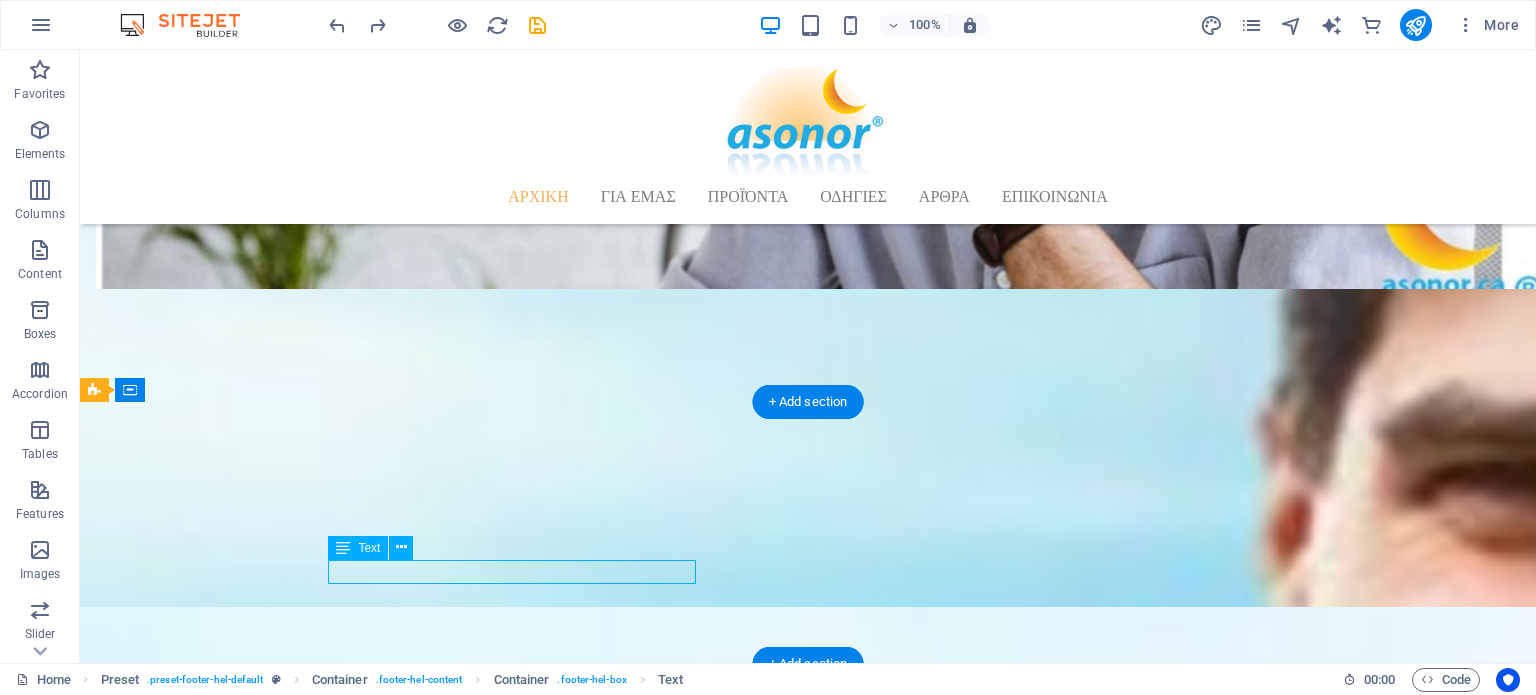 click on "WWW.ASONOR.COM" at bounding box center (568, 2779) 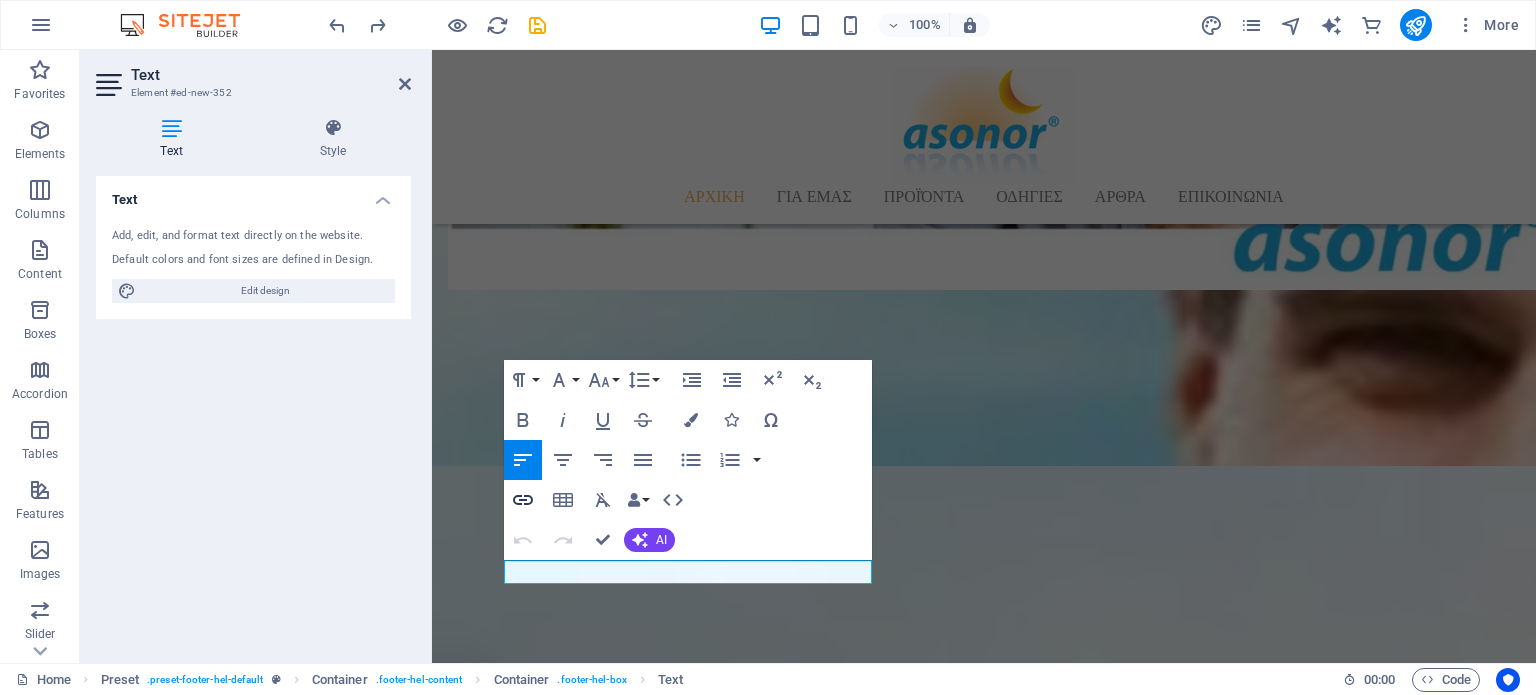 click 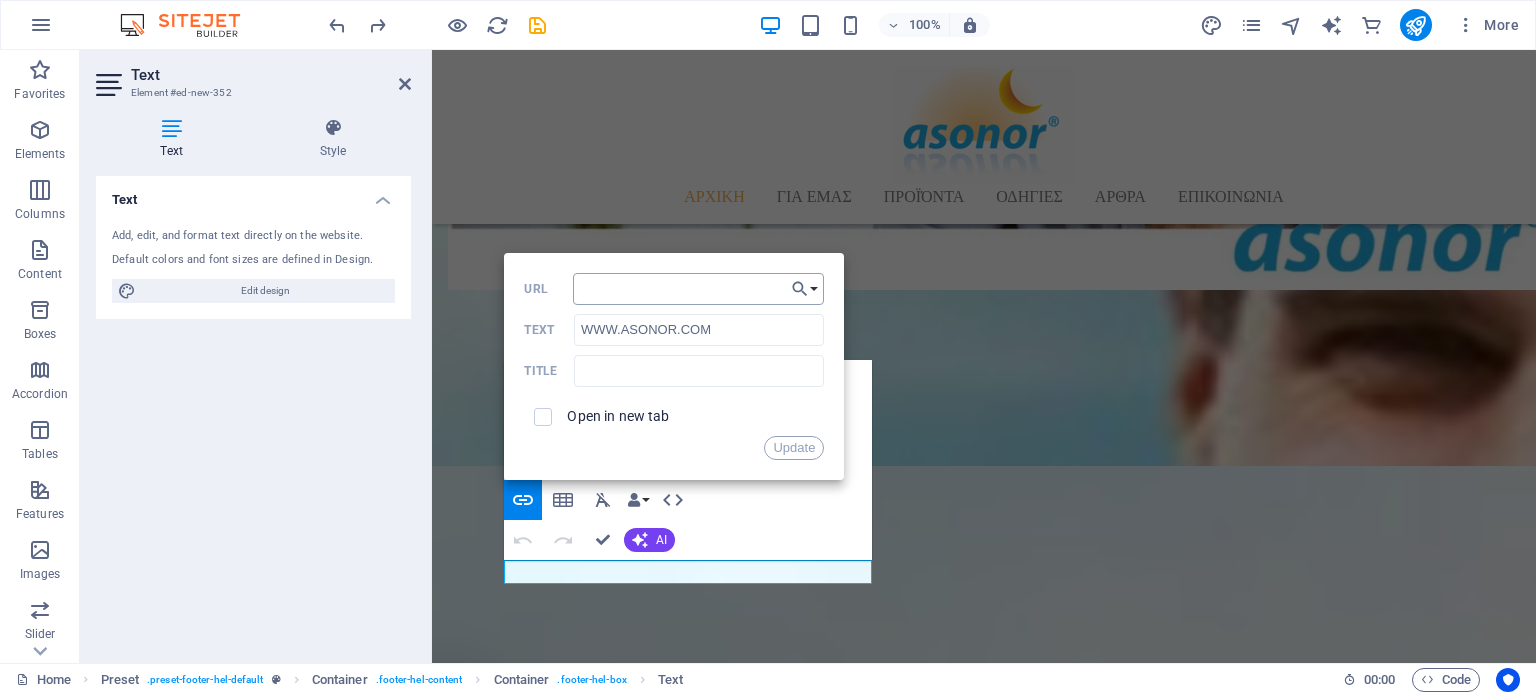 click on "URL" at bounding box center (699, 289) 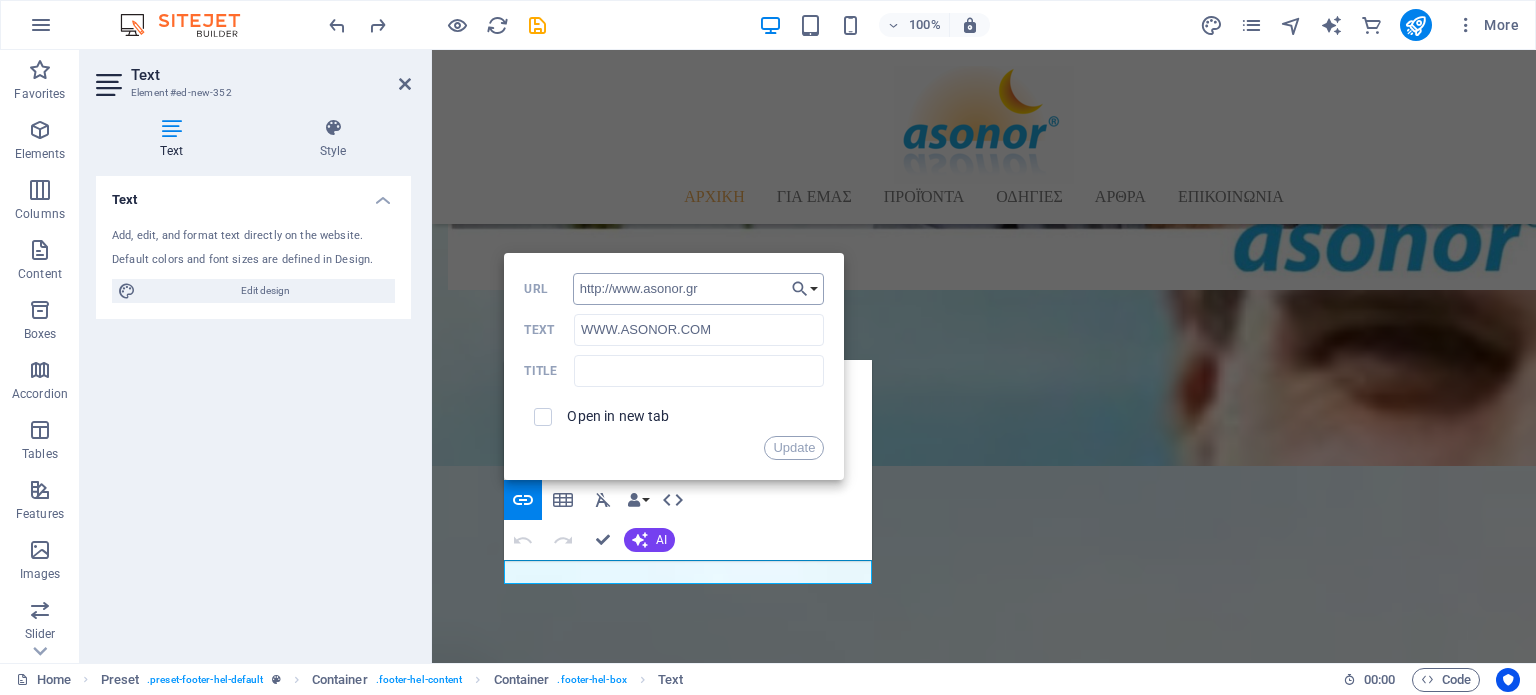 click on "http://www.asonor.gr" at bounding box center [699, 289] 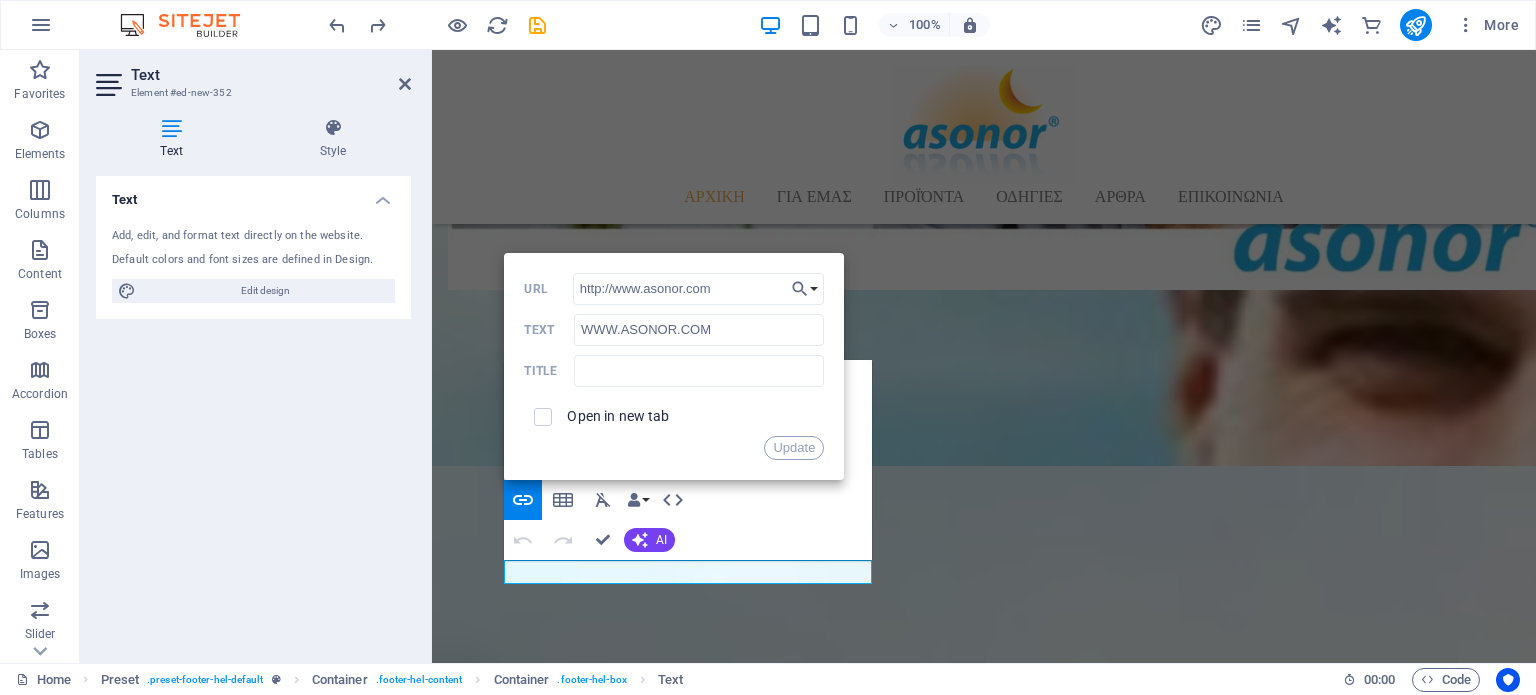 type on "http://www.asonor.com" 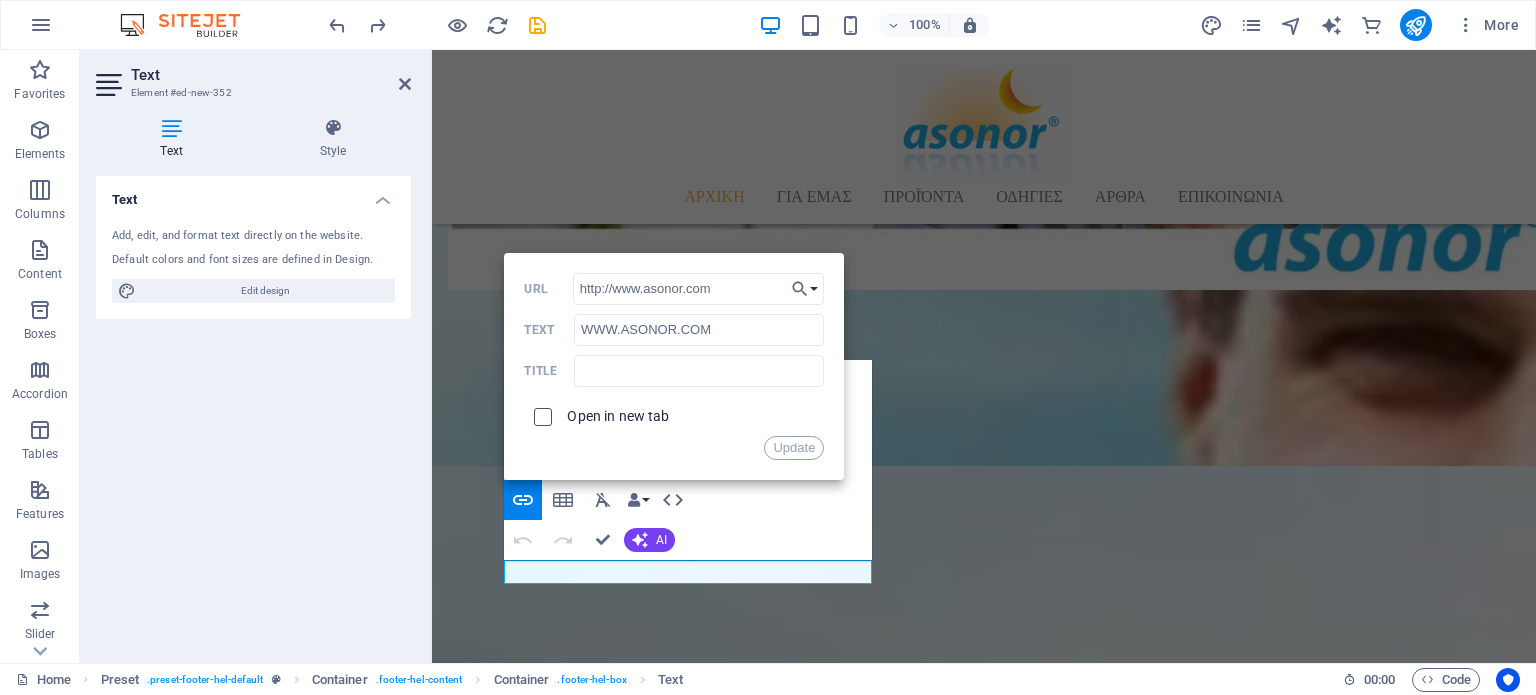 click at bounding box center (540, 414) 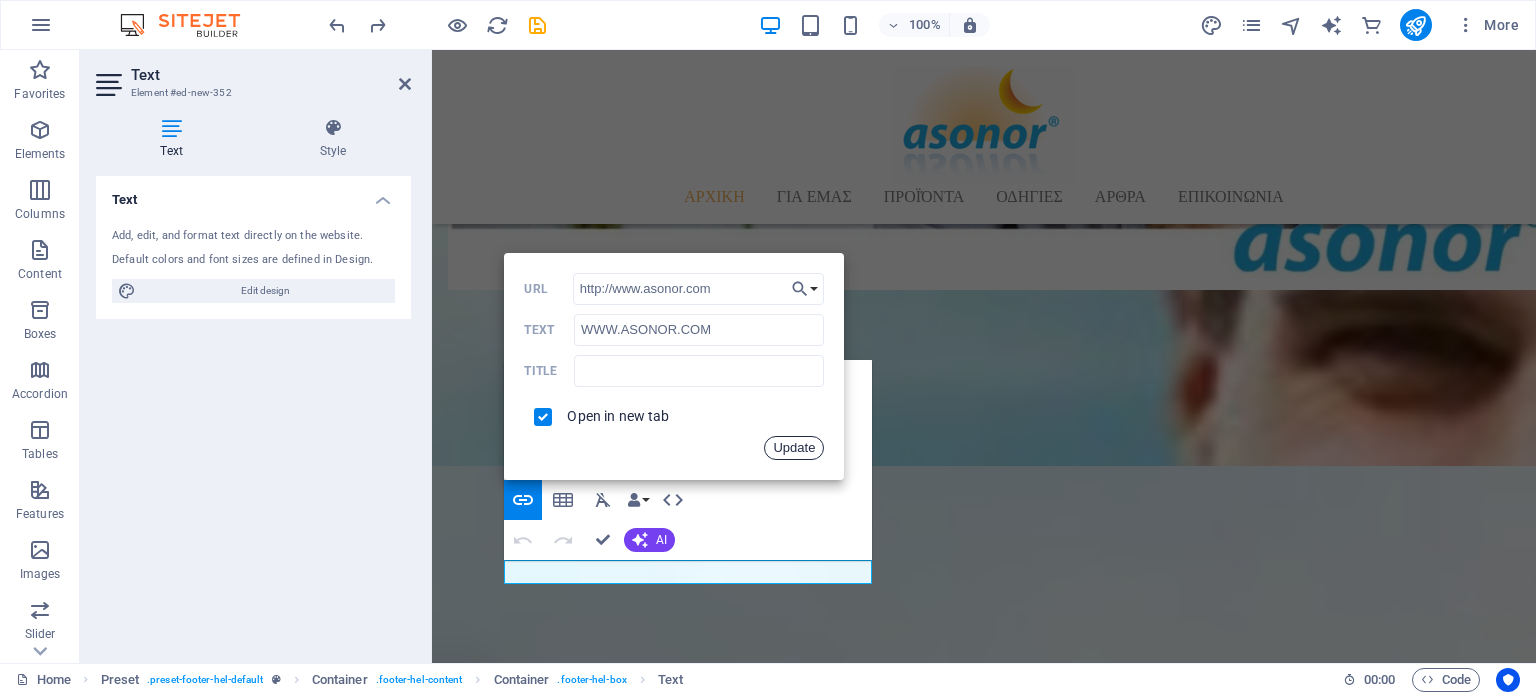 click on "Update" at bounding box center [794, 448] 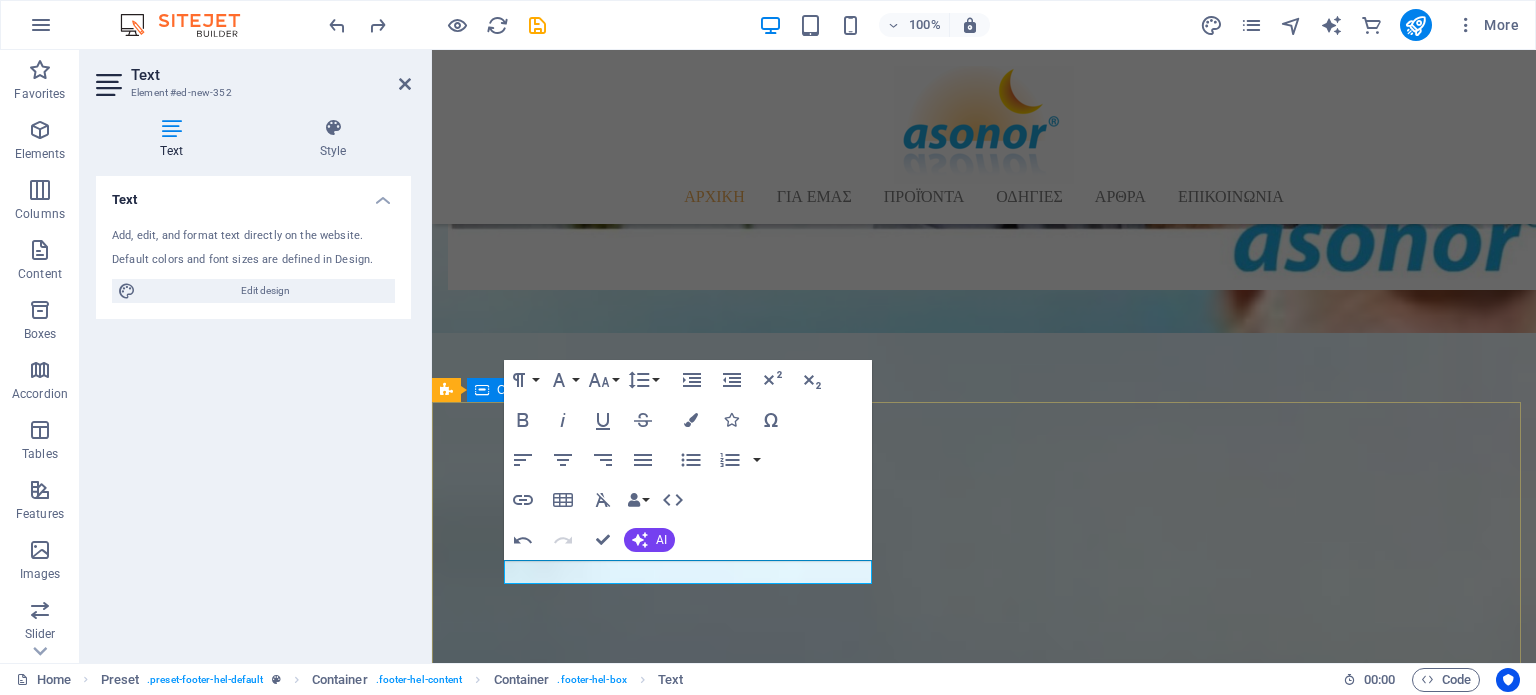 click on "στοιχεια επικοινωνιασ        WWW.ASONOR.GR WWW.ASONOR.COM" at bounding box center (984, 2741) 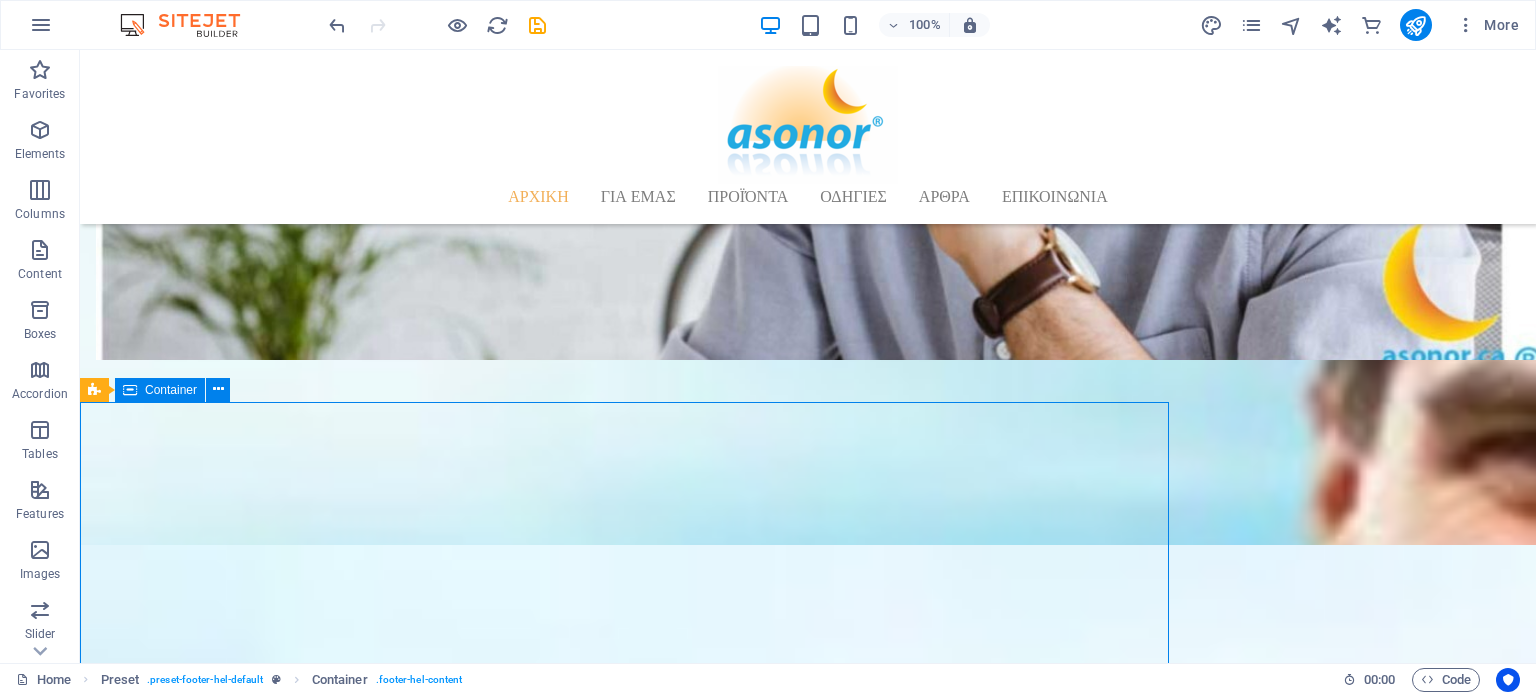 scroll, scrollTop: 1892, scrollLeft: 0, axis: vertical 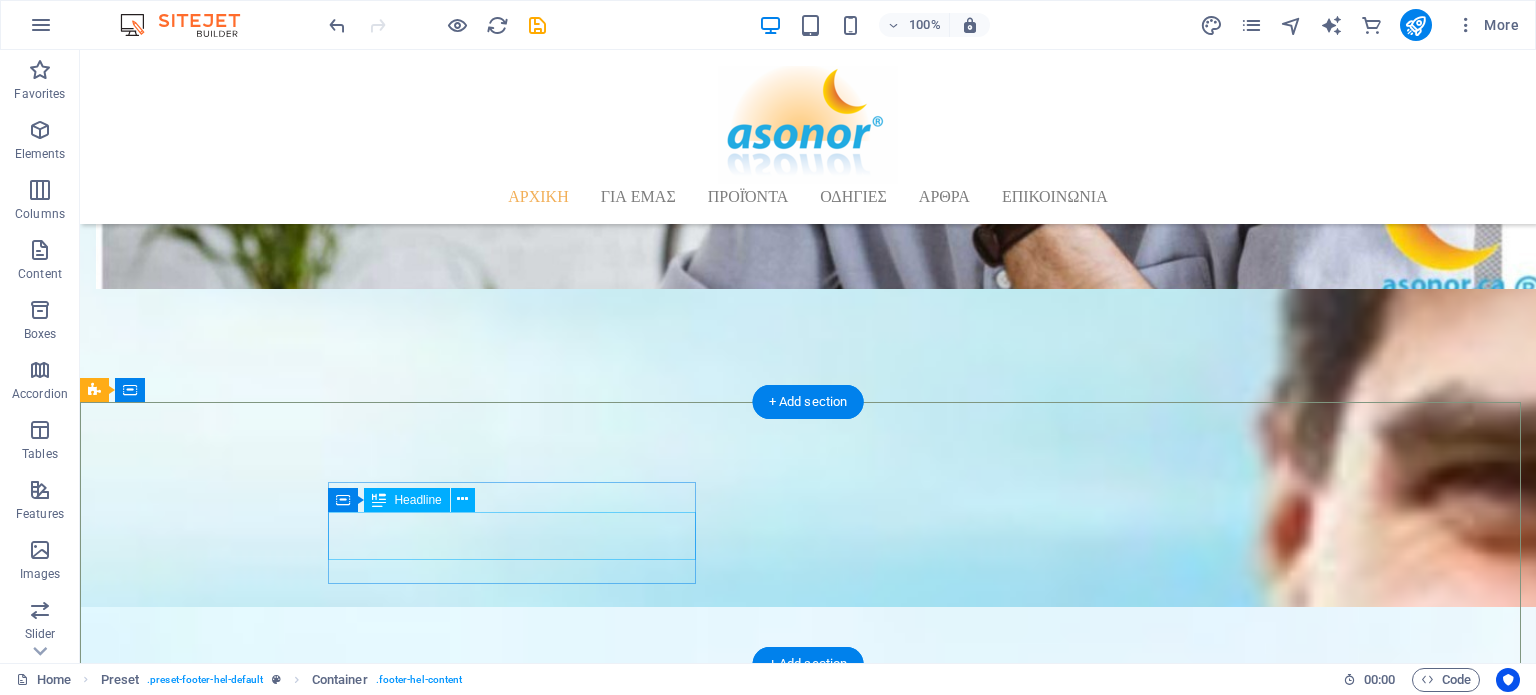 click on "WWW.ASONOR.GR" at bounding box center [568, 2743] 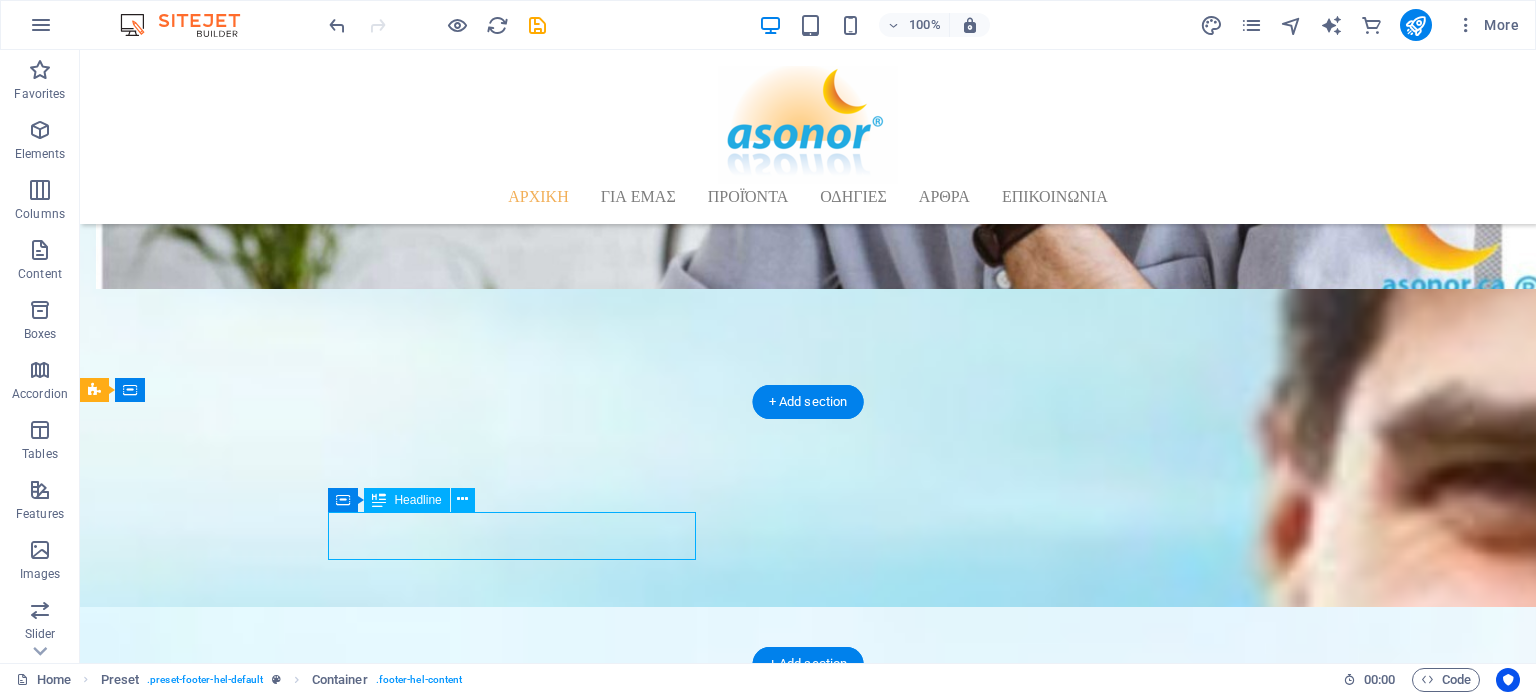 click on "WWW.ASONOR.GR" at bounding box center (568, 2743) 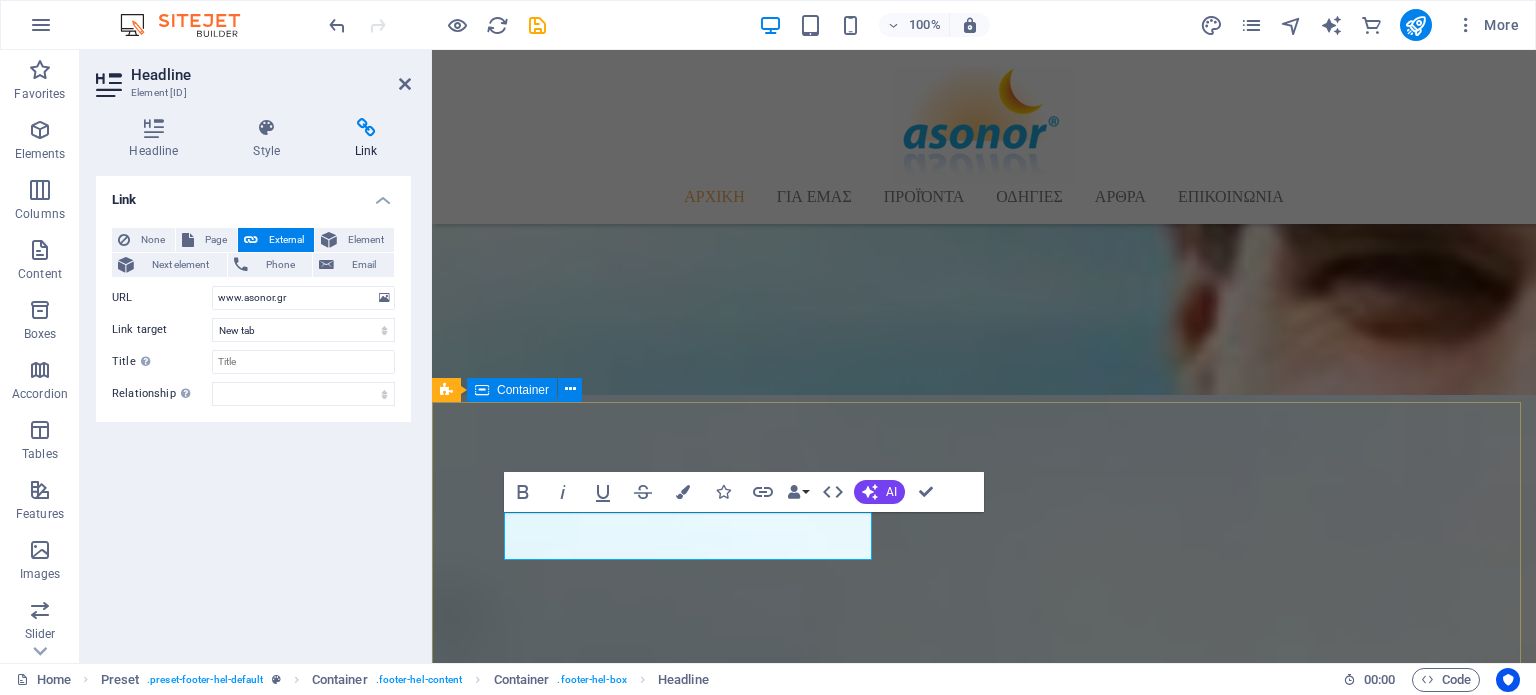 scroll, scrollTop: 1821, scrollLeft: 0, axis: vertical 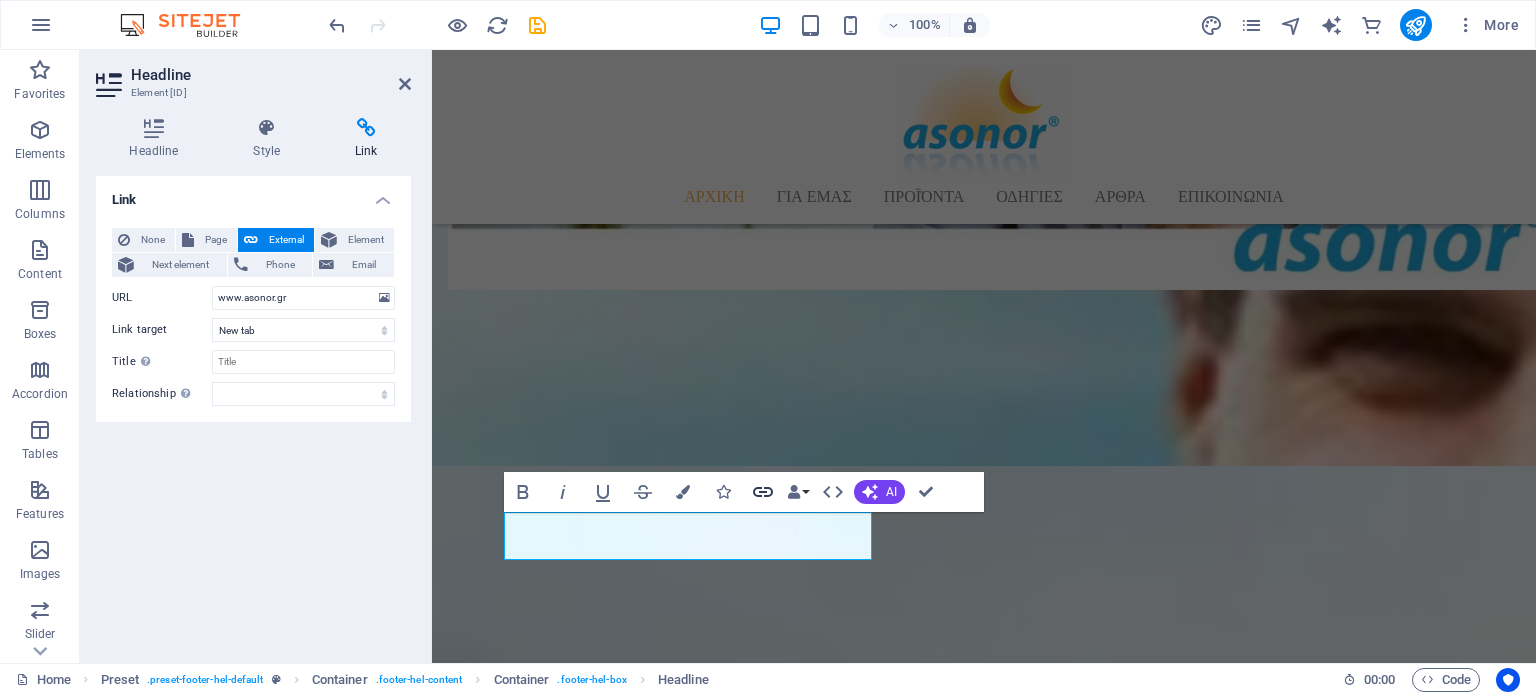 click 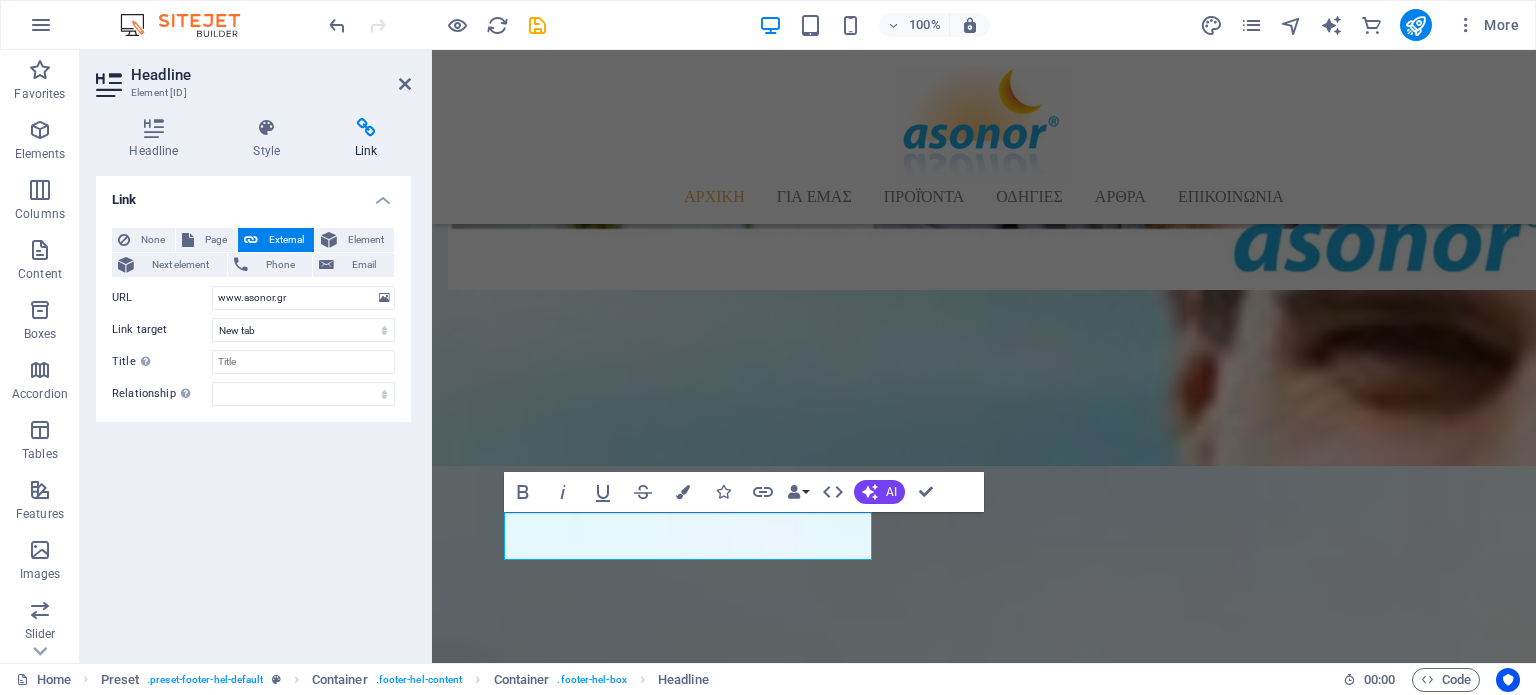 click on "Link None Page External Element Next element Phone Email Page Home Για εμάς Προϊόντα Οδηγίες Χρήσης Άρθρα Contact Legal Notice Privacy Element
URL www.asonor.gr Phone Email Link target New tab Same tab Overlay Title Additional link description, should not be the same as the link text. The title is most often shown as a tooltip text when the mouse moves over the element. Leave empty if uncertain. Relationship Sets the  relationship of this link to the link target . For example, the value "nofollow" instructs search engines not to follow the link. Can be left empty. alternate author bookmark external help license next nofollow noreferrer noopener prev search tag" at bounding box center [253, 411] 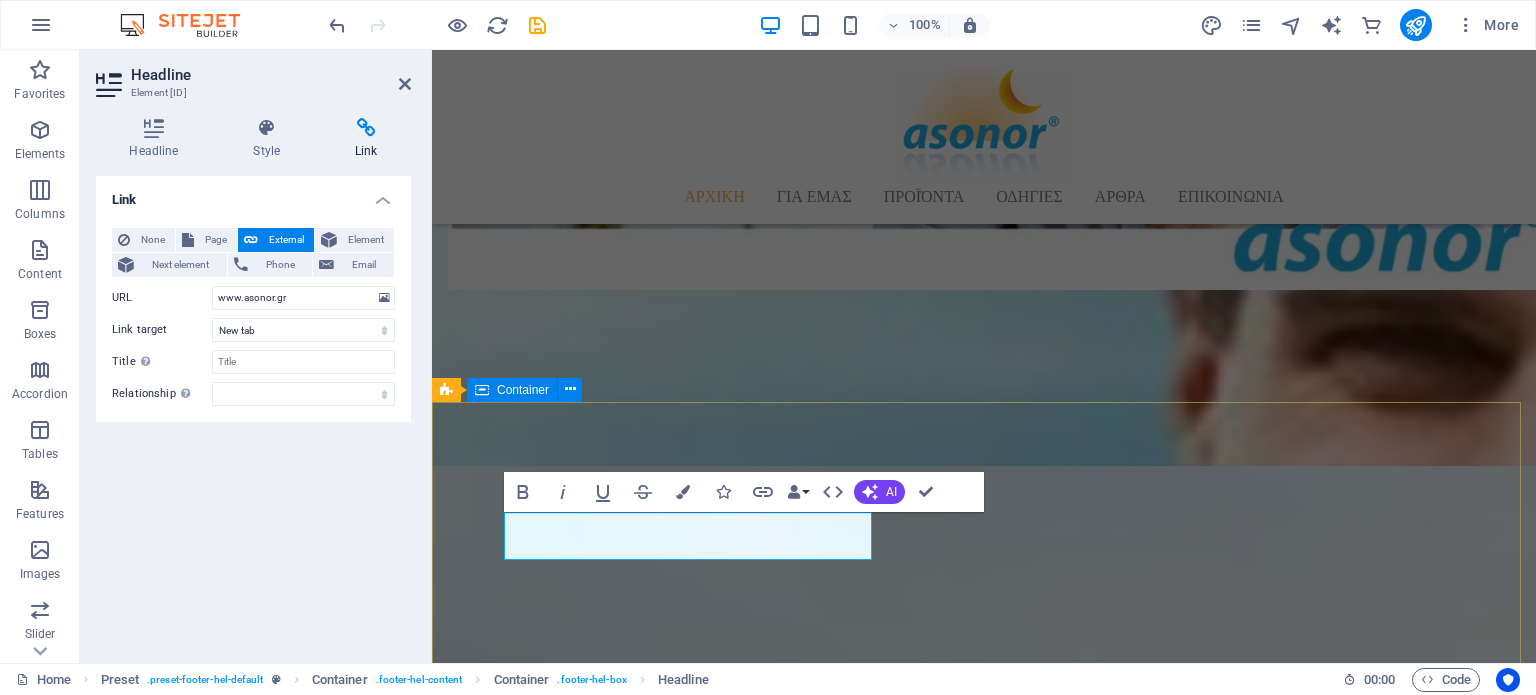 click on "στοιχεια επικοινωνιασ        WWW.ASONOR.GR WWW.ASONOR.COM" at bounding box center [984, 2741] 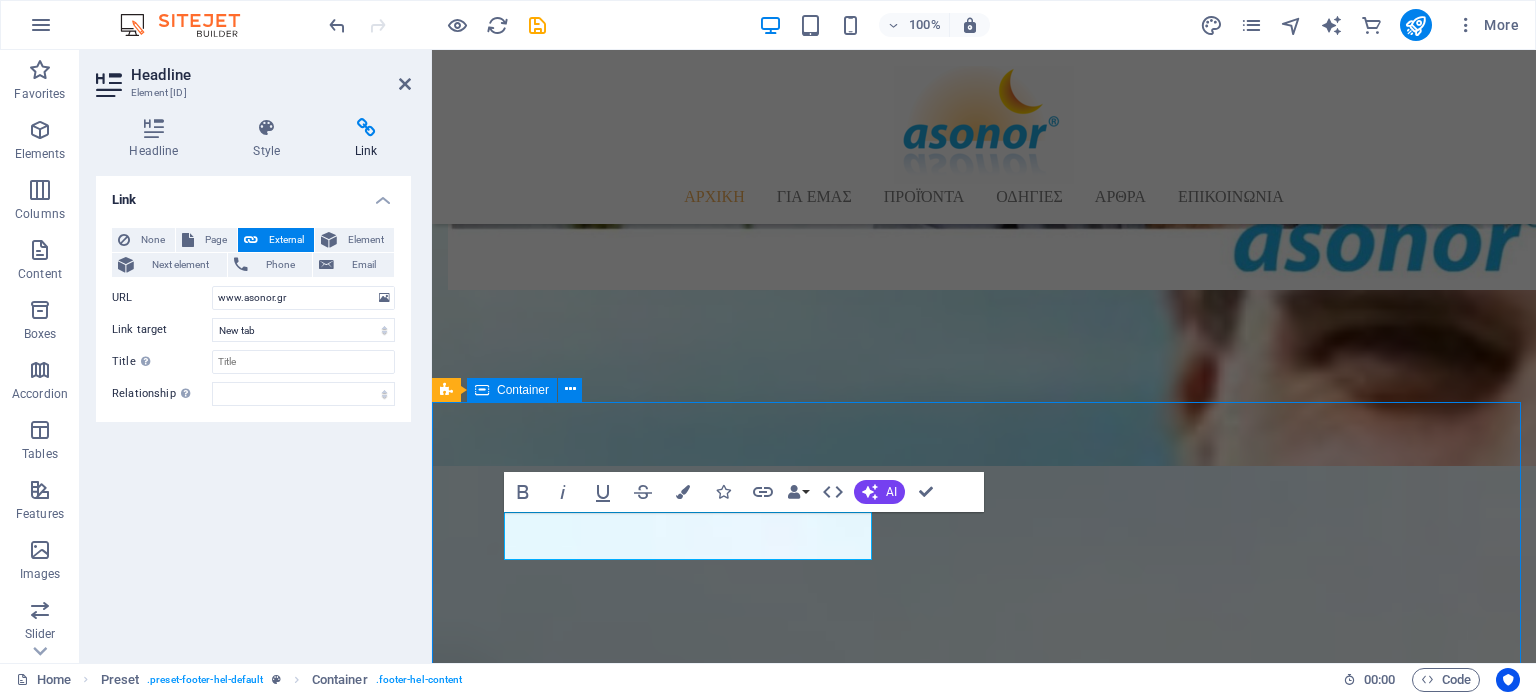scroll, scrollTop: 1892, scrollLeft: 0, axis: vertical 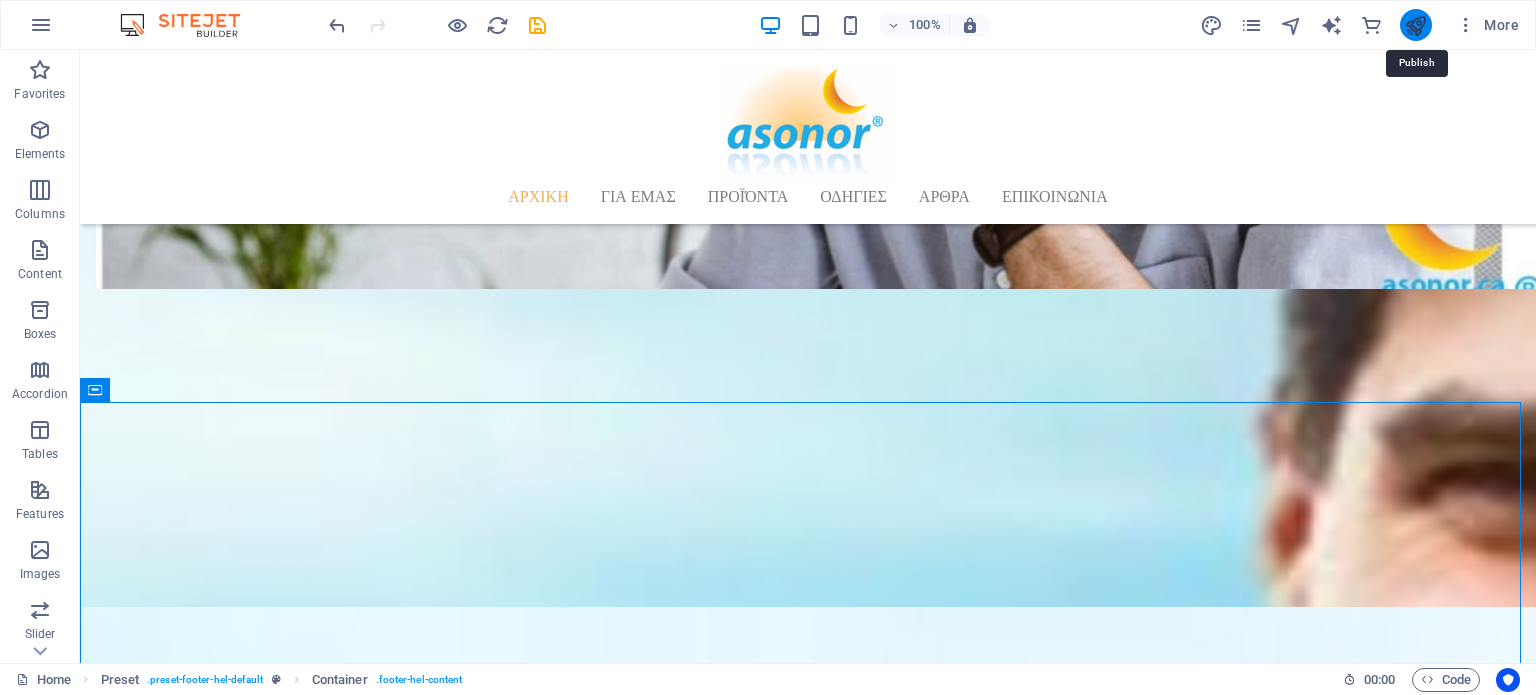 click at bounding box center [1415, 25] 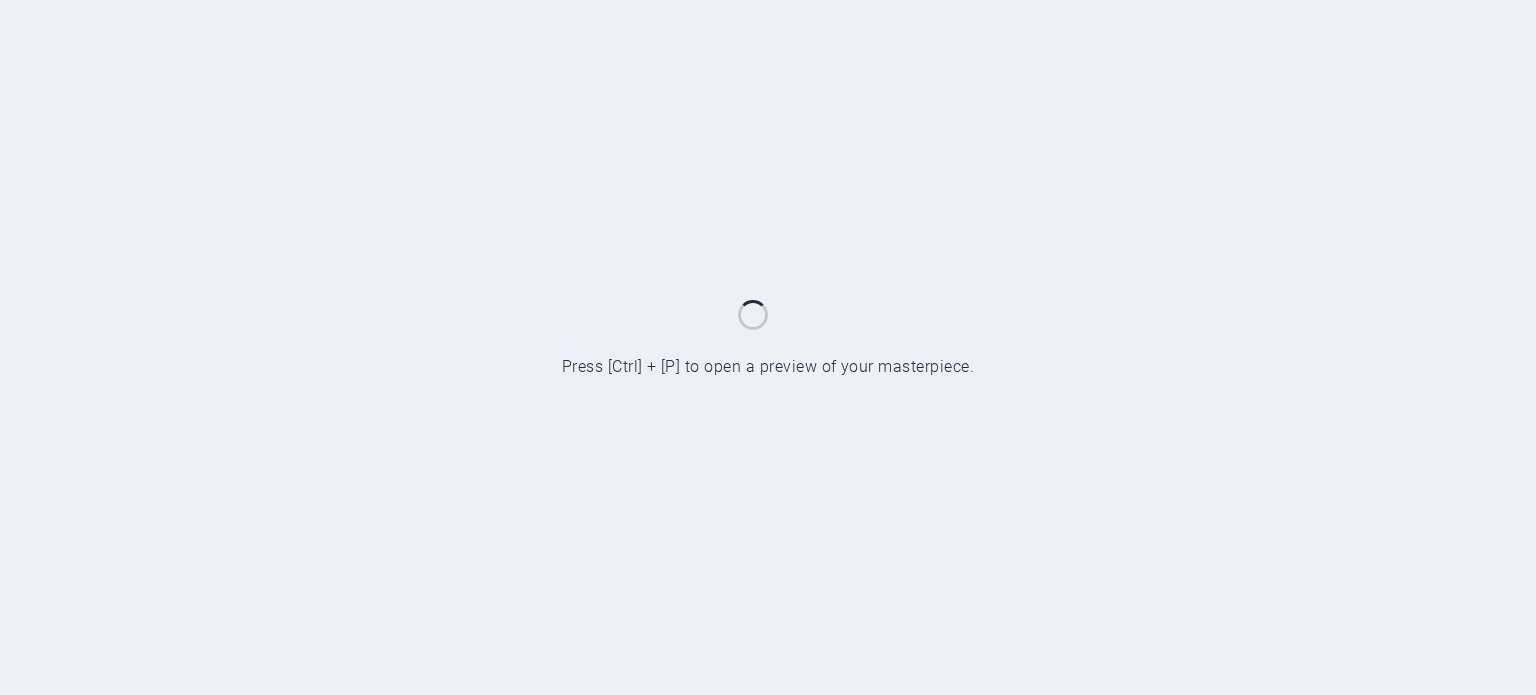scroll, scrollTop: 0, scrollLeft: 0, axis: both 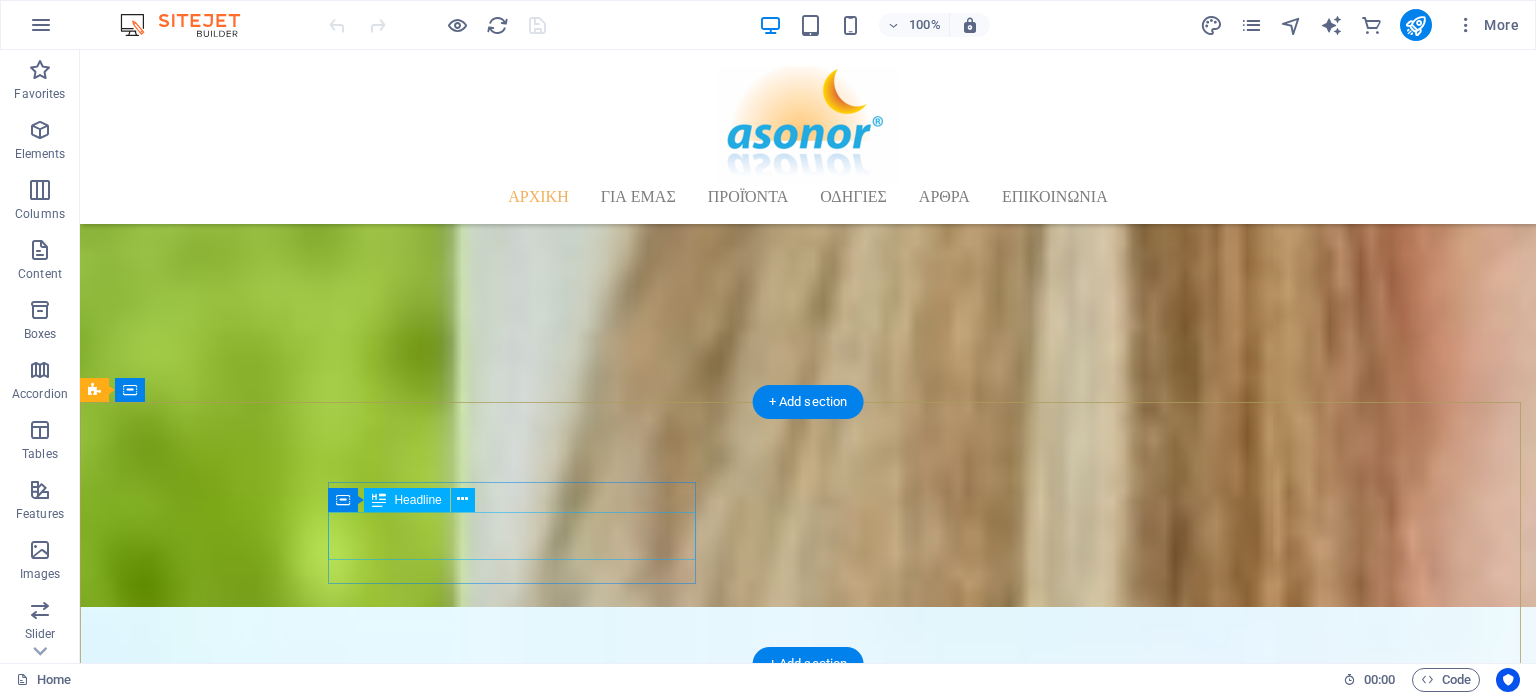 click on "WWW.ASONOR.GR" at bounding box center [568, 2743] 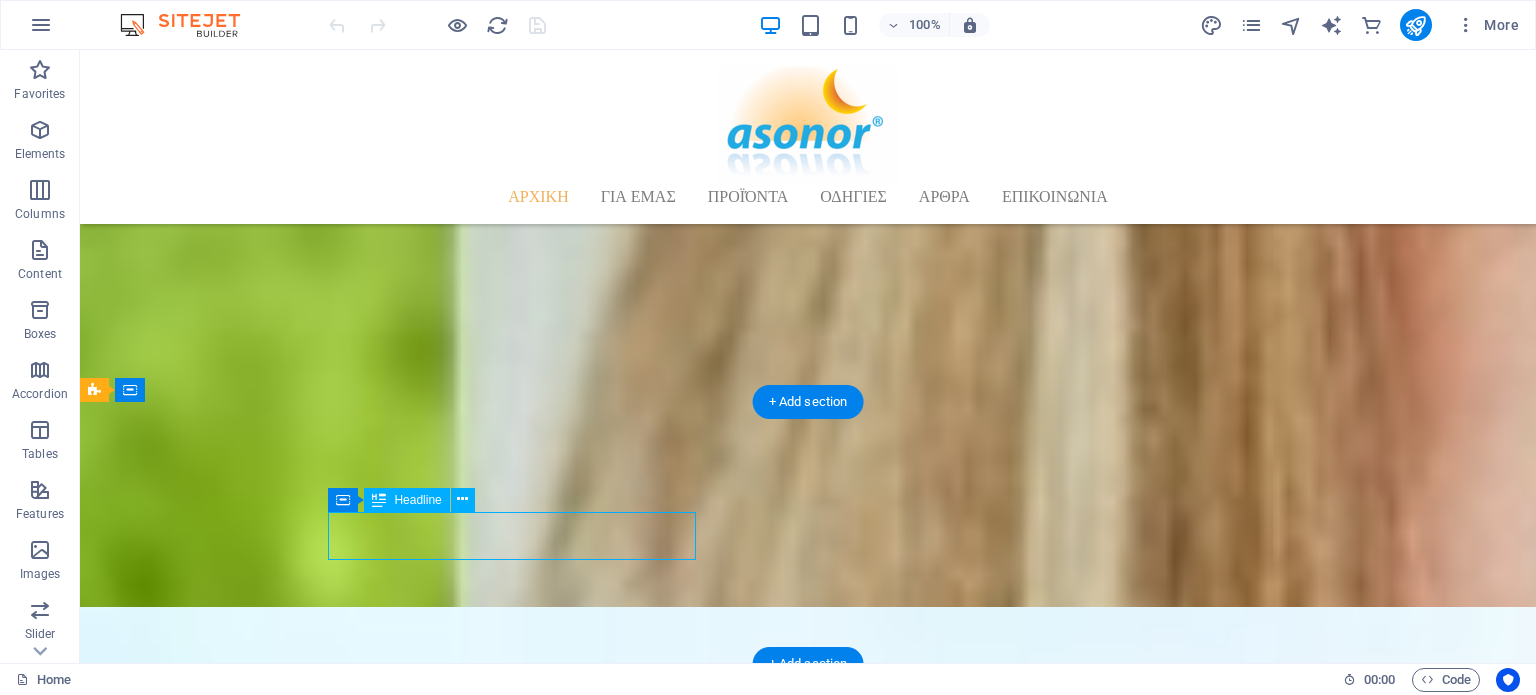 click on "WWW.ASONOR.GR" at bounding box center (568, 2743) 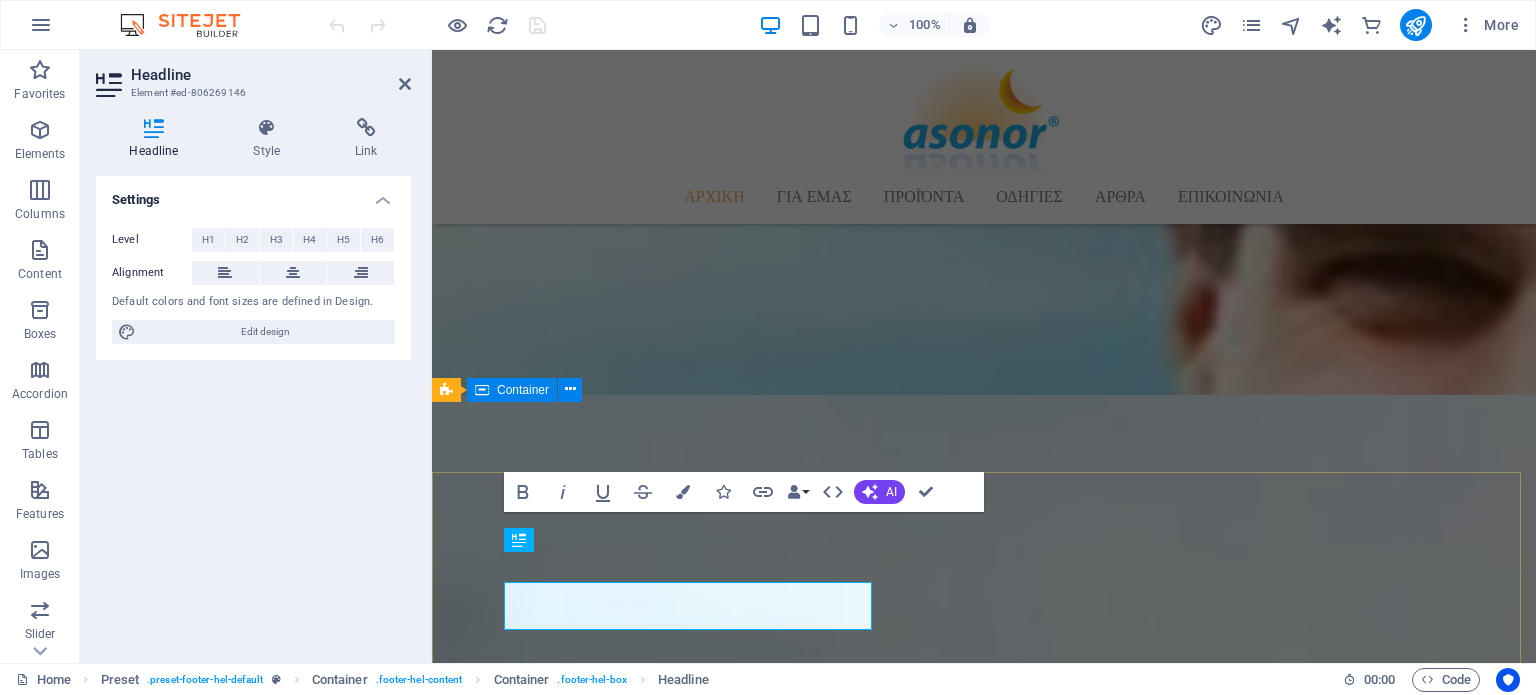 scroll, scrollTop: 1821, scrollLeft: 0, axis: vertical 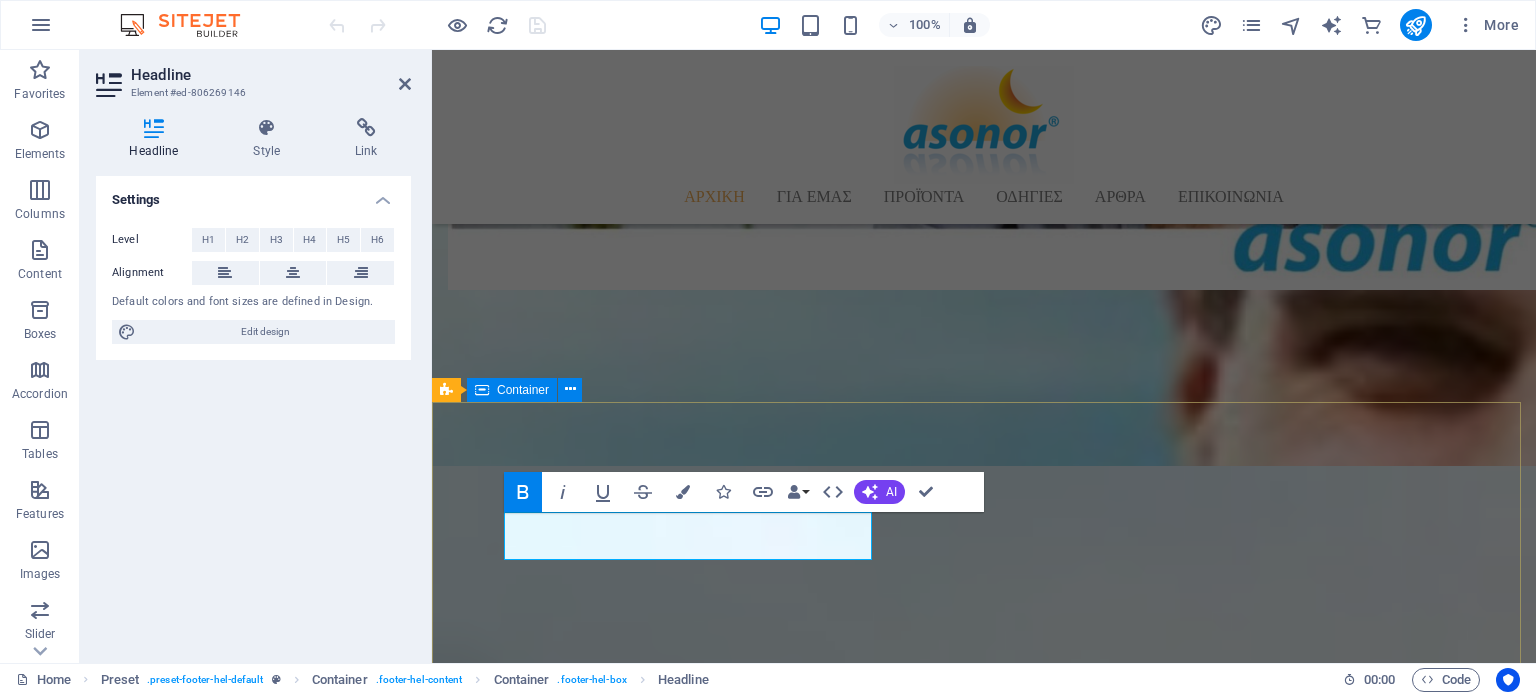 drag, startPoint x: 678, startPoint y: 546, endPoint x: 491, endPoint y: 554, distance: 187.17105 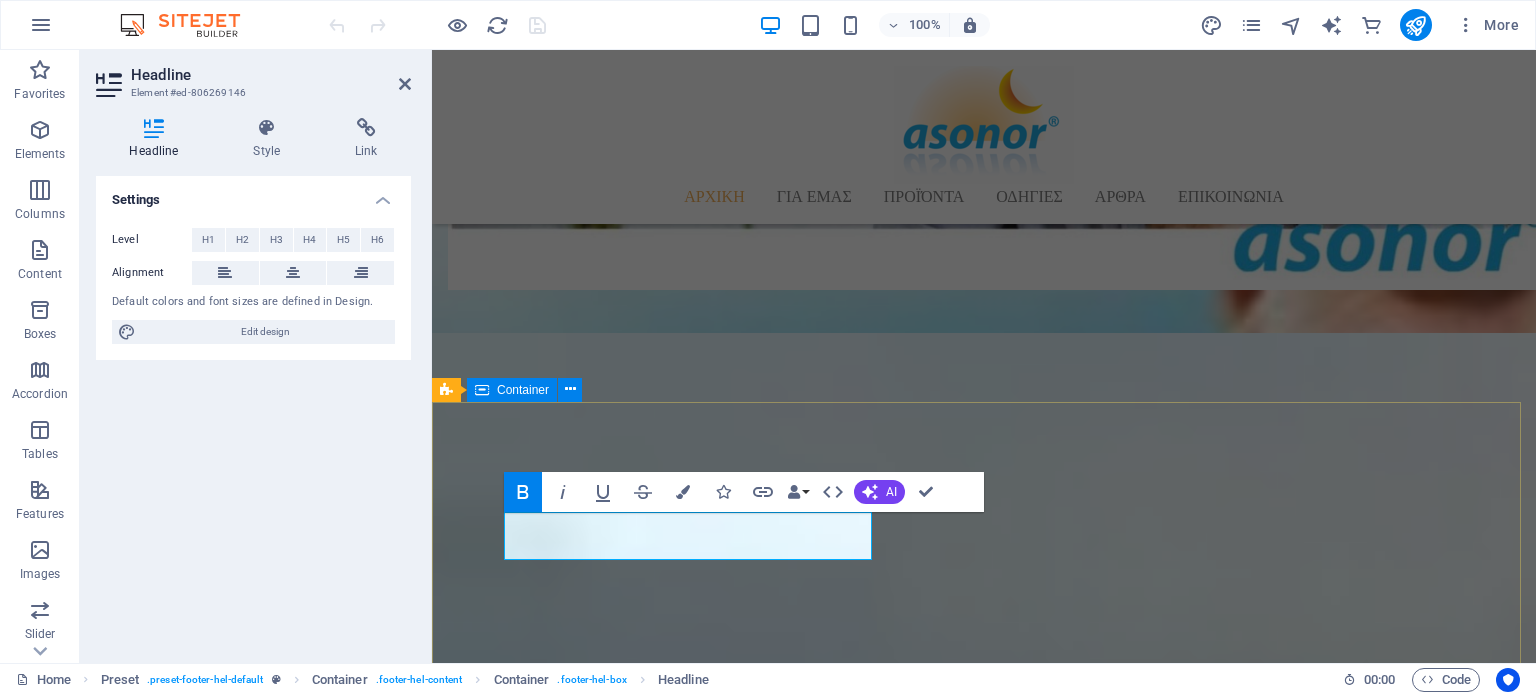 type 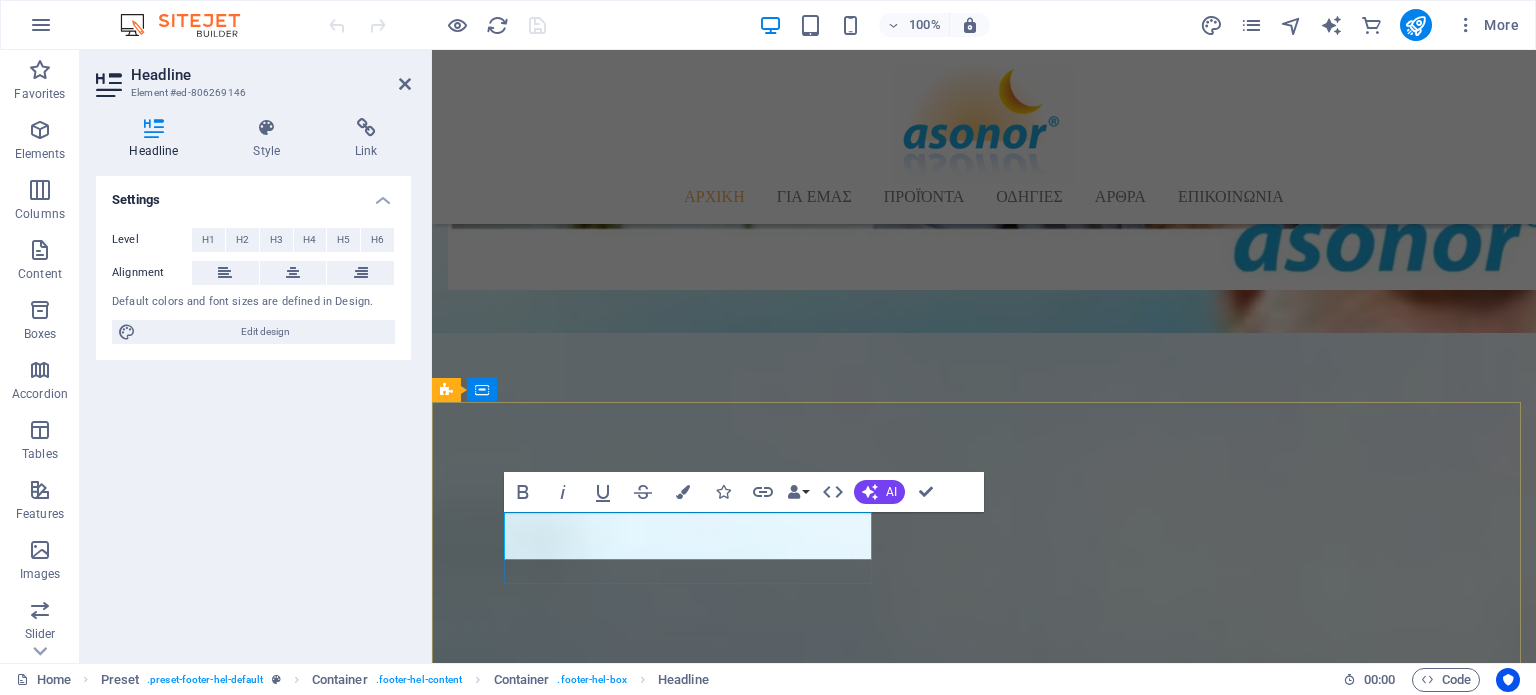 scroll, scrollTop: 1797, scrollLeft: 0, axis: vertical 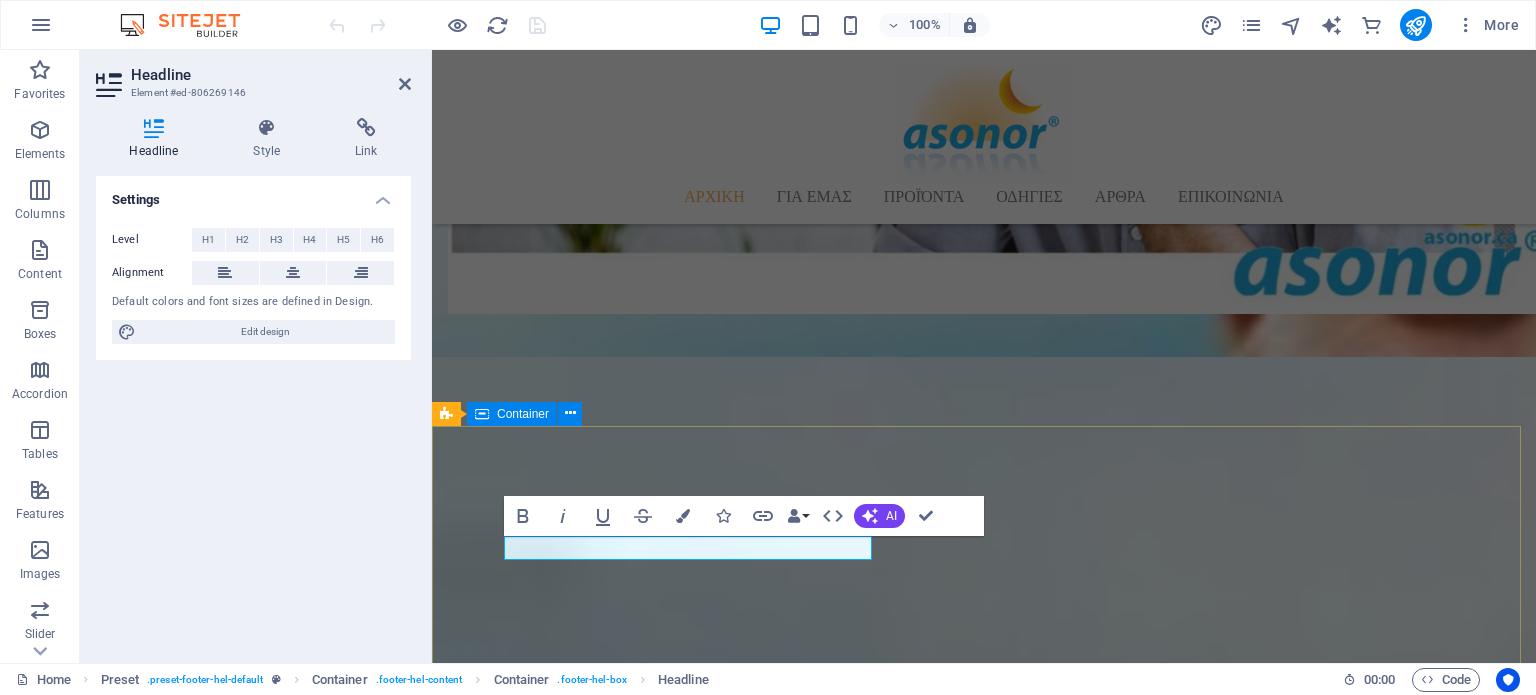 click on "στοιχεια επικοινωνιασ WWW.ASONOR.COM" at bounding box center (984, 2753) 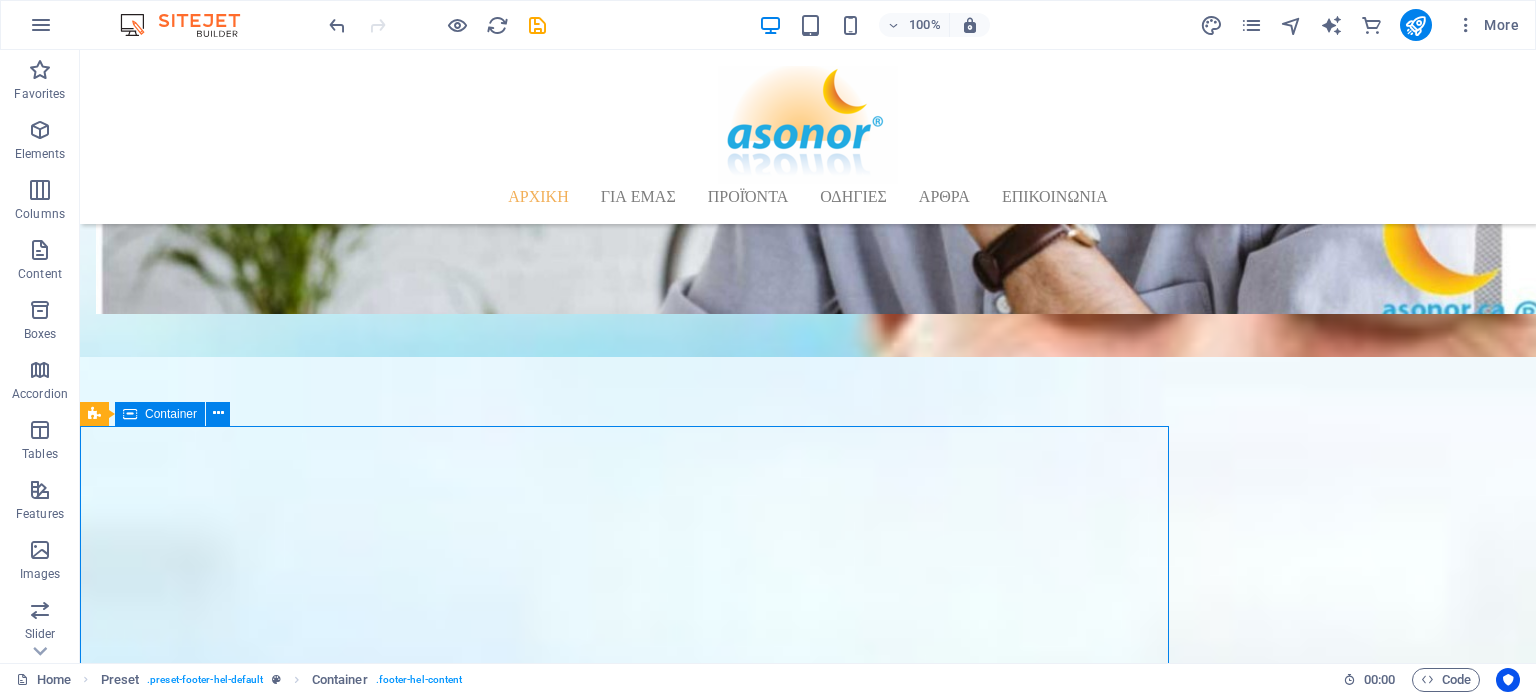 scroll, scrollTop: 1868, scrollLeft: 0, axis: vertical 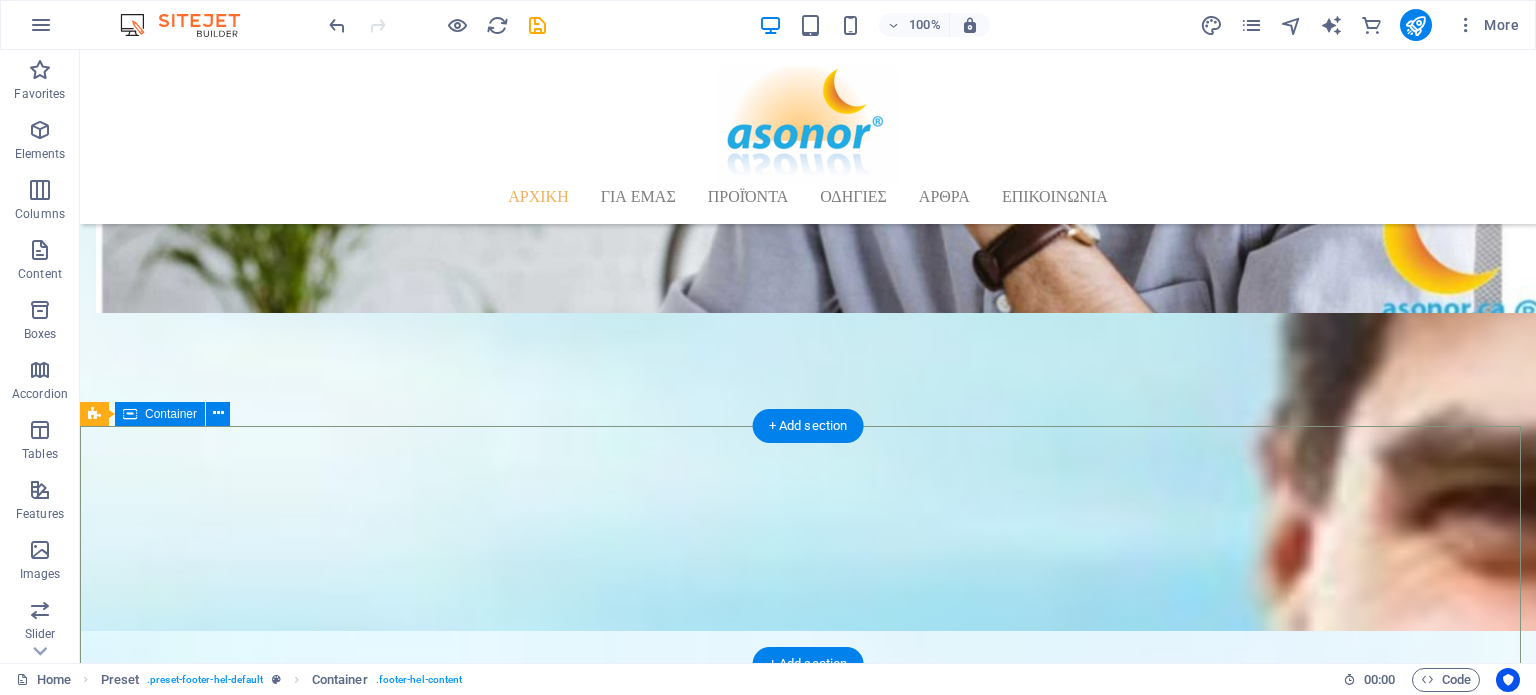 click on "στοιχεια επικοινωνιασ WWW.ASONOR.COM" at bounding box center (808, 2752) 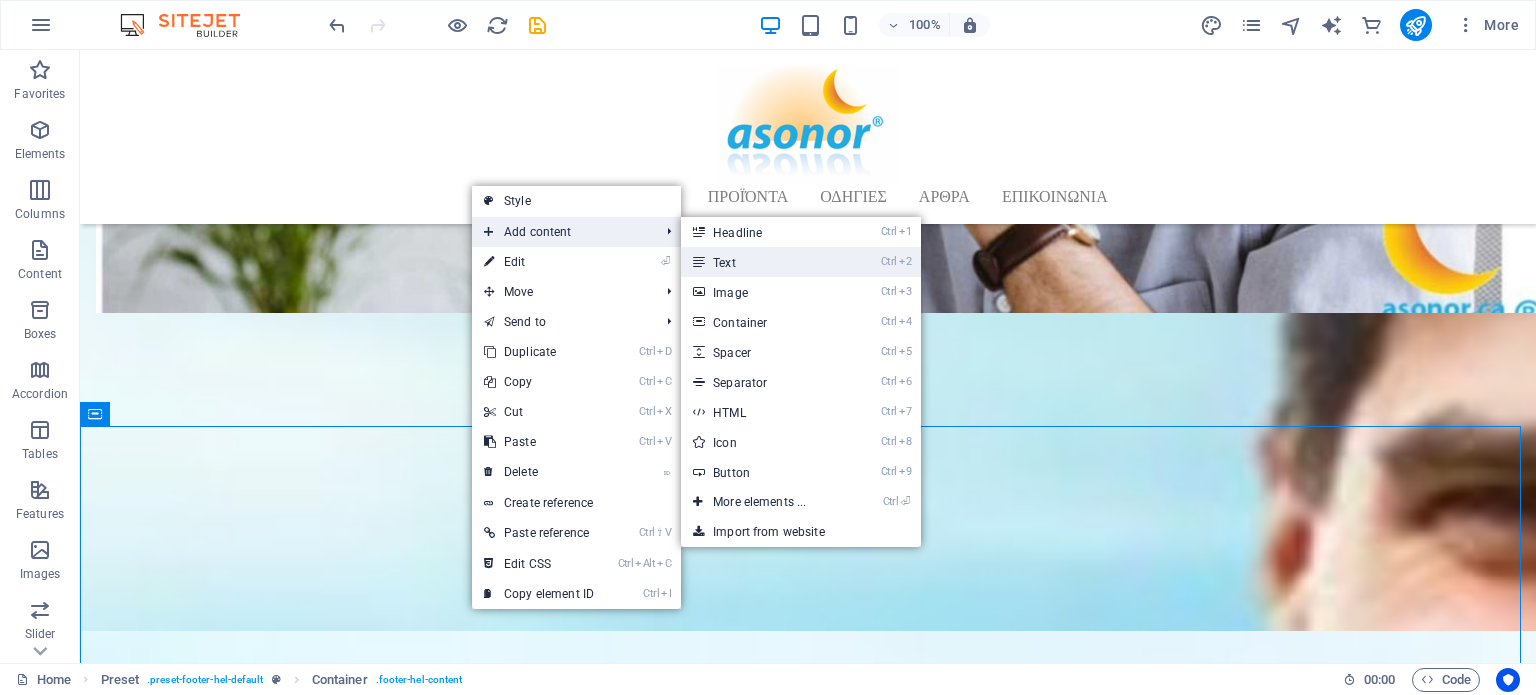 click on "Ctrl 2  Text" at bounding box center (763, 262) 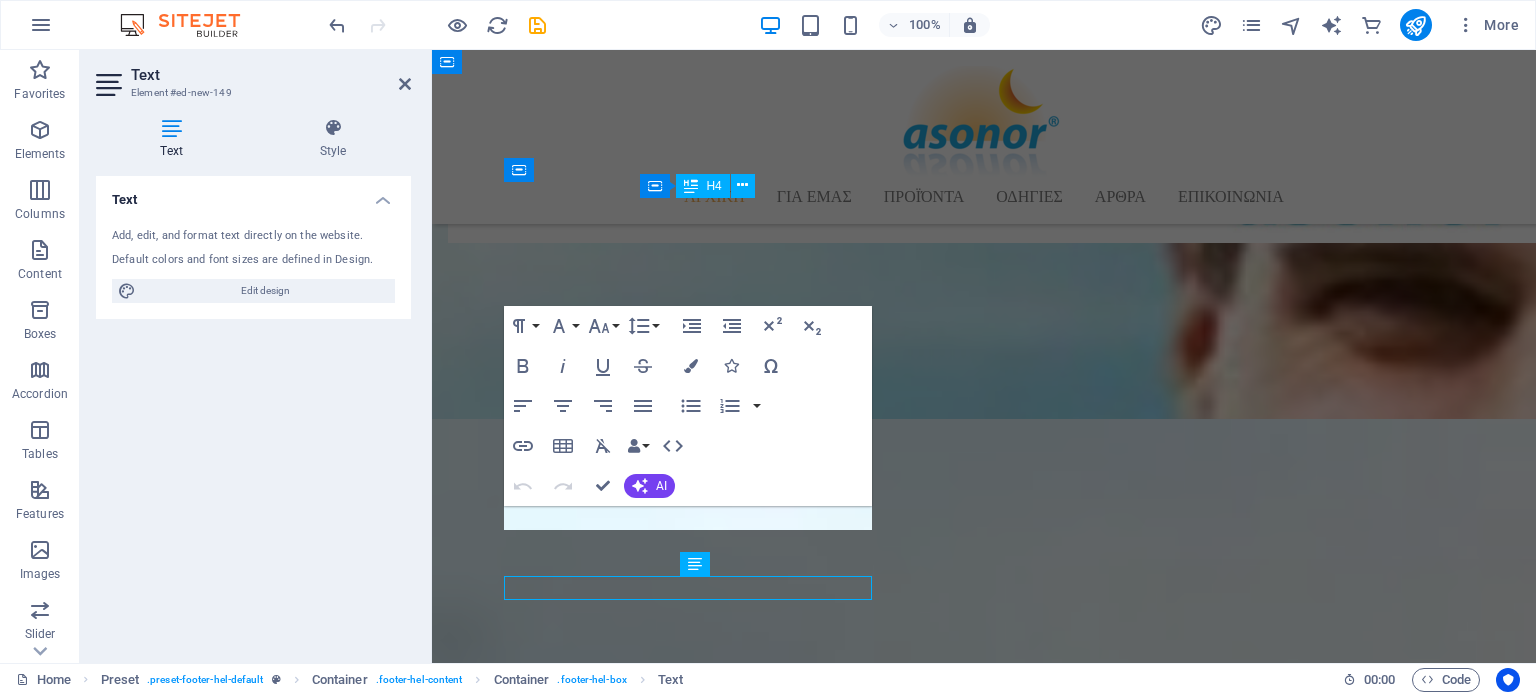 scroll, scrollTop: 1797, scrollLeft: 0, axis: vertical 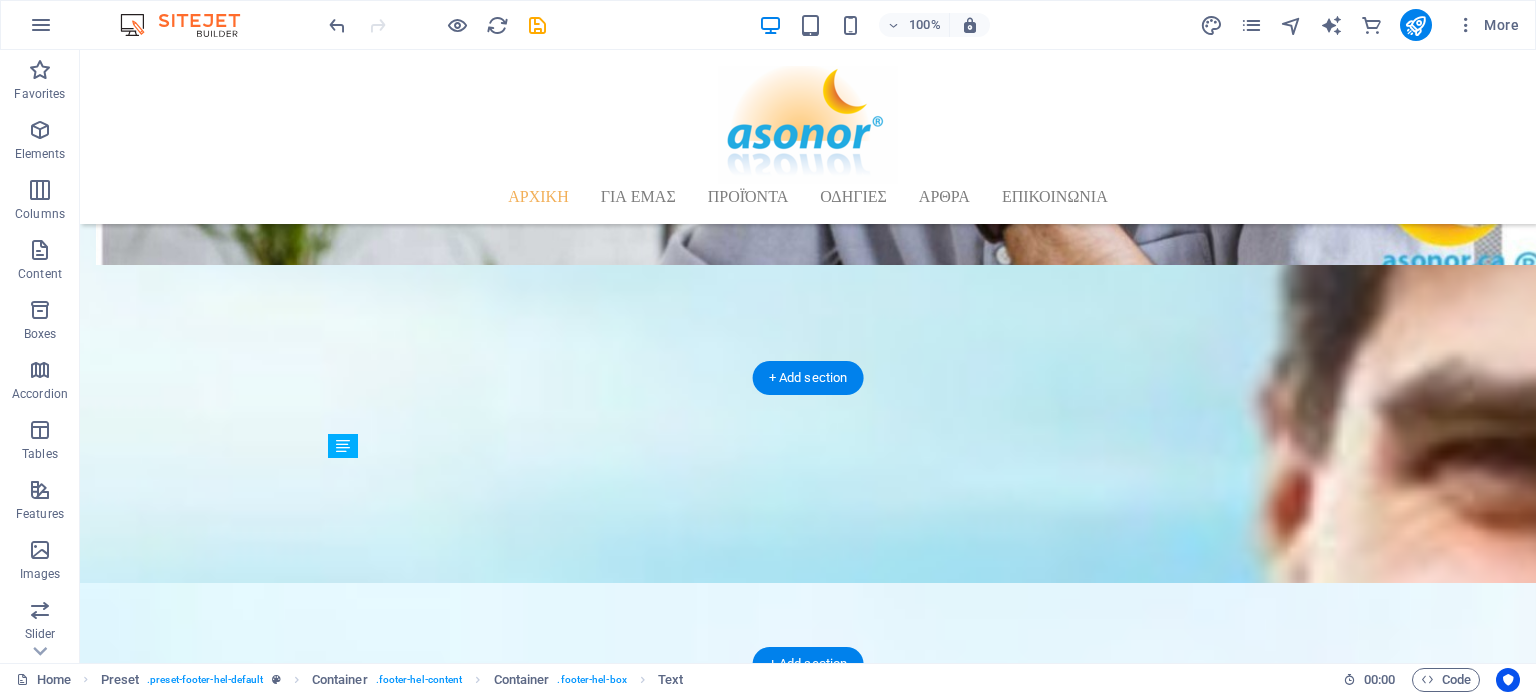 drag, startPoint x: 547, startPoint y: 515, endPoint x: 482, endPoint y: 576, distance: 89.140335 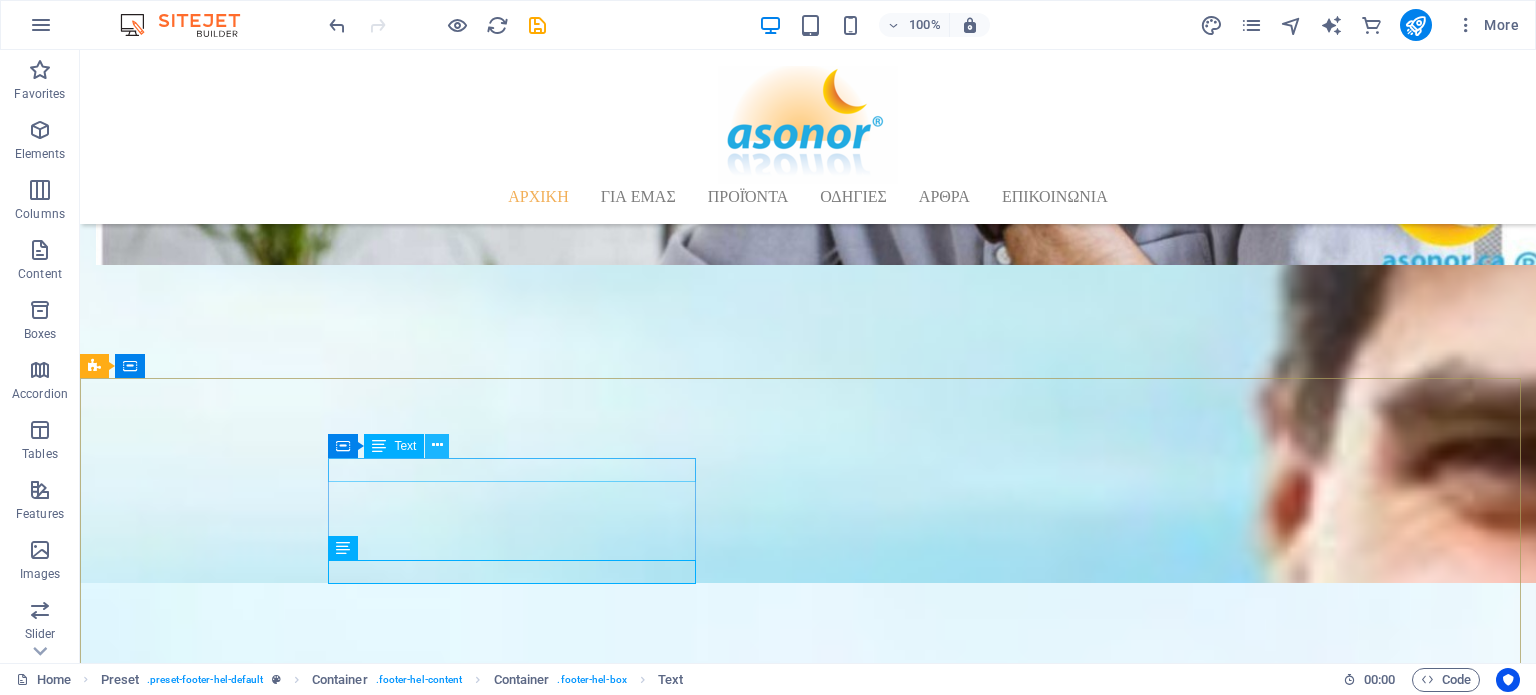 click at bounding box center [437, 446] 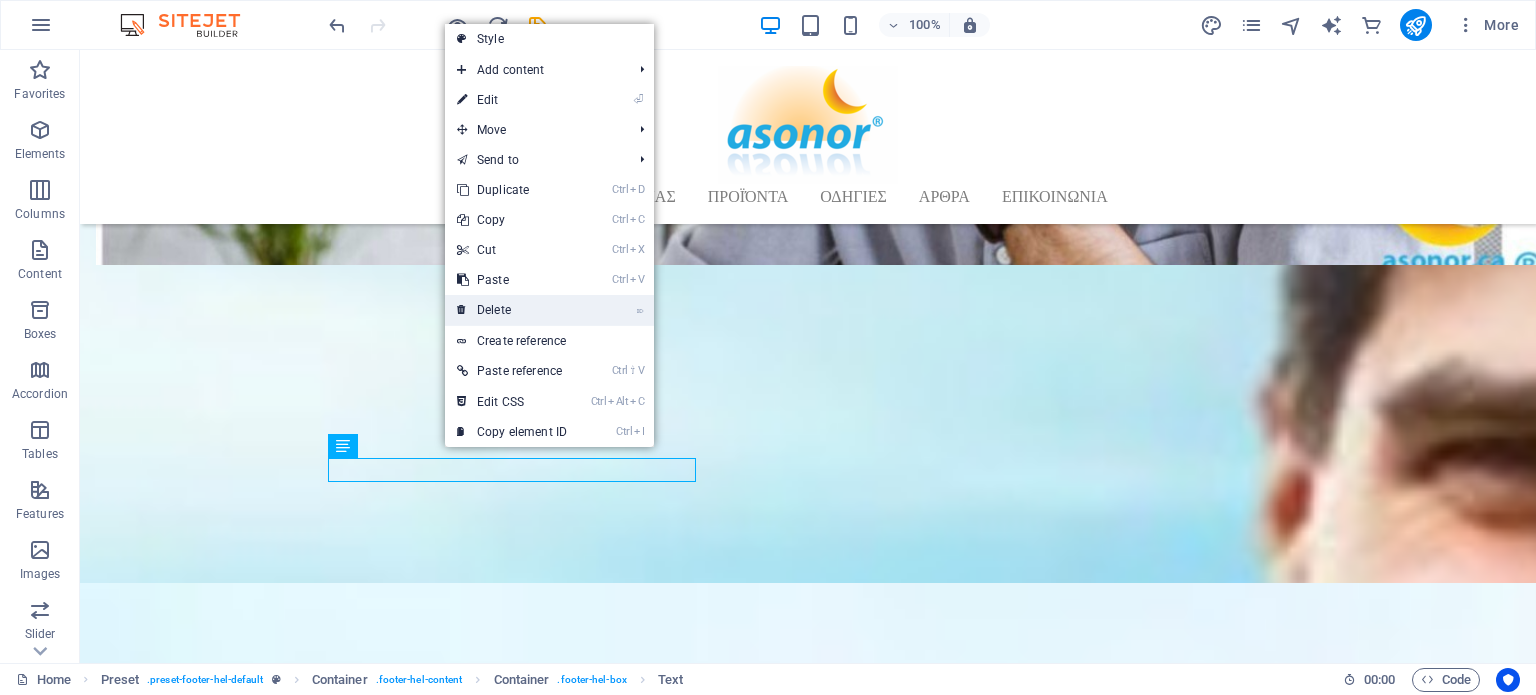 click on "⌦  Delete" at bounding box center (512, 310) 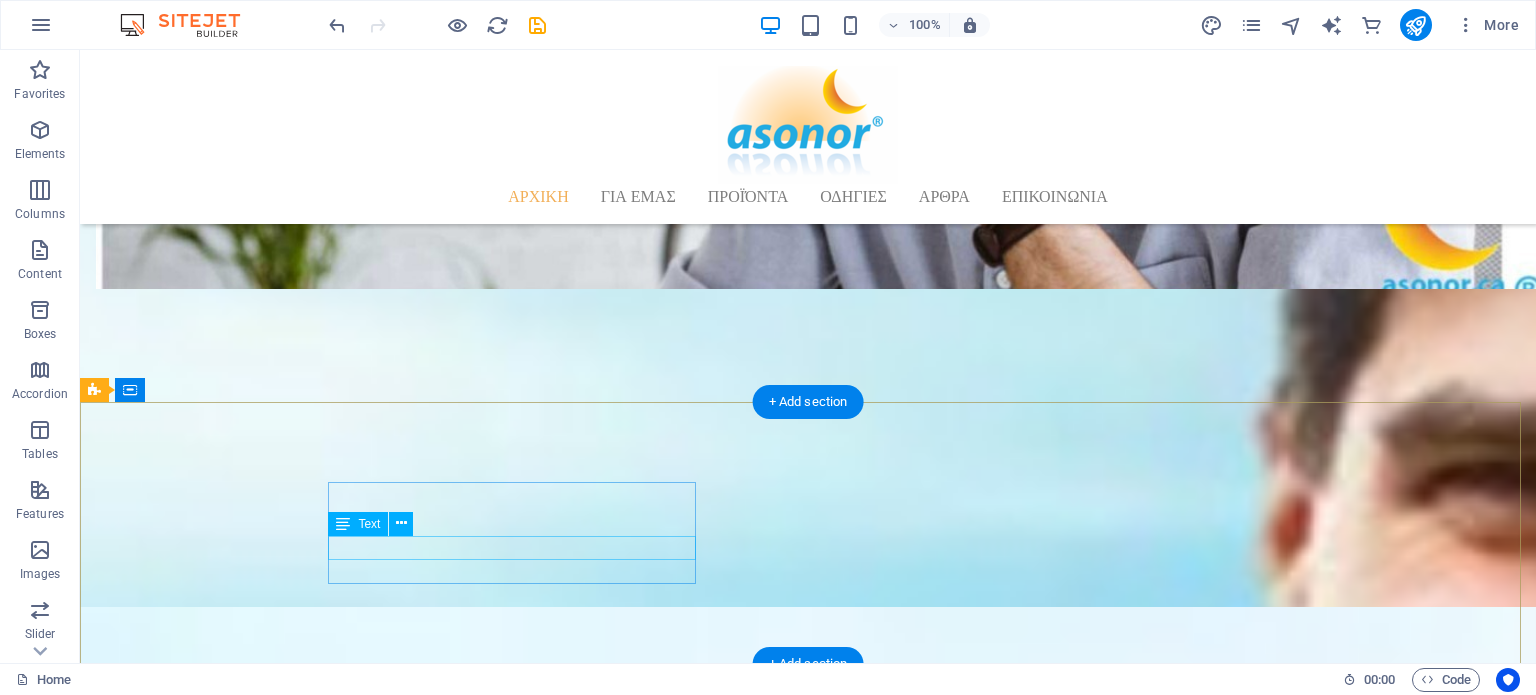 click on "WWW.ASONOR.COM" at bounding box center [568, 2755] 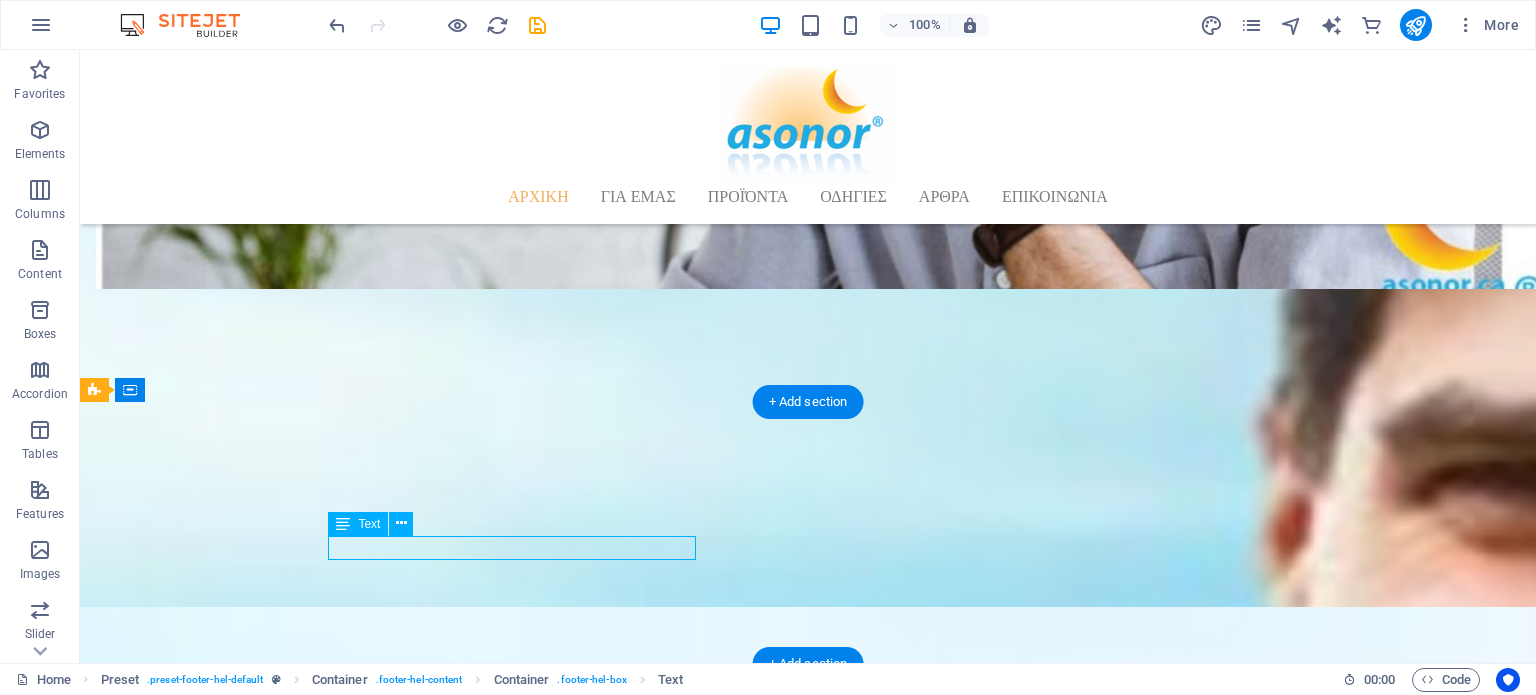 click on "WWW.ASONOR.COM" at bounding box center [568, 2755] 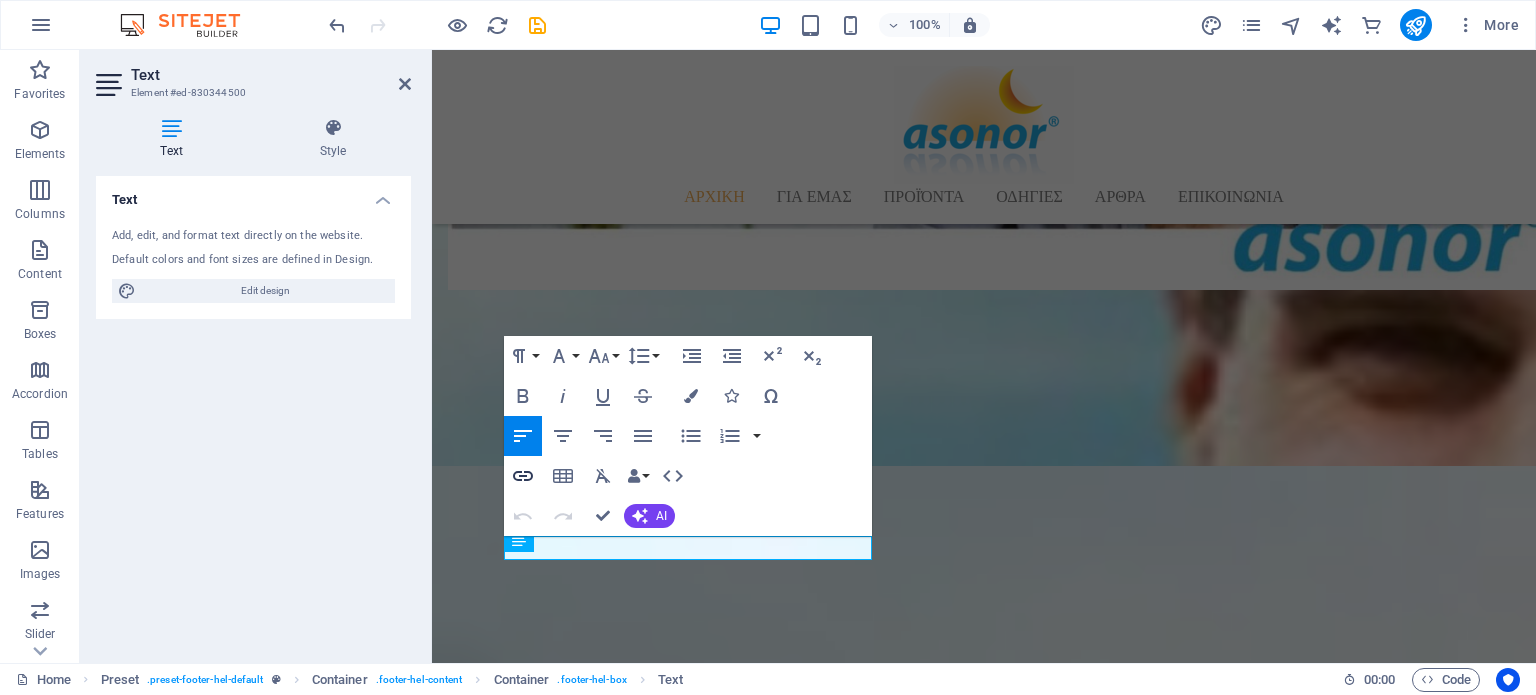 click 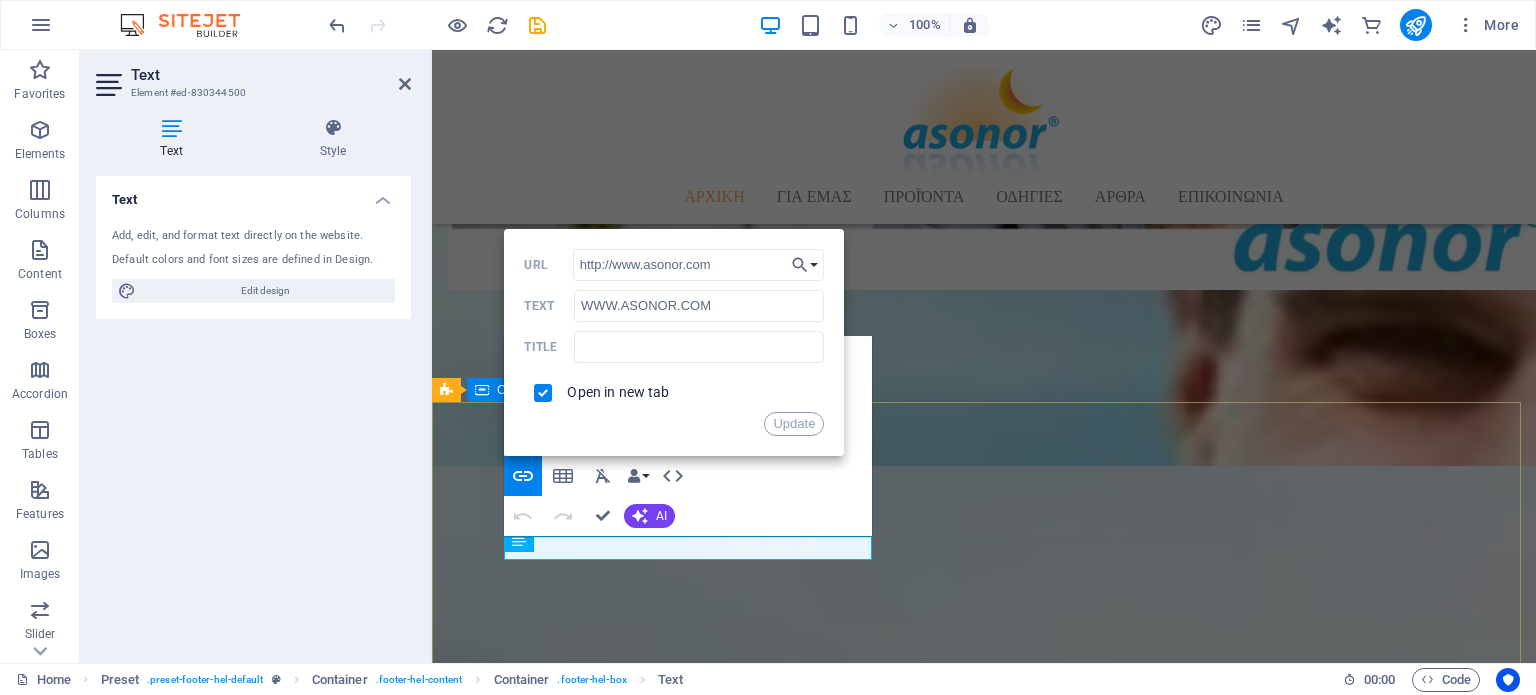 click on "στοιχεια επικοινωνιασ ​ ​ WWW.ASONOR.COM        WWW.ASONOR.GR" at bounding box center (984, 2741) 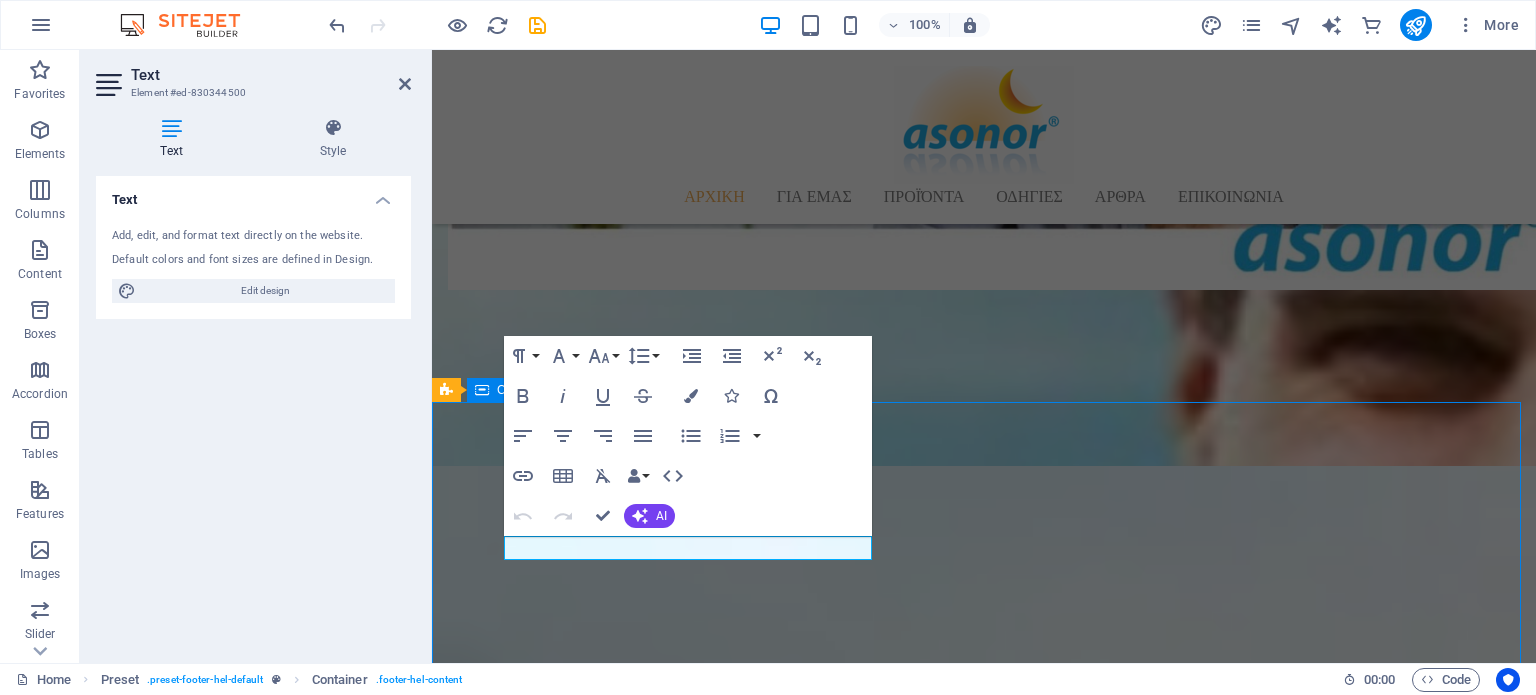 scroll, scrollTop: 1892, scrollLeft: 0, axis: vertical 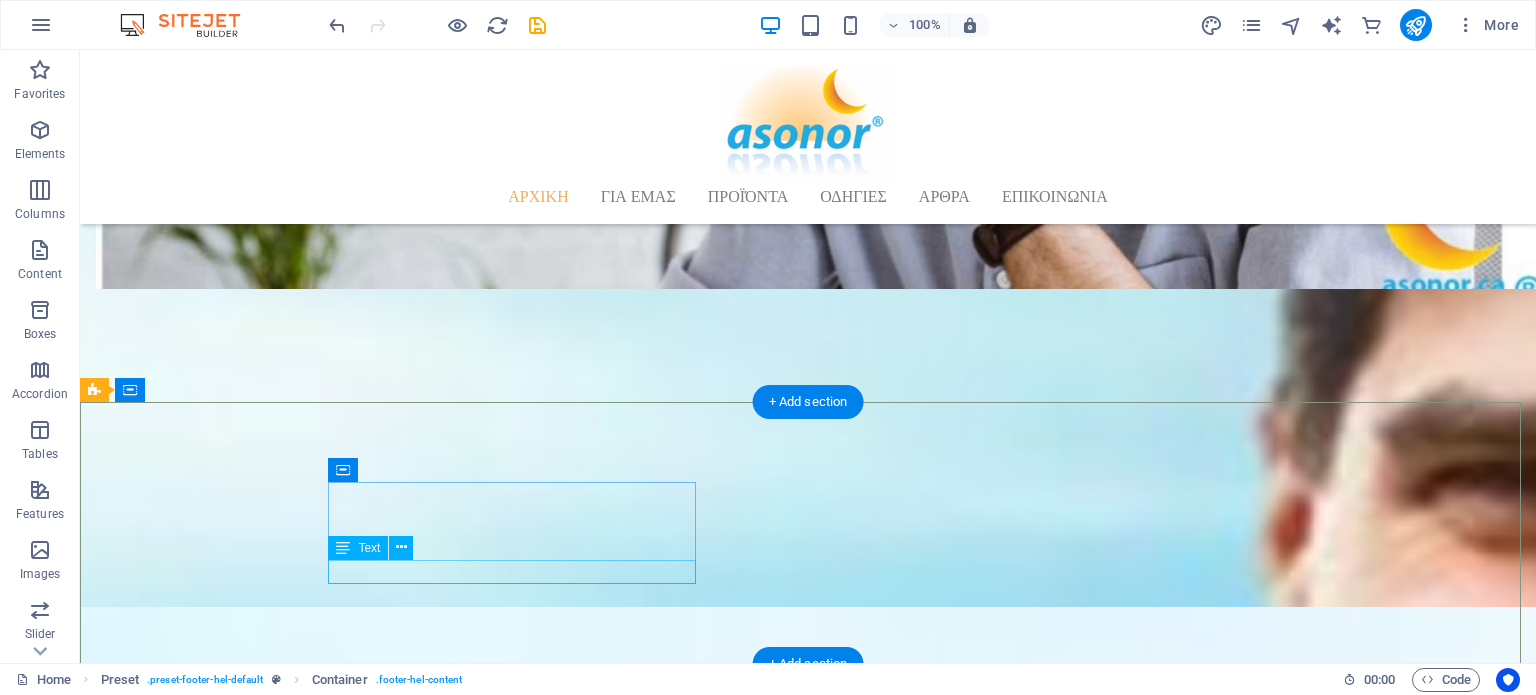 click on "WWW.ASONOR.GR" at bounding box center [568, 2779] 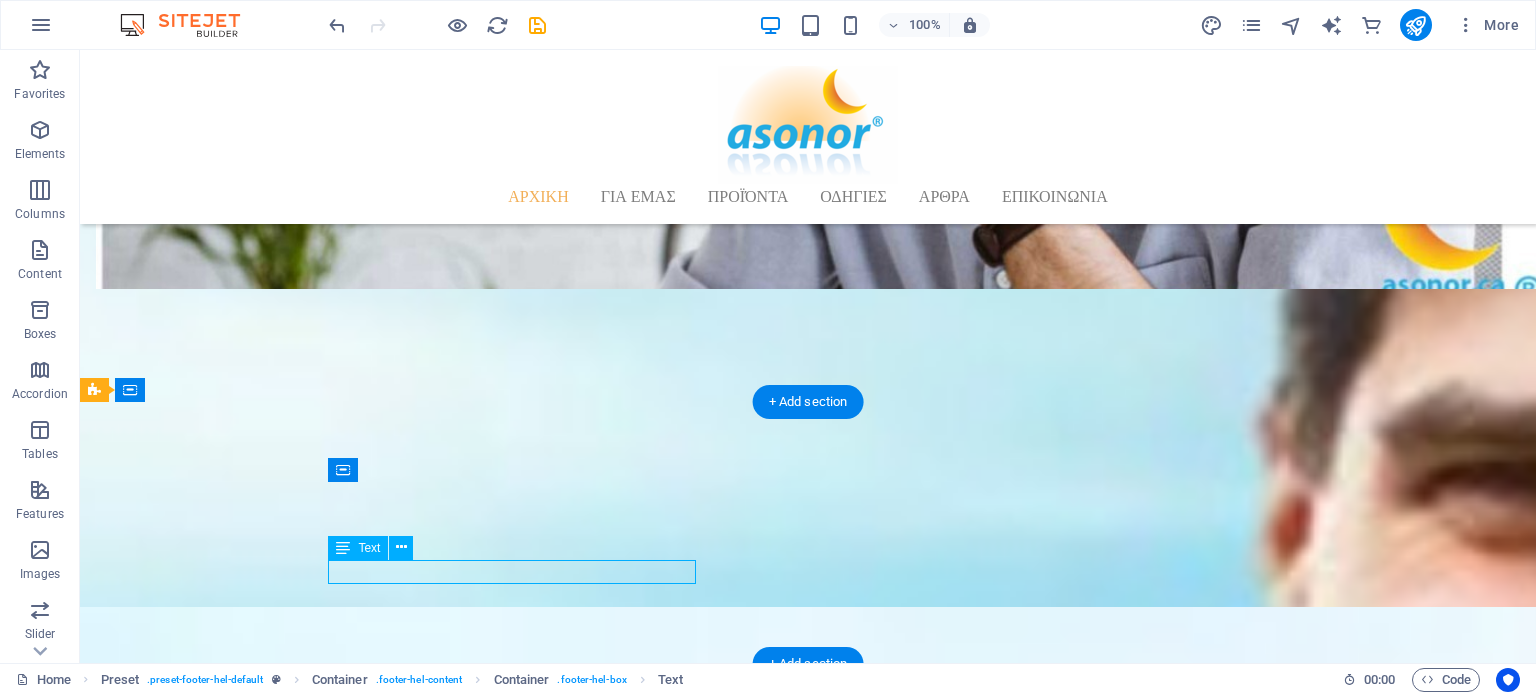 click on "WWW.ASONOR.GR" at bounding box center (568, 2779) 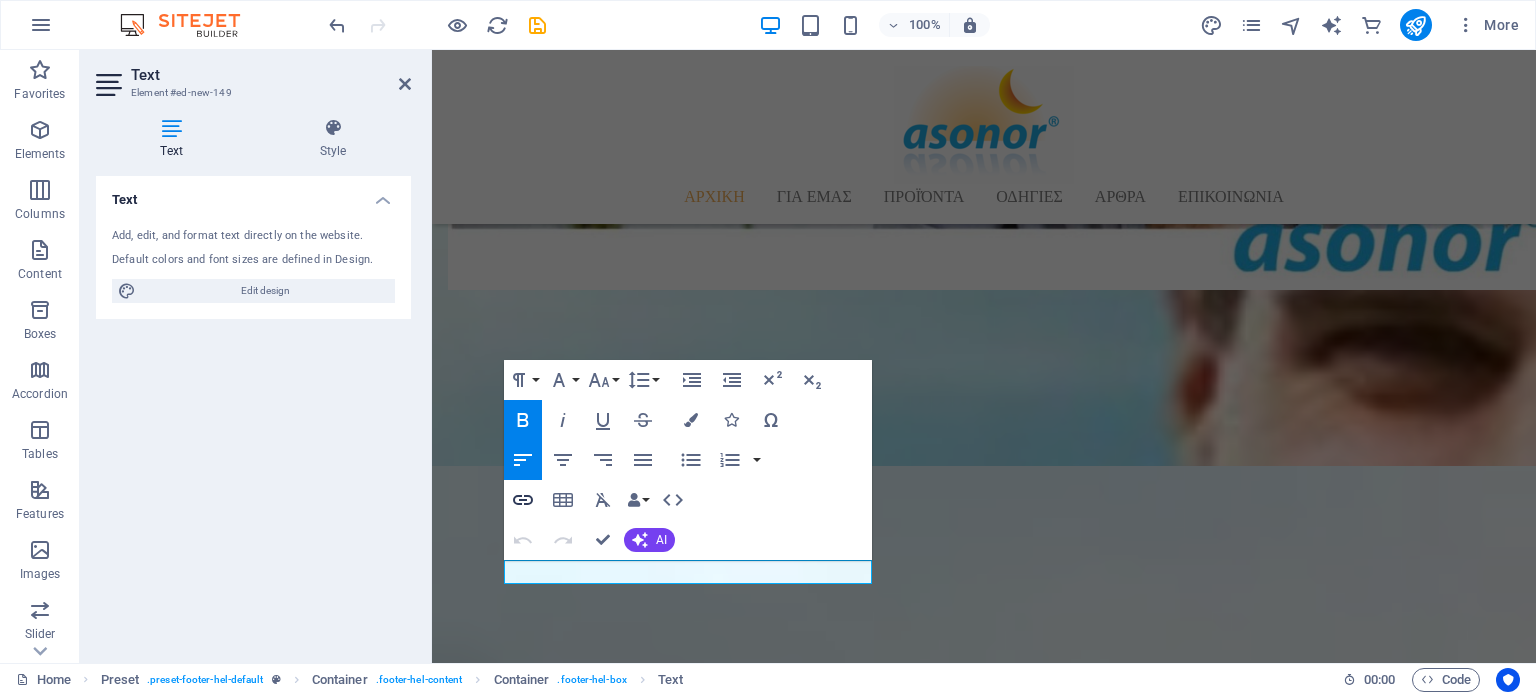 click on "Insert Link" at bounding box center (523, 500) 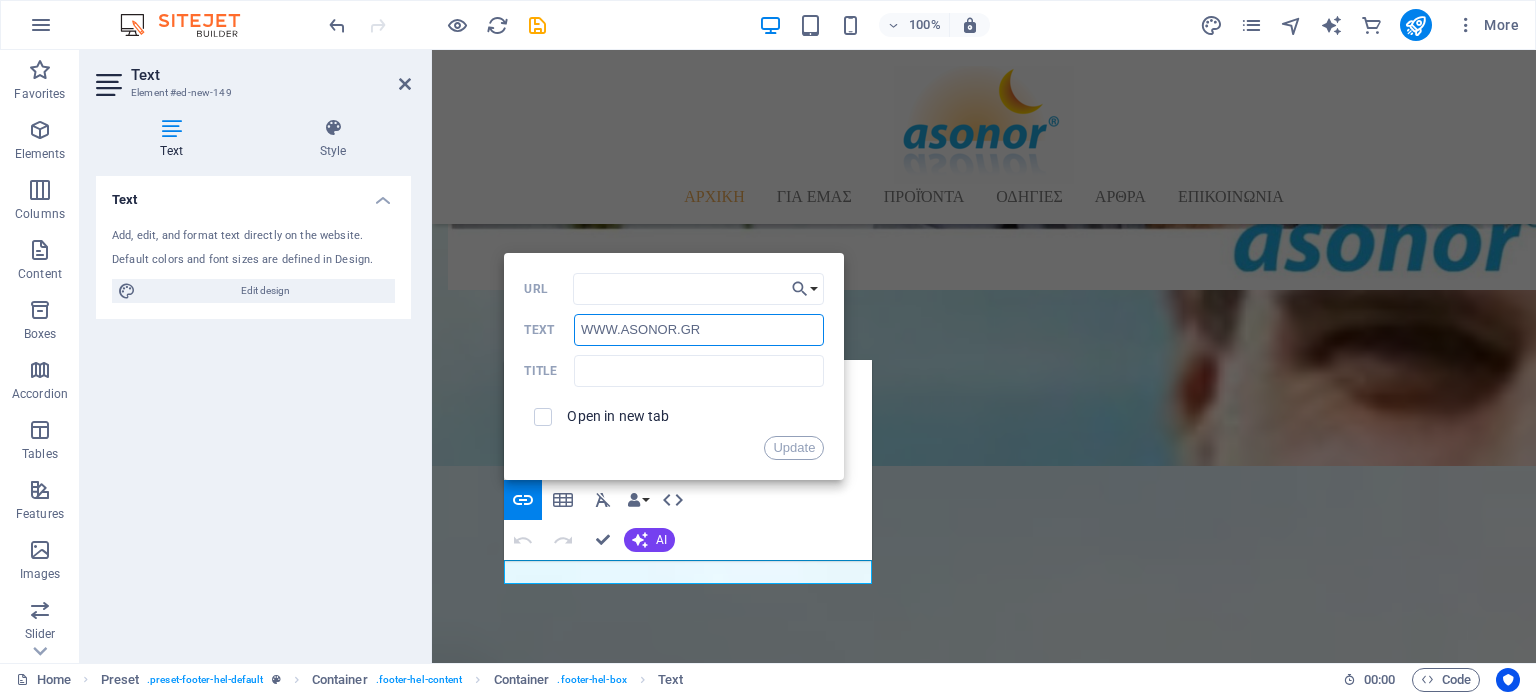 drag, startPoint x: 602, startPoint y: 326, endPoint x: 552, endPoint y: 331, distance: 50.24938 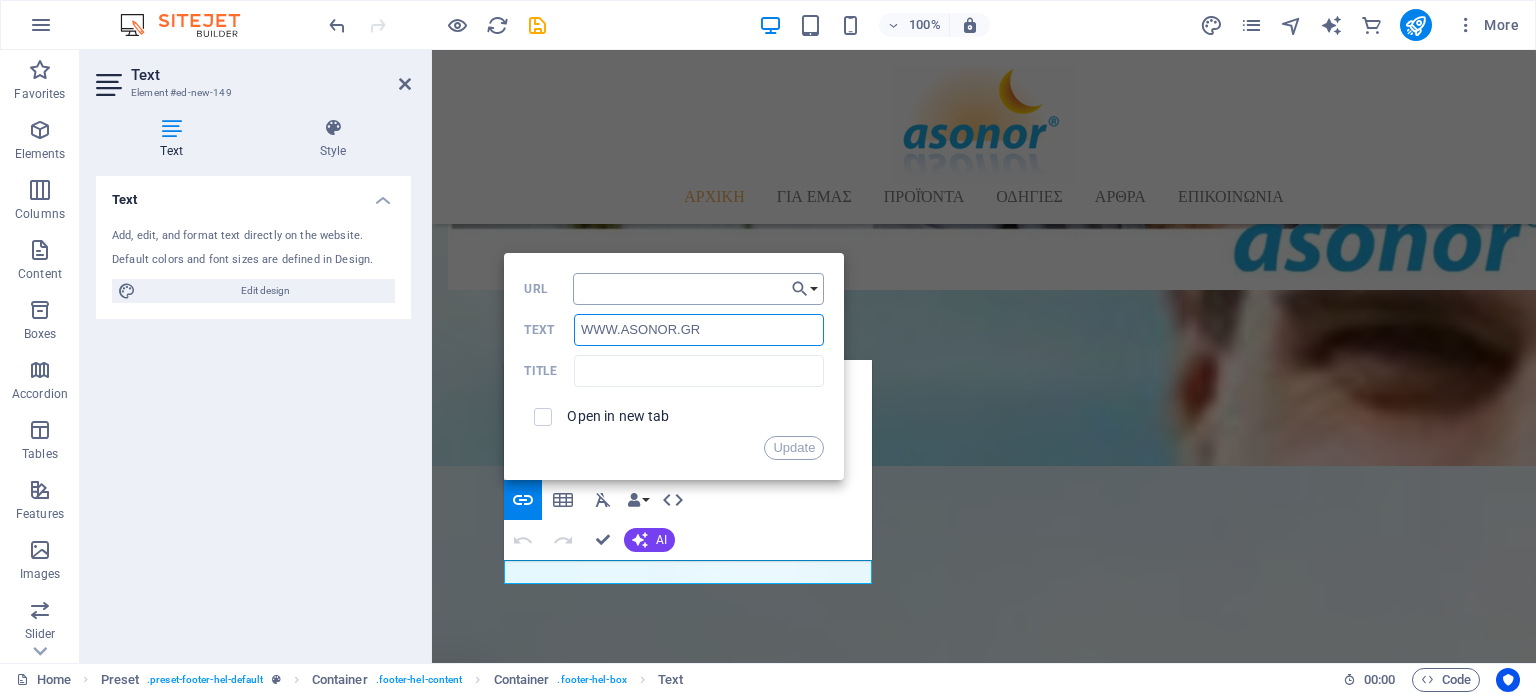 type on "WWW.ASONOR.GR" 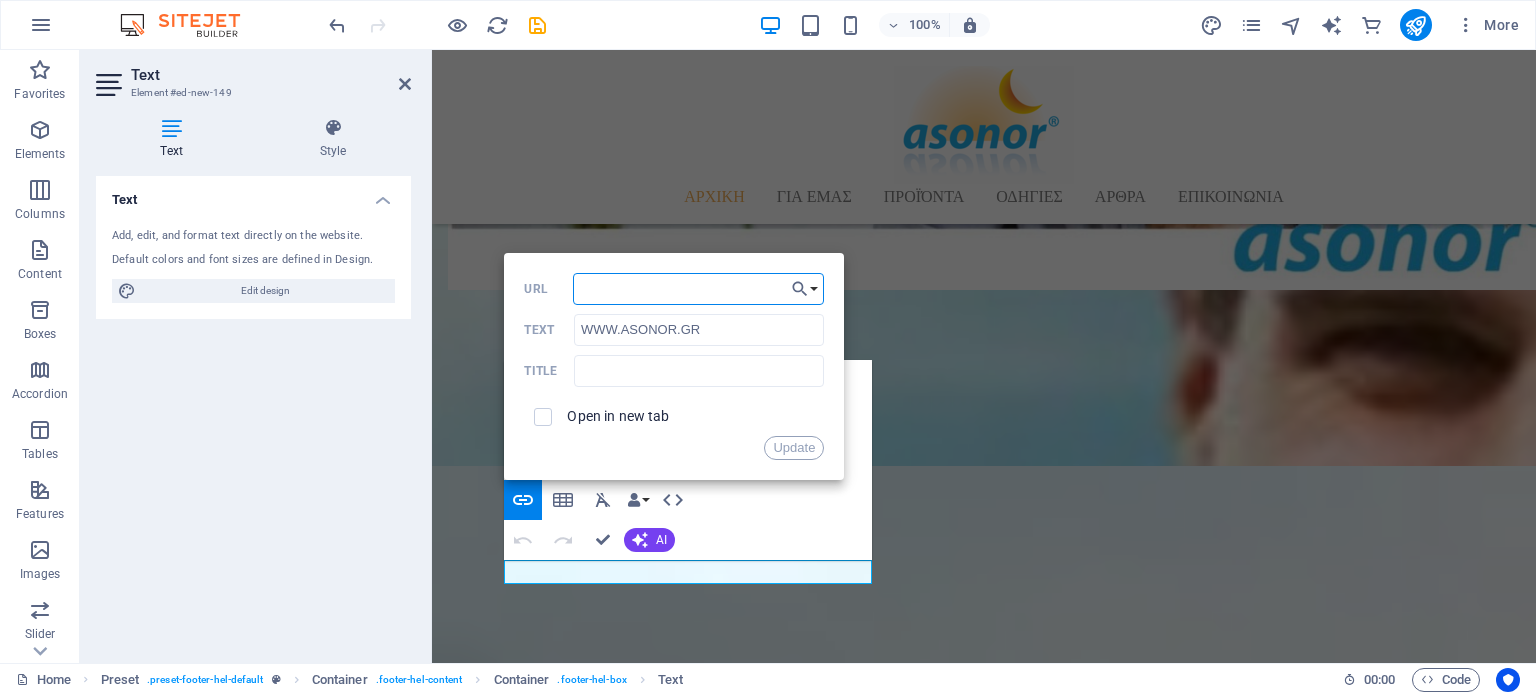 click on "URL" at bounding box center (699, 289) 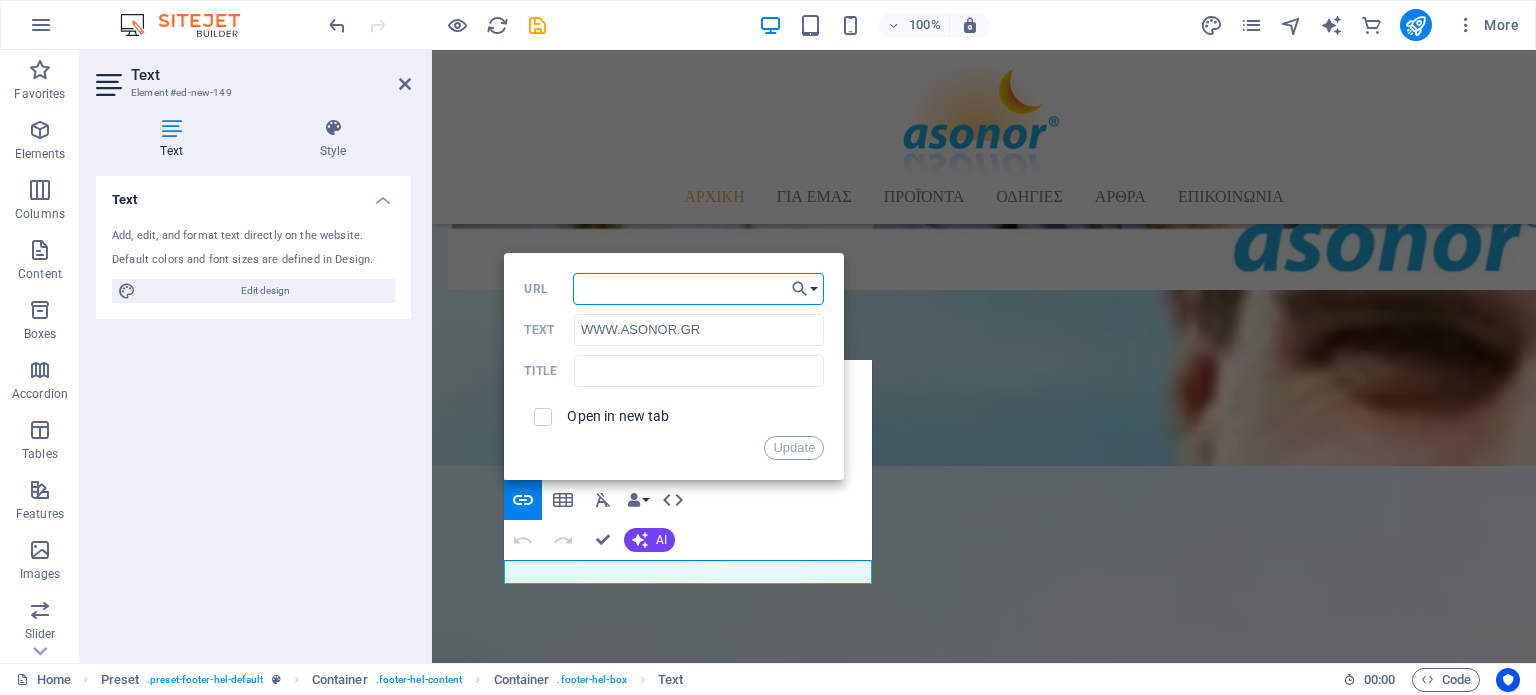 type on "http://www.asonor.gr" 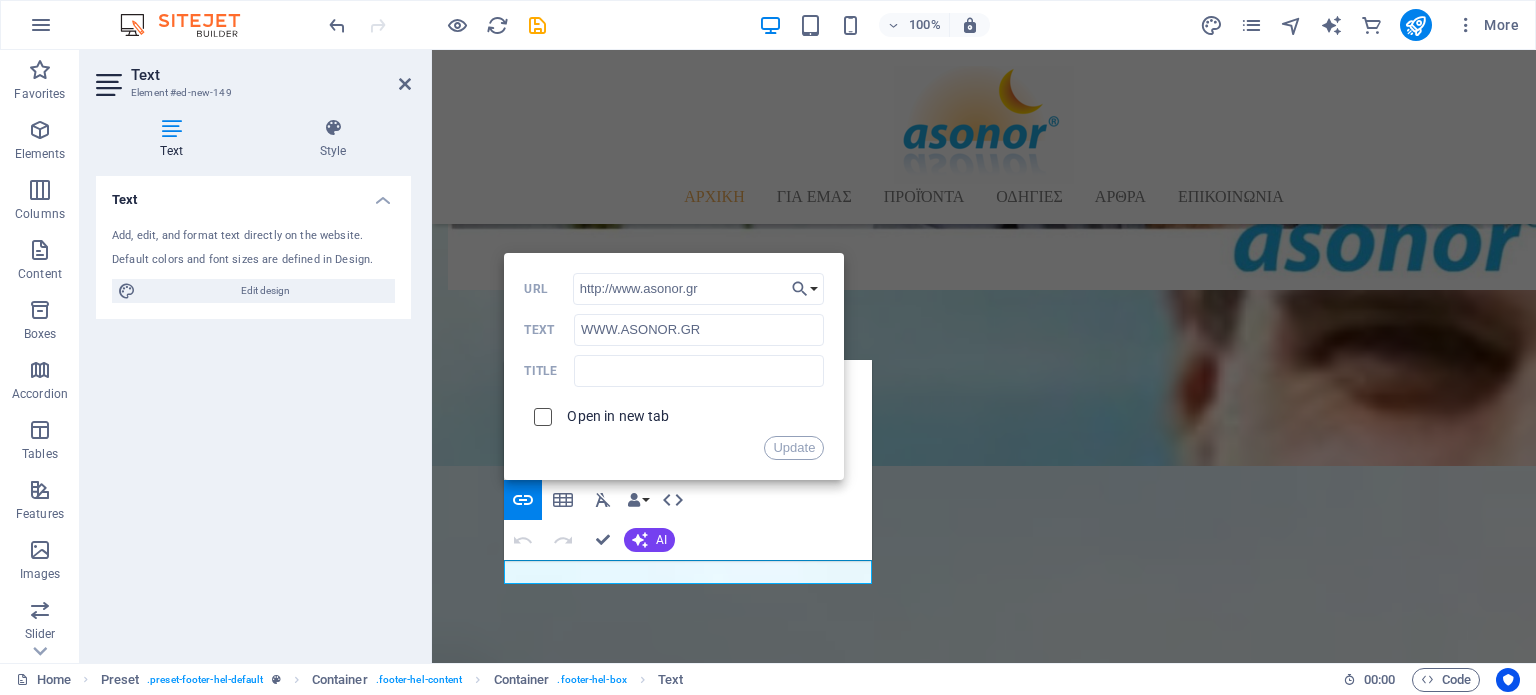 click at bounding box center (540, 414) 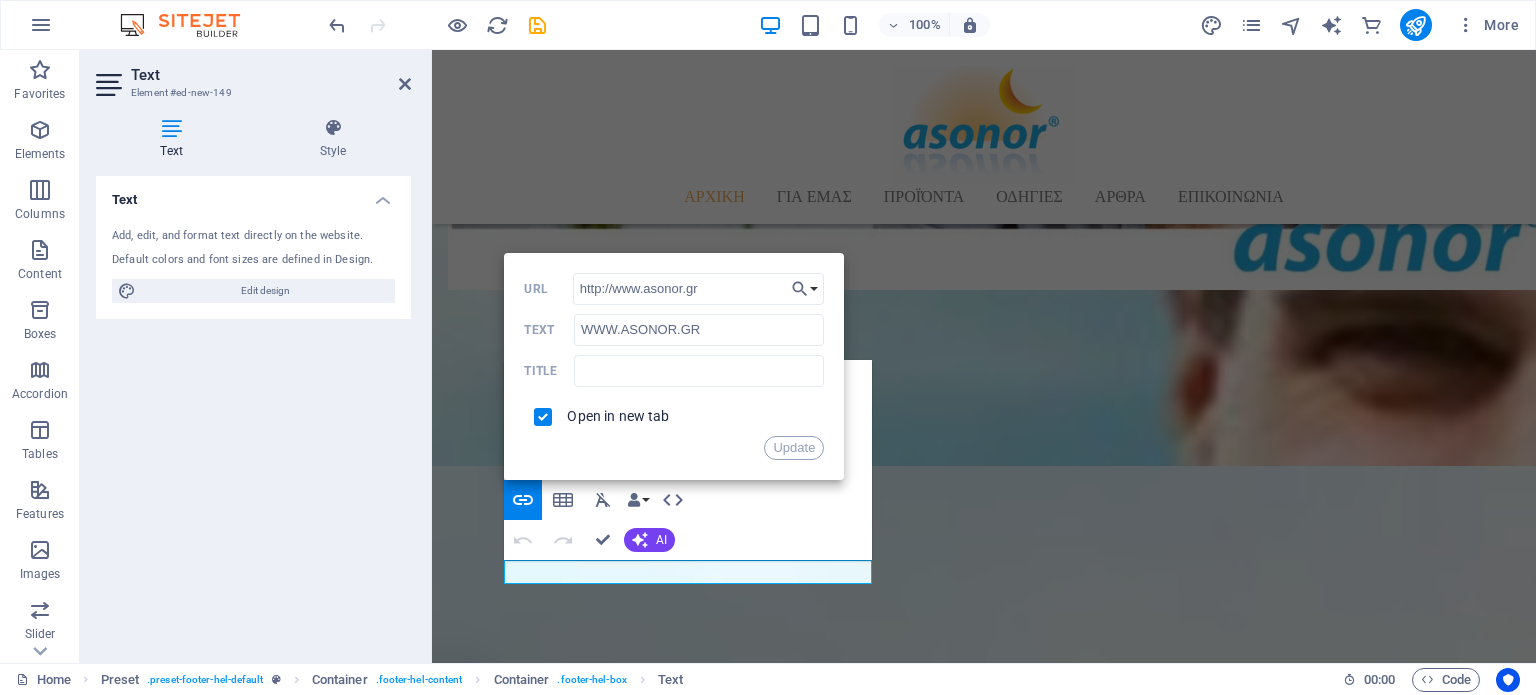 click on "Update" at bounding box center [674, 448] 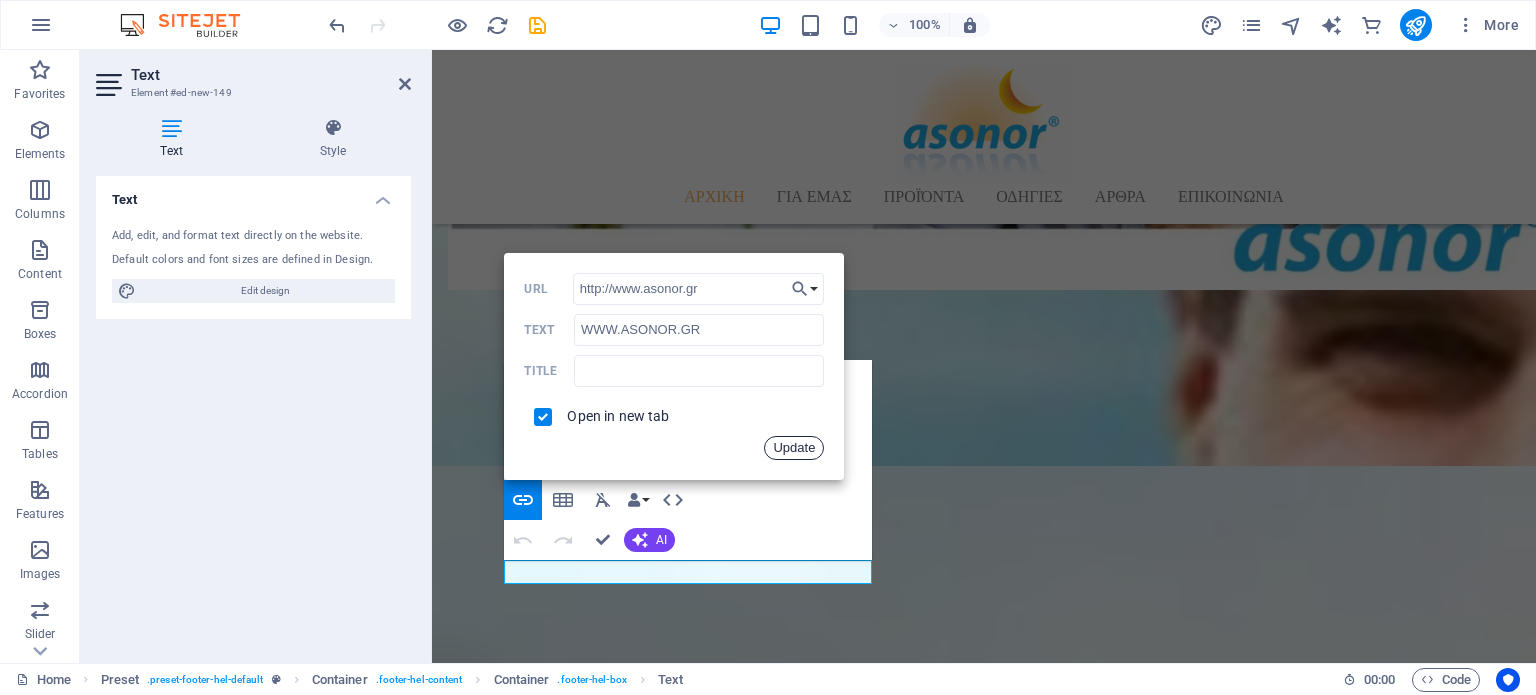 click on "Update" at bounding box center (794, 448) 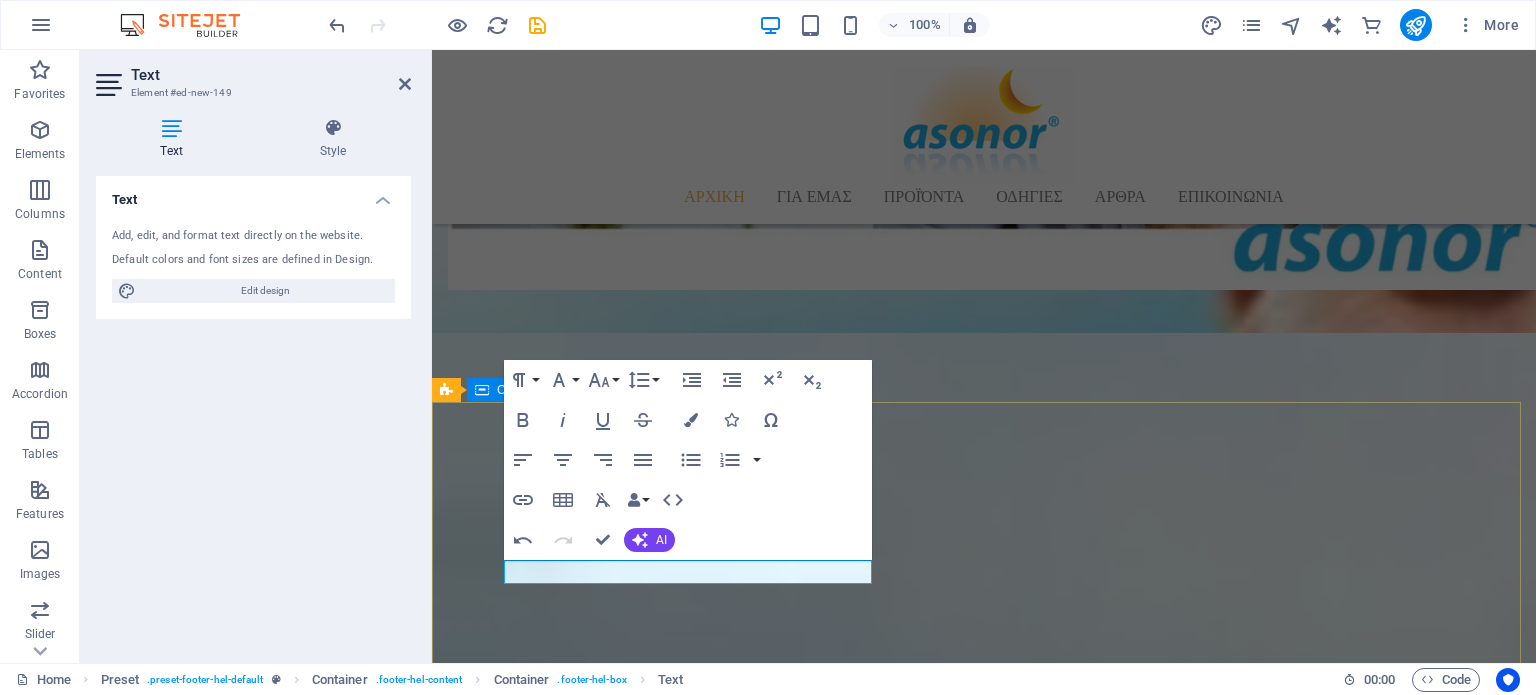 click on "στοιχεια επικοινωνιασ WWW.ASONOR.COM  WWW.ASONOR.GR" at bounding box center (984, 2741) 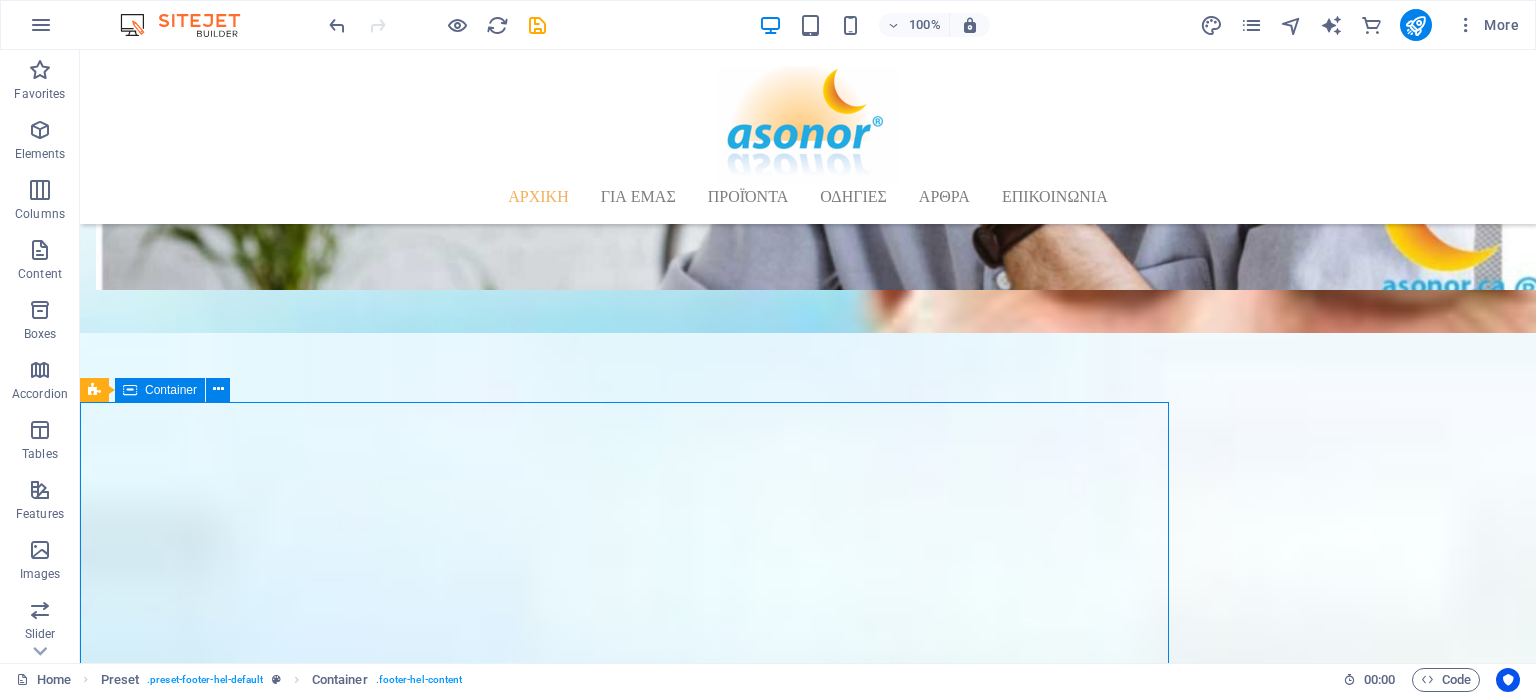 scroll, scrollTop: 1892, scrollLeft: 0, axis: vertical 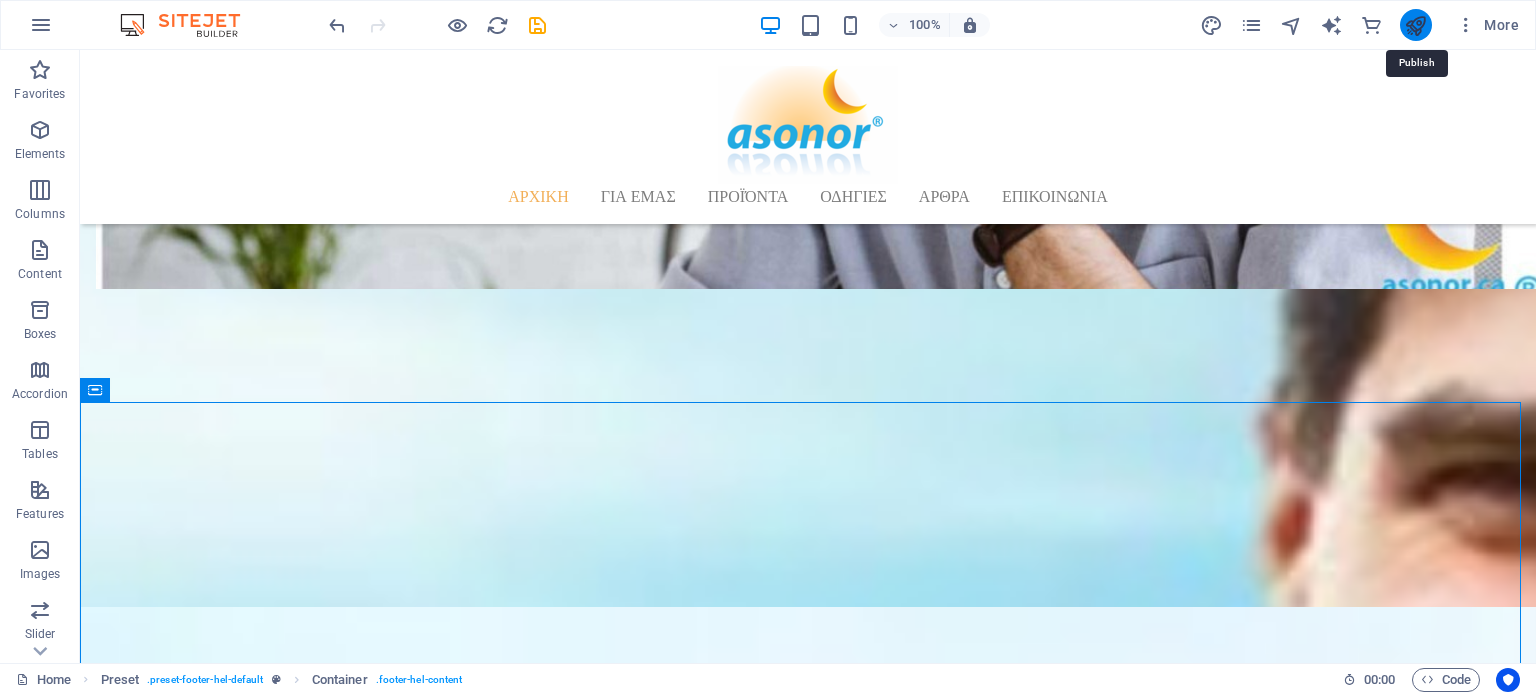 click at bounding box center [1415, 25] 